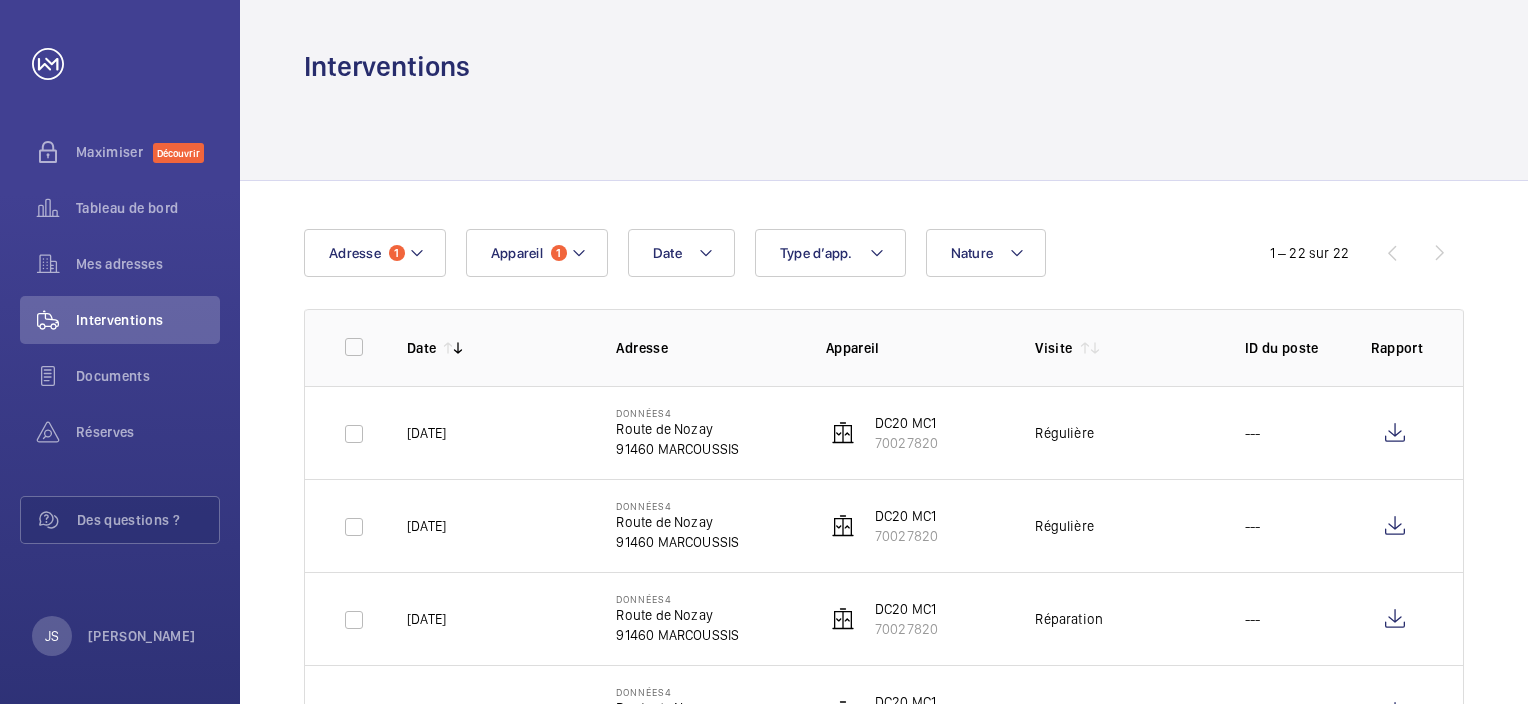scroll, scrollTop: 0, scrollLeft: 0, axis: both 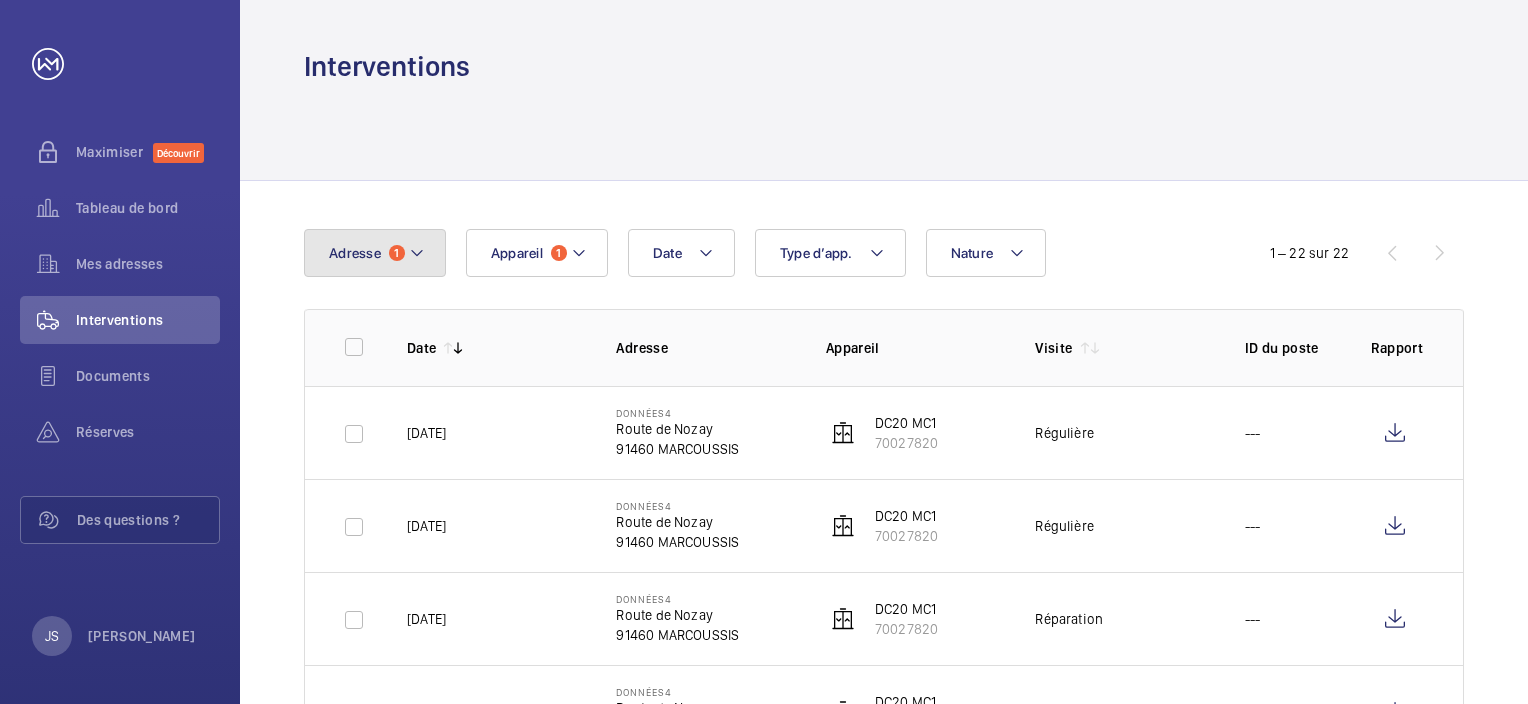 click 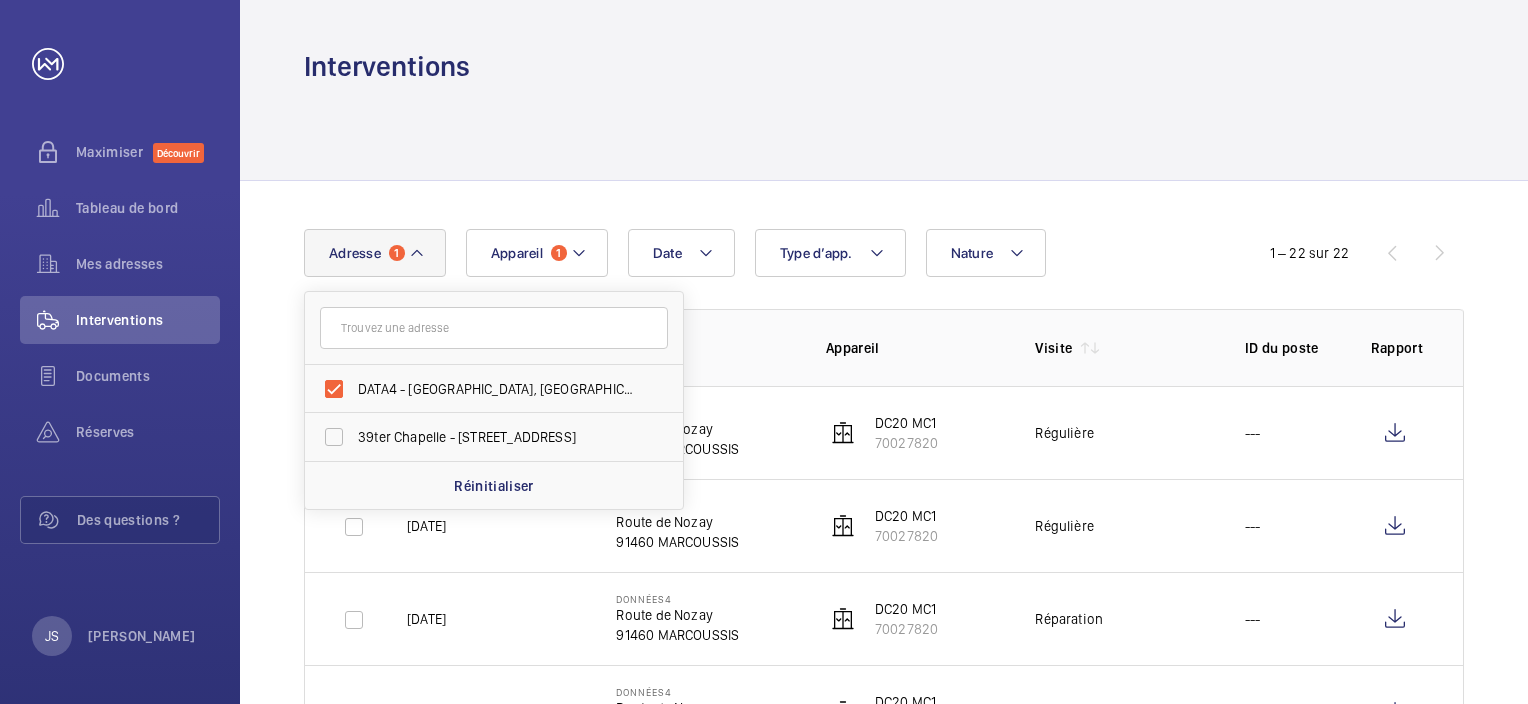 click 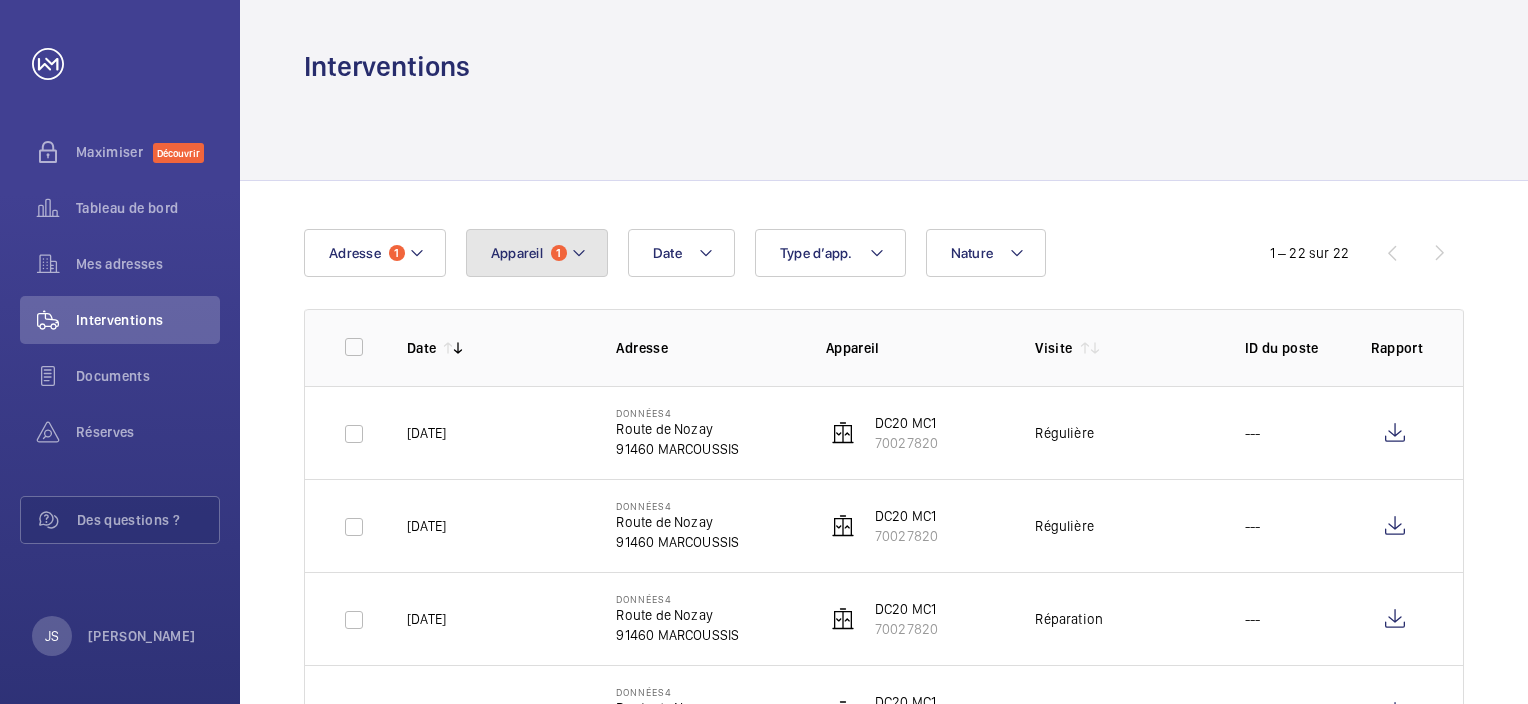 click 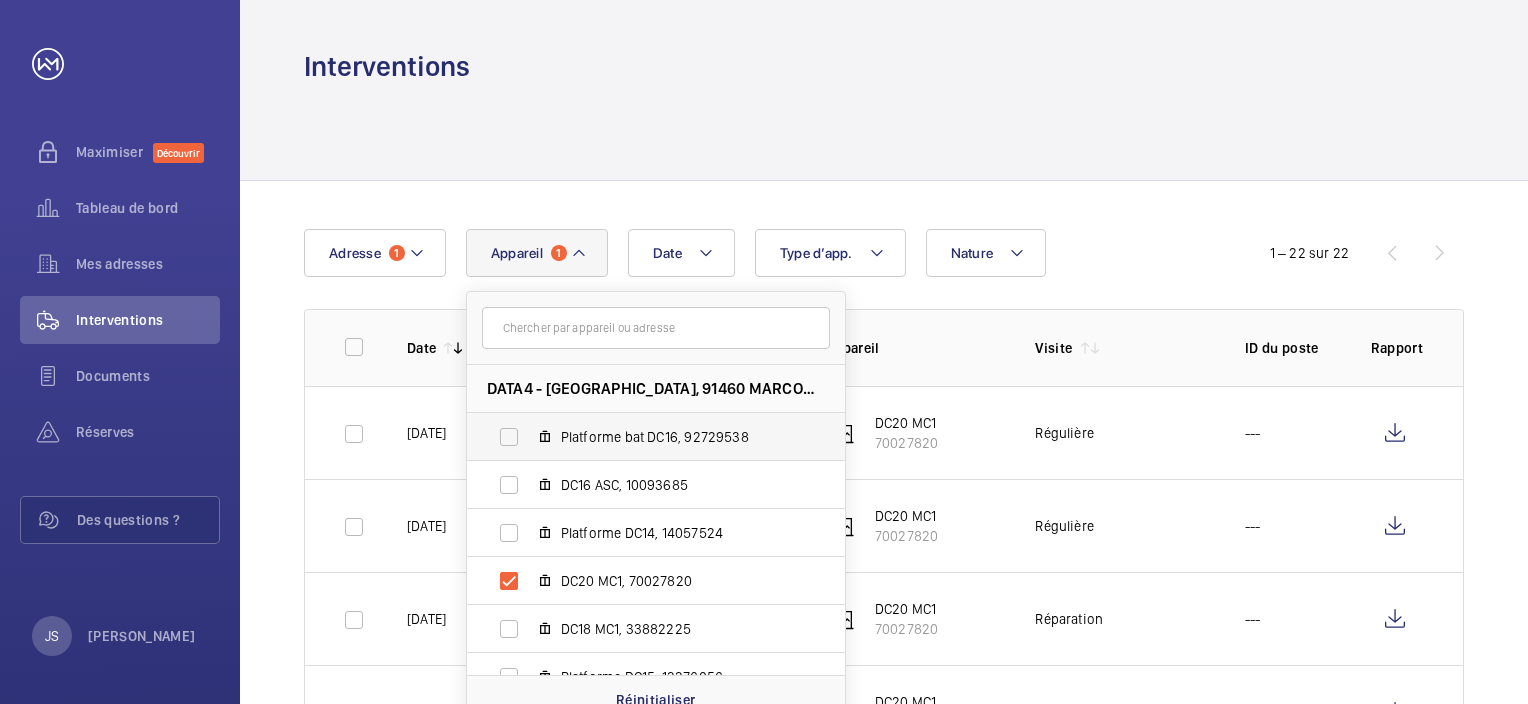click on "Platforme bat DC16, 92729538" at bounding box center (640, 437) 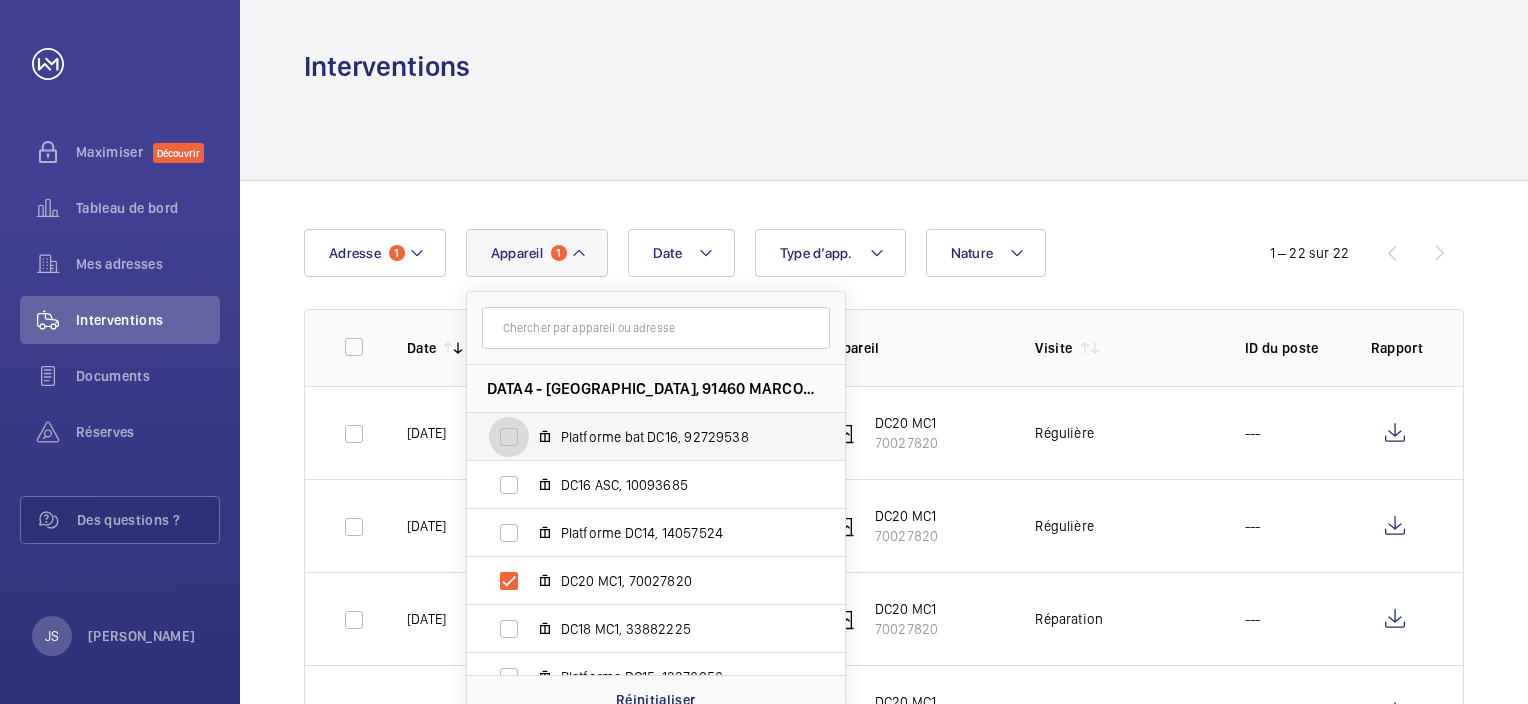 click on "Platforme bat DC16, 92729538" at bounding box center [509, 437] 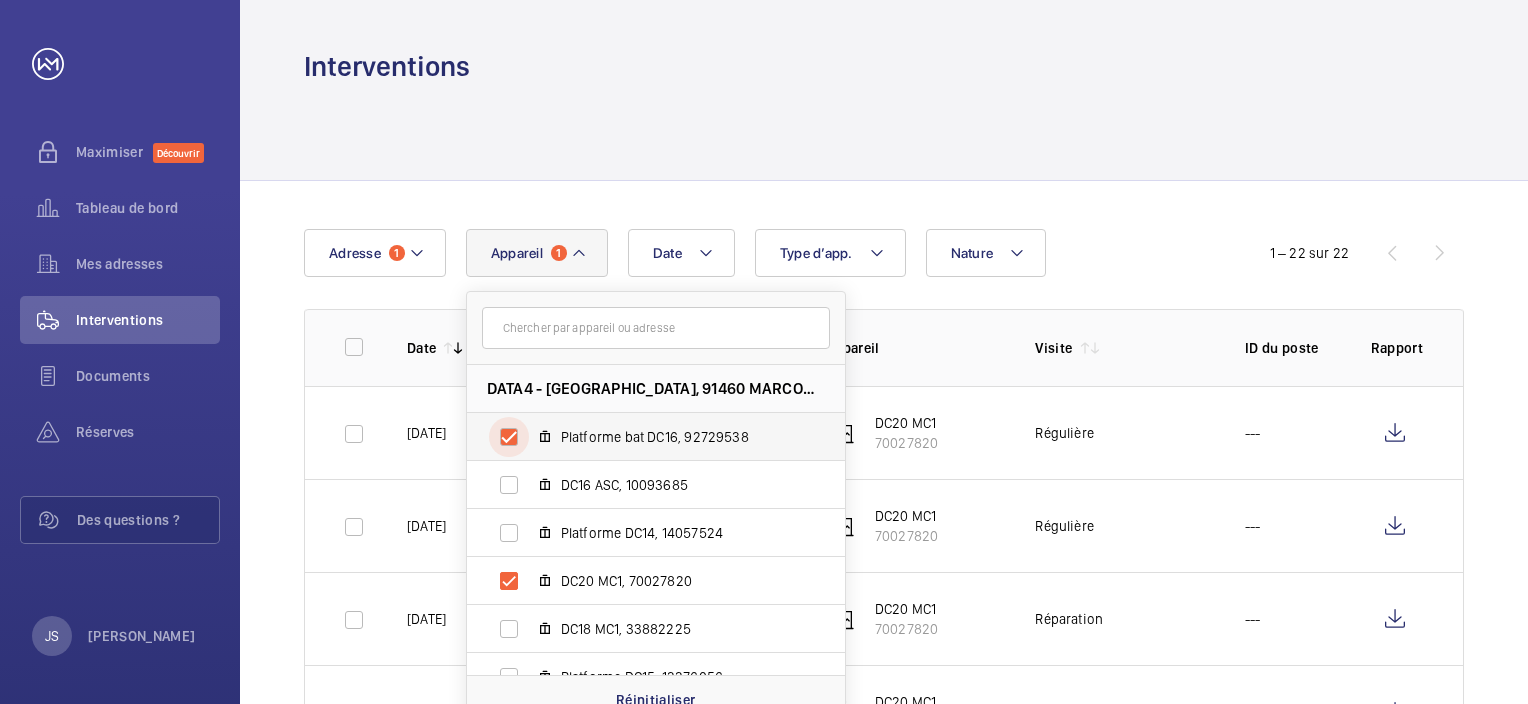 checkbox on "true" 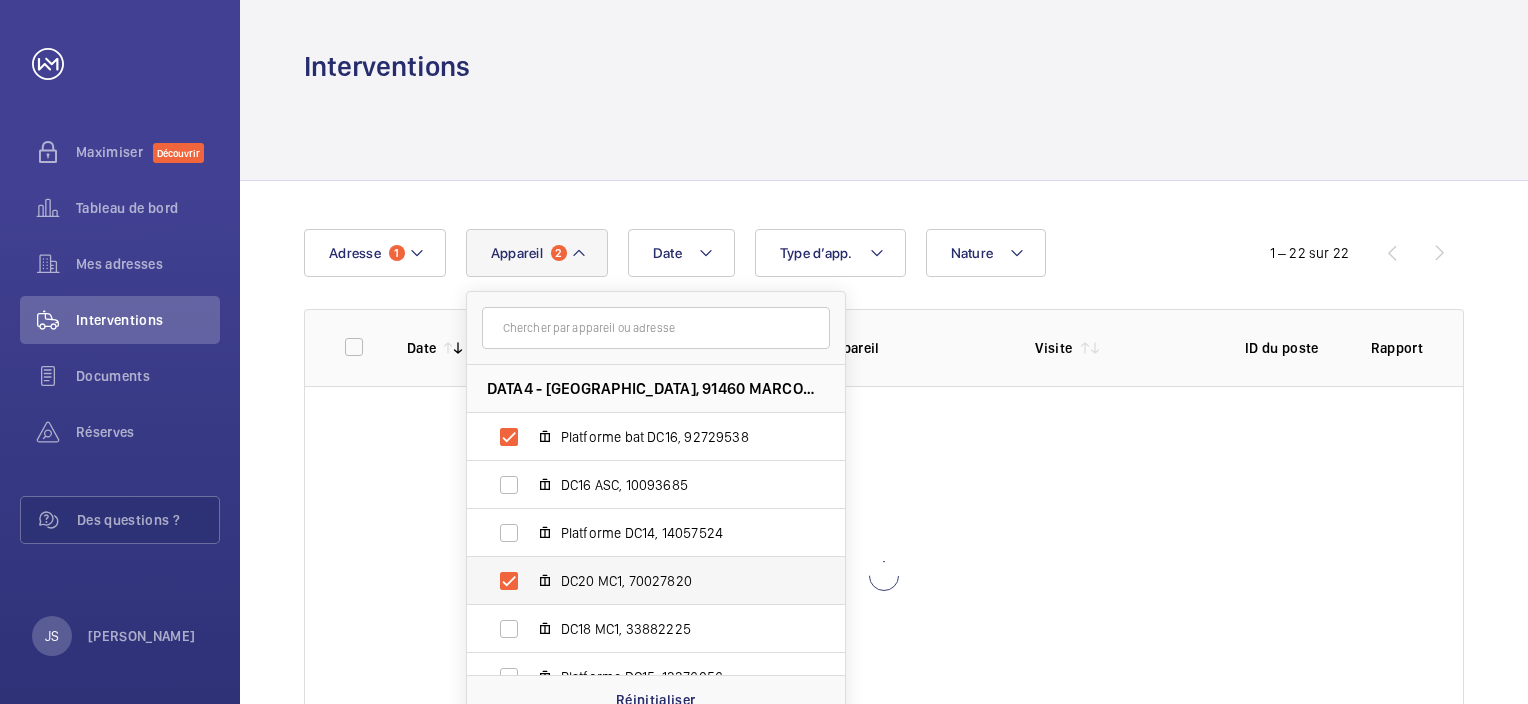 click on "DC20 MC1, 70027820" at bounding box center (640, 581) 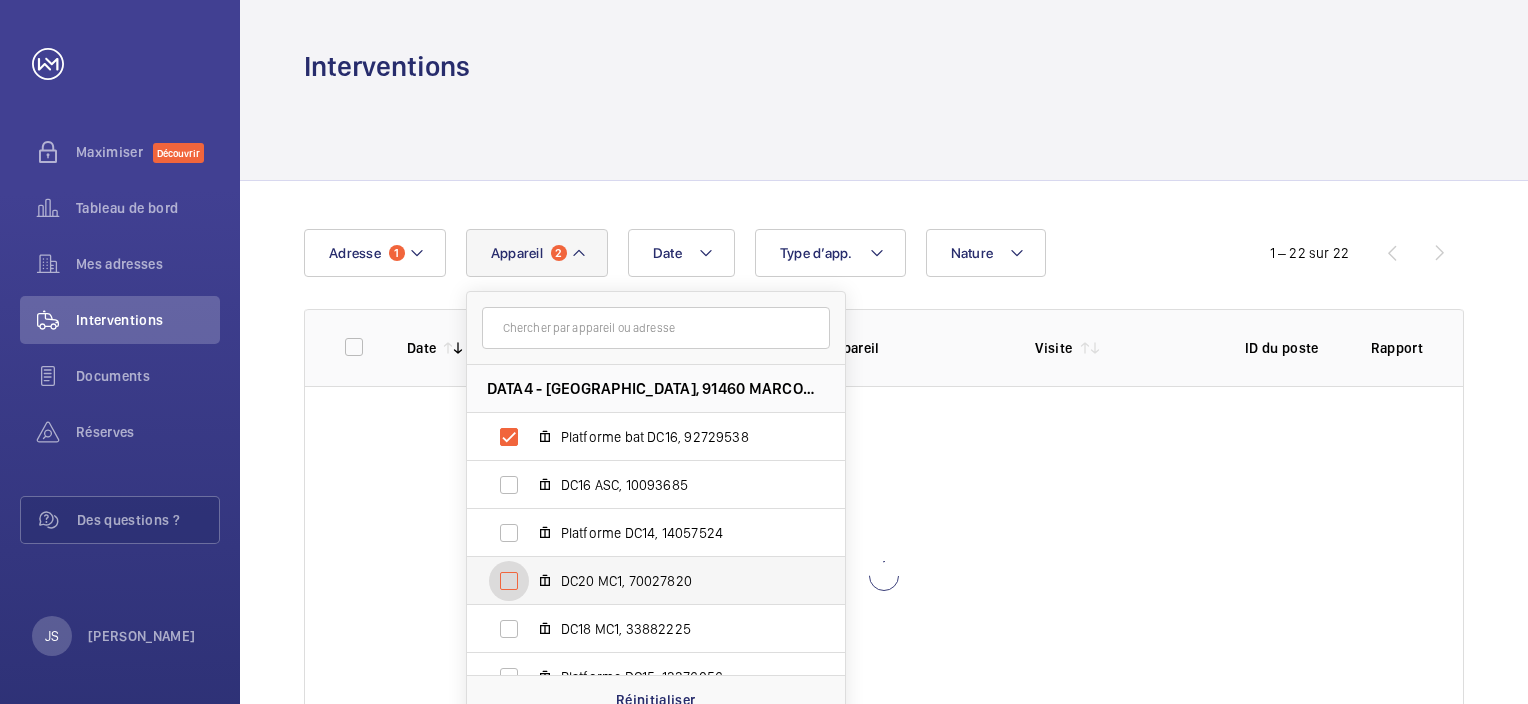 checkbox on "false" 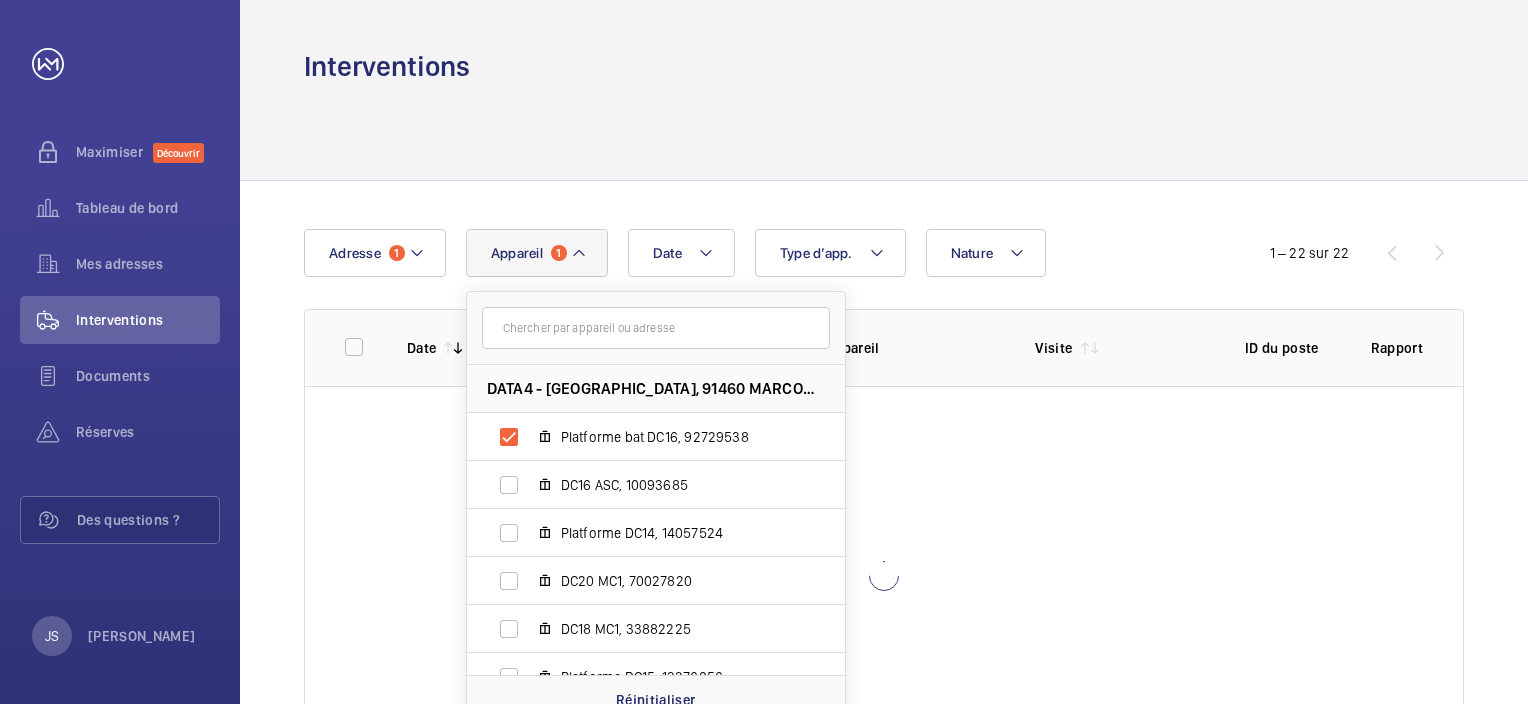 click 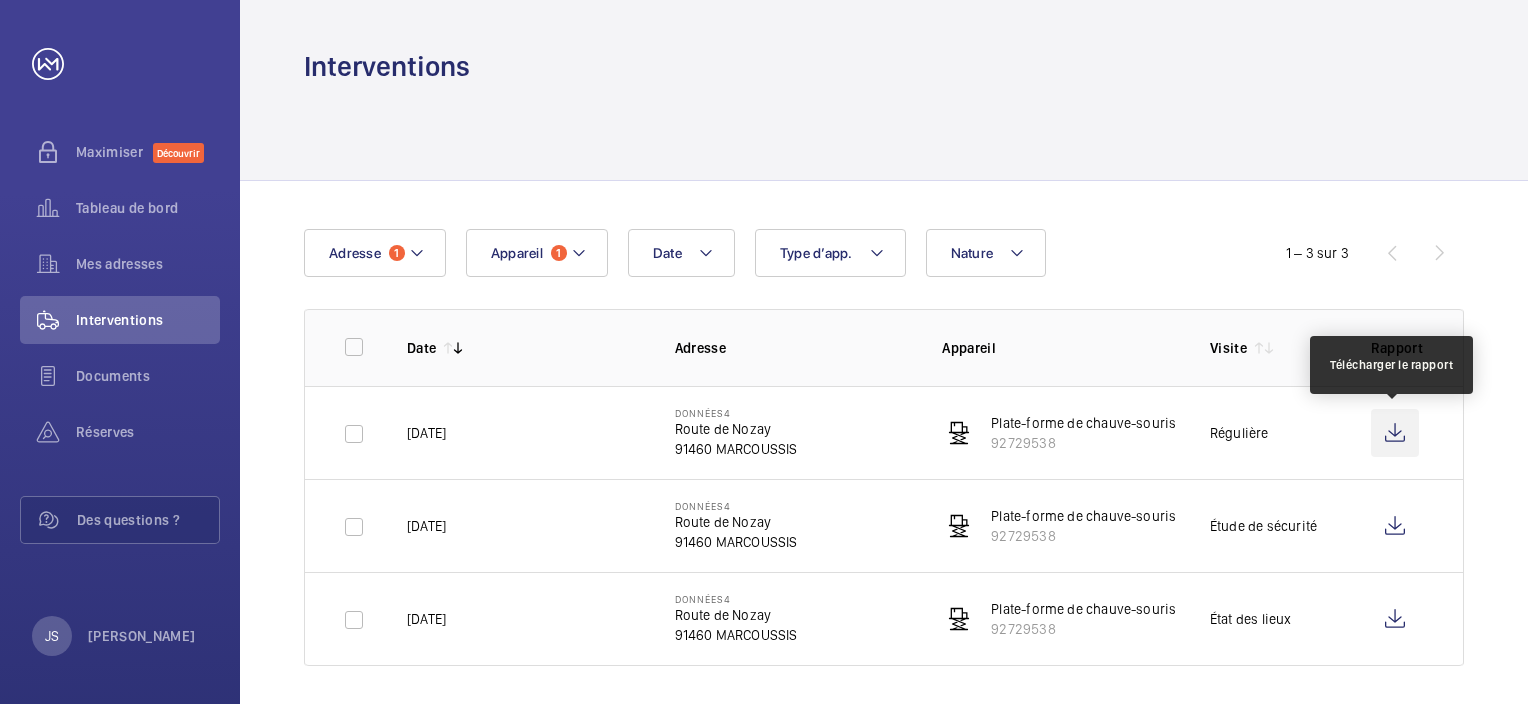 click 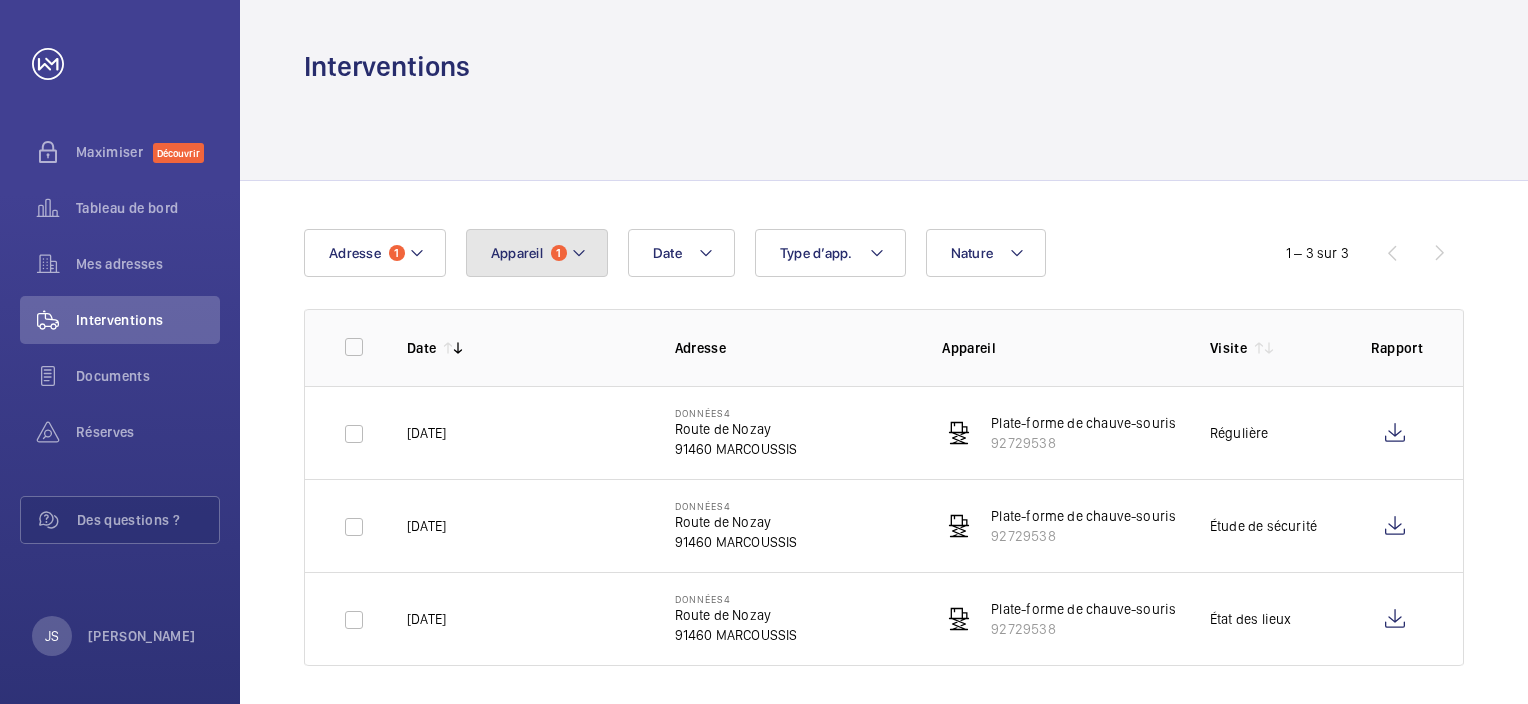 click 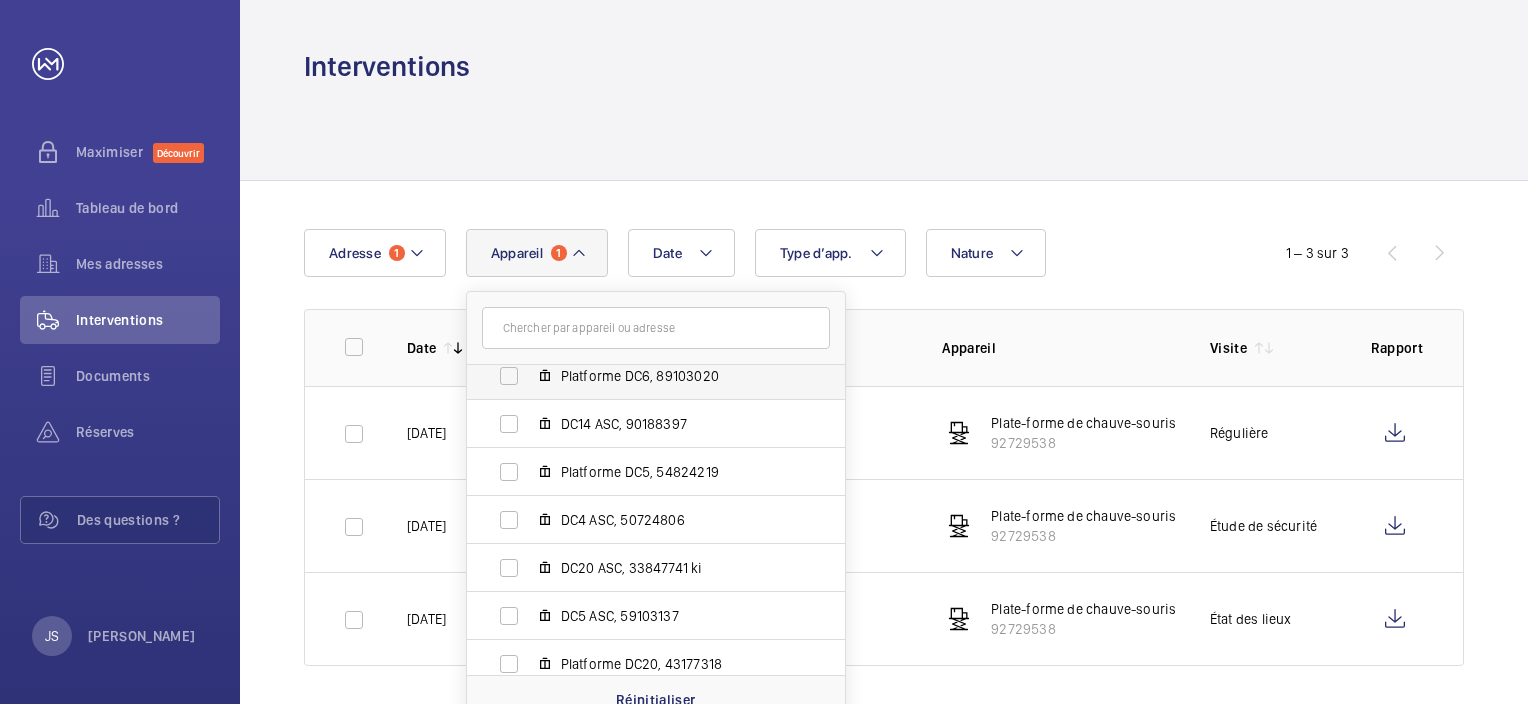 scroll, scrollTop: 900, scrollLeft: 0, axis: vertical 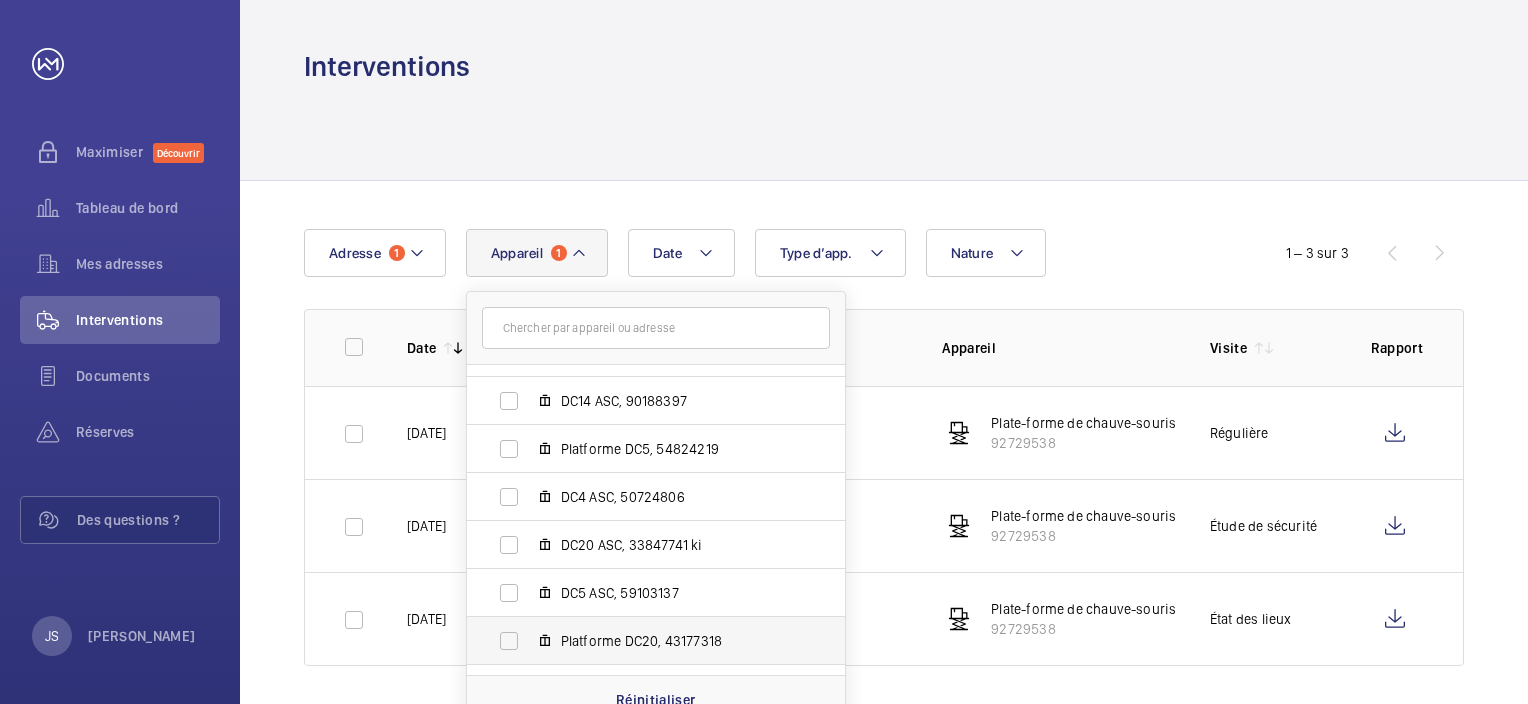 click on "Platforme DC20, 43177318" at bounding box center [640, 641] 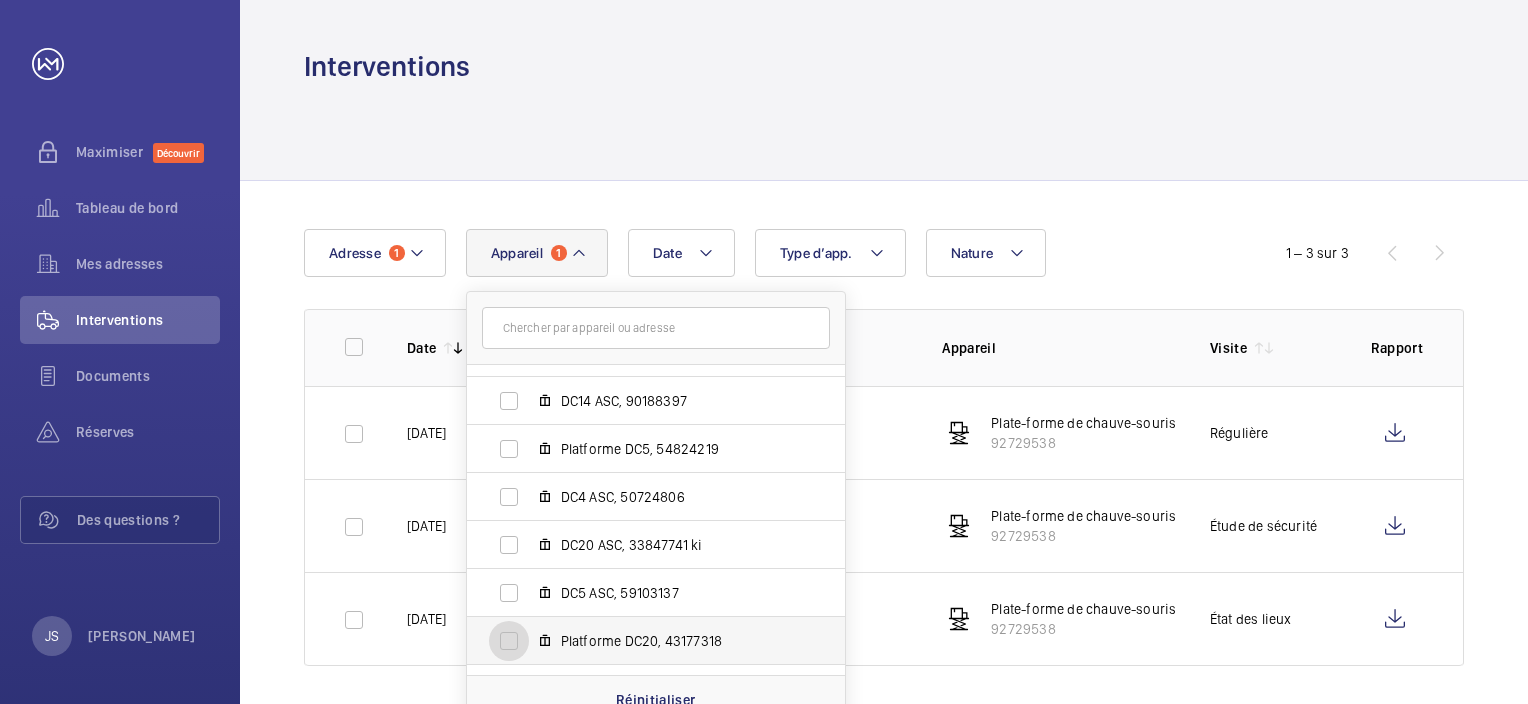 click on "Platforme DC20, 43177318" at bounding box center [509, 641] 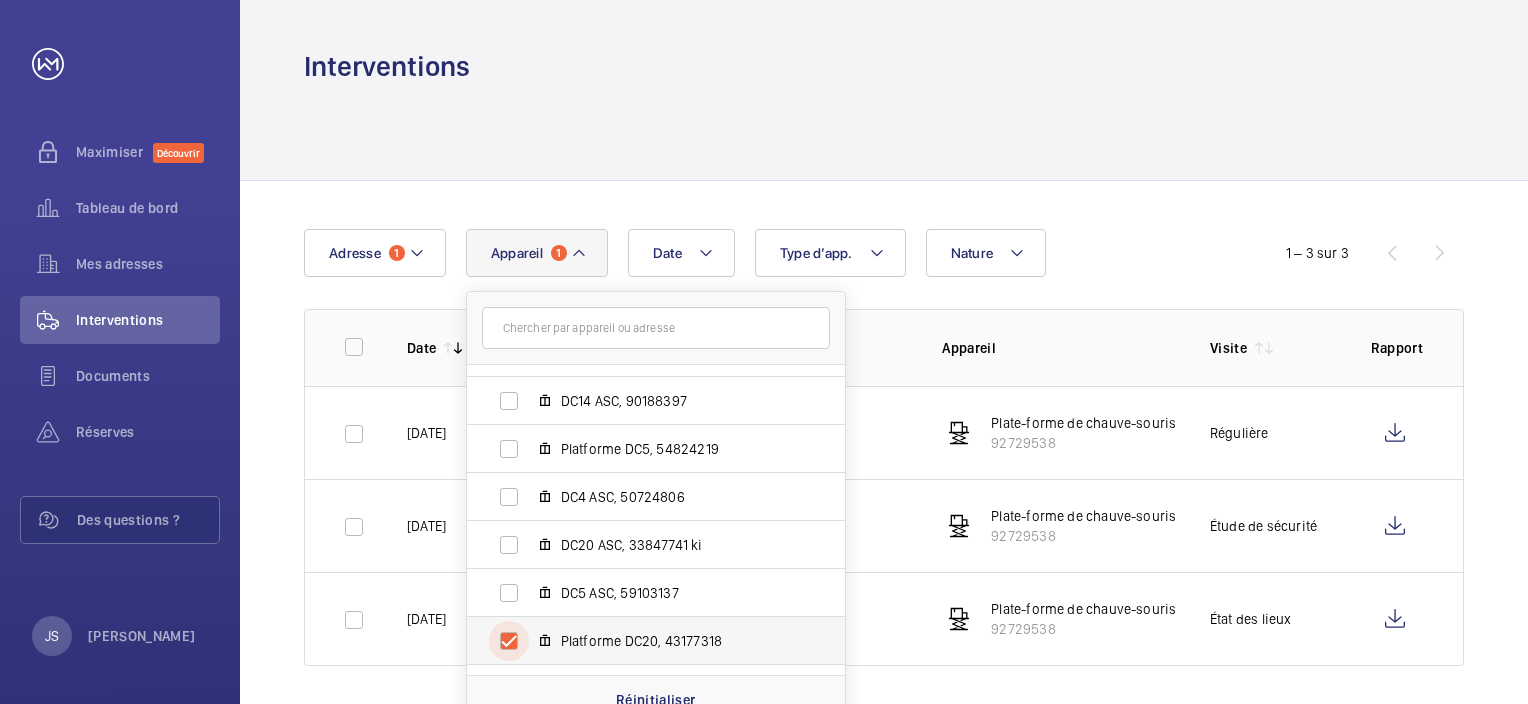 checkbox on "true" 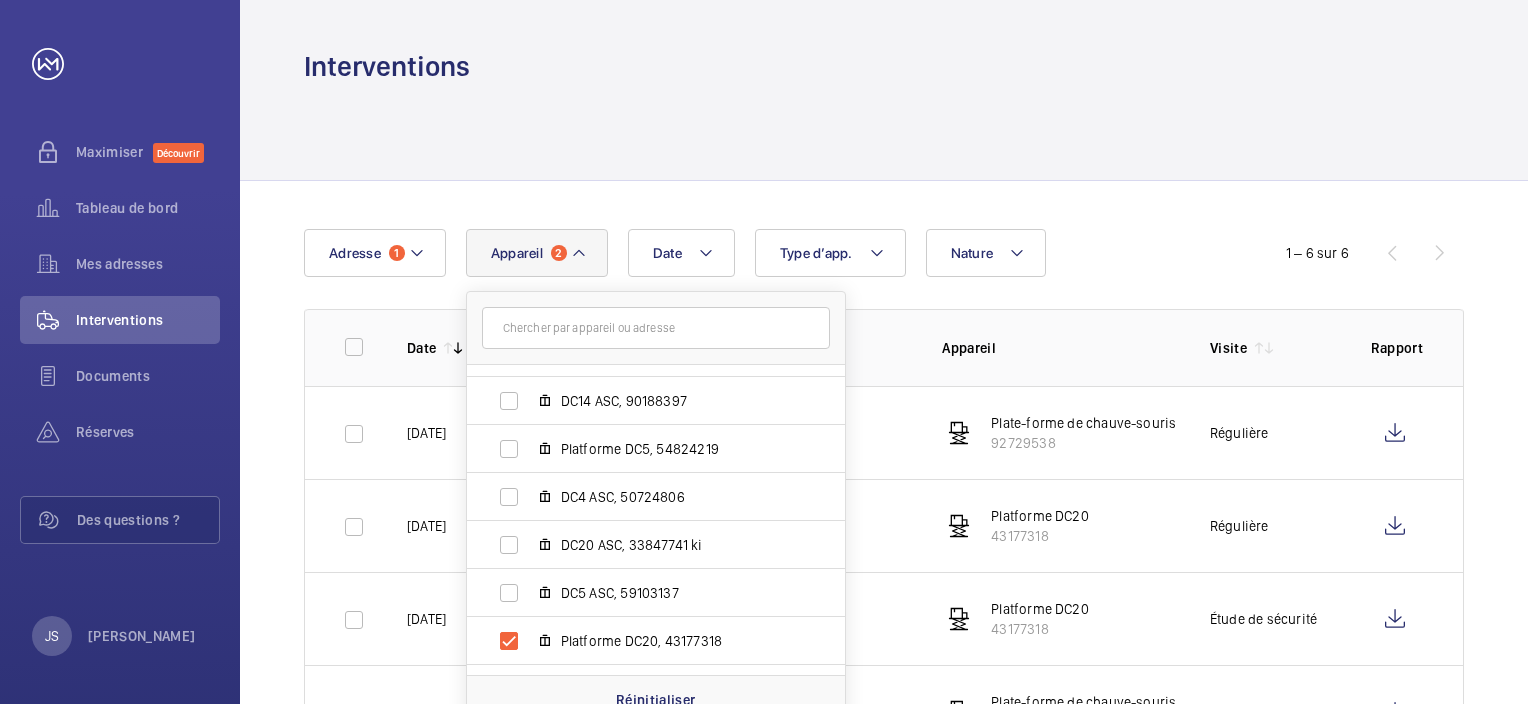 click 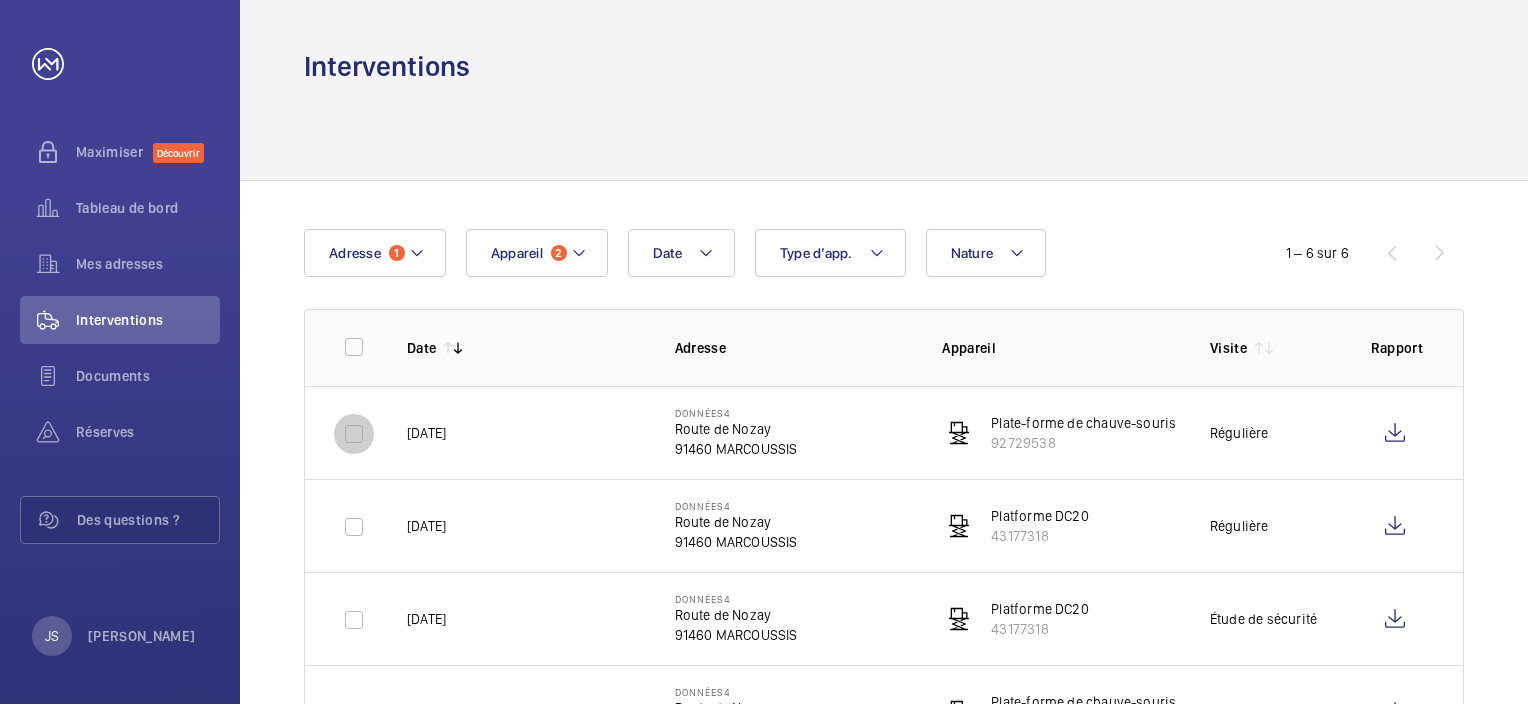 click at bounding box center (354, 434) 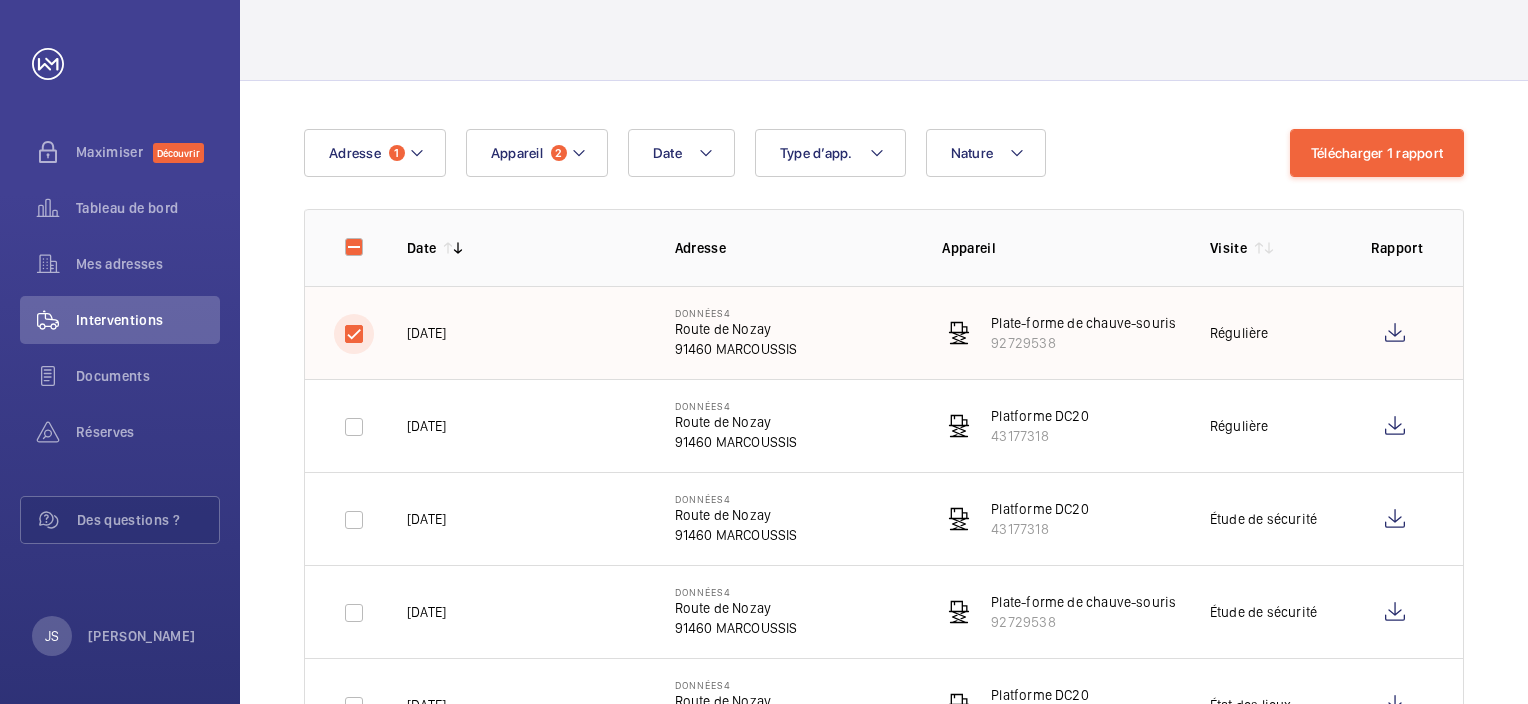 scroll, scrollTop: 200, scrollLeft: 0, axis: vertical 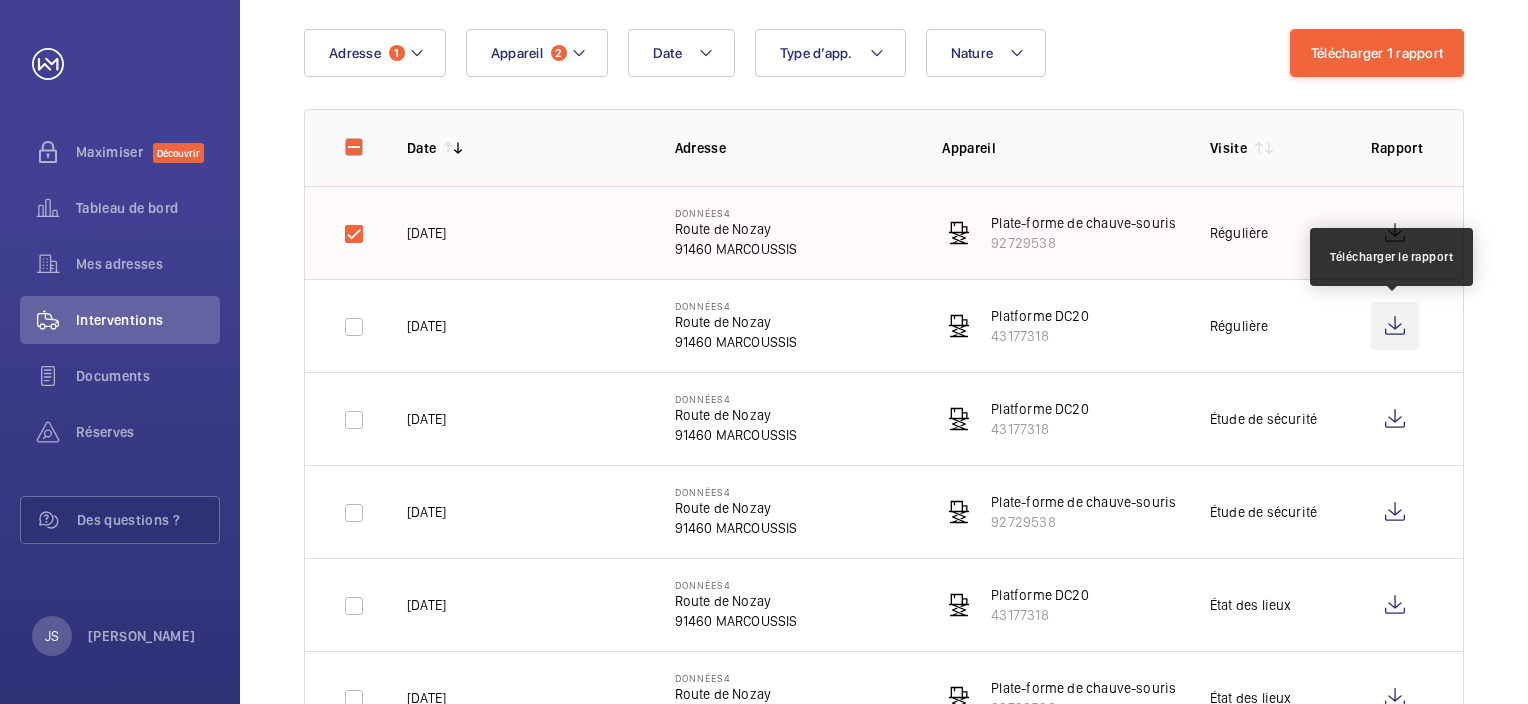 click 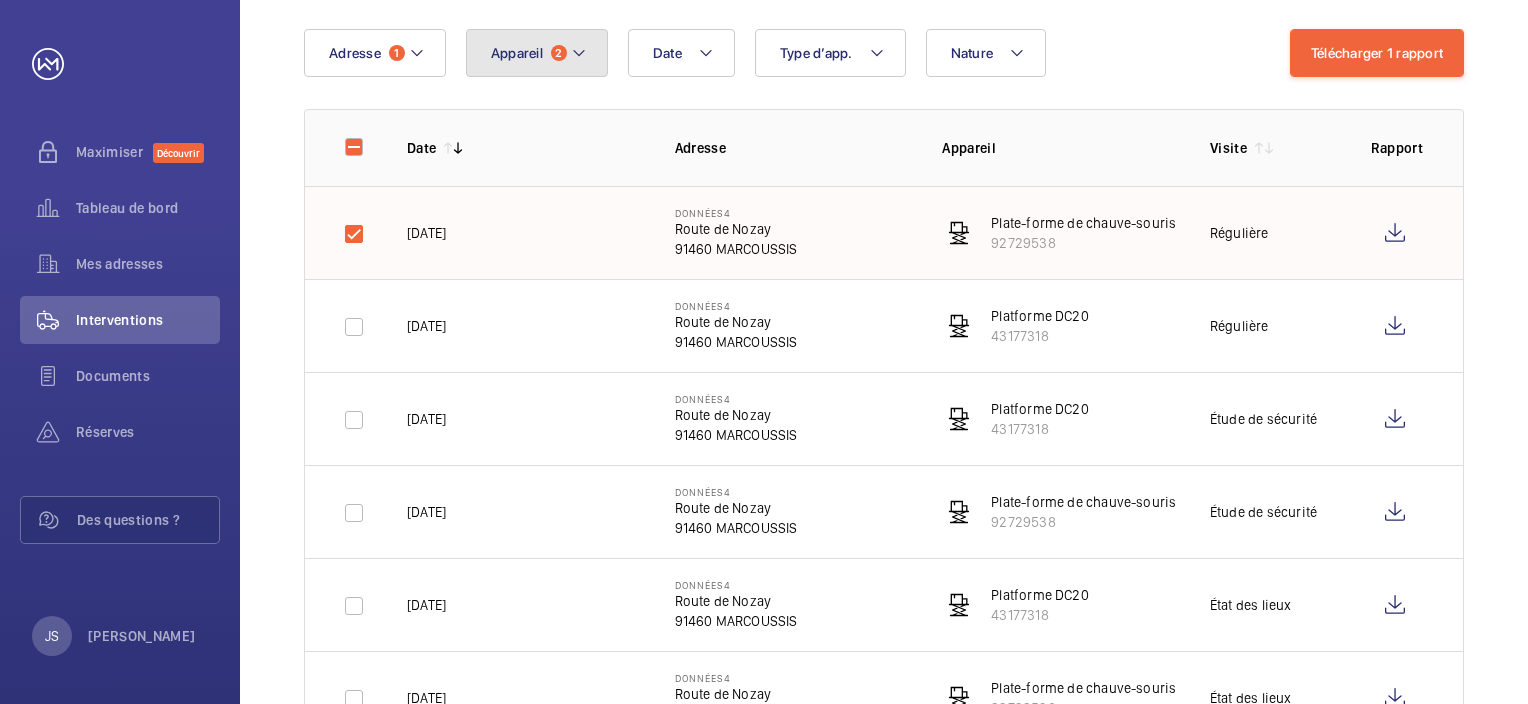 click 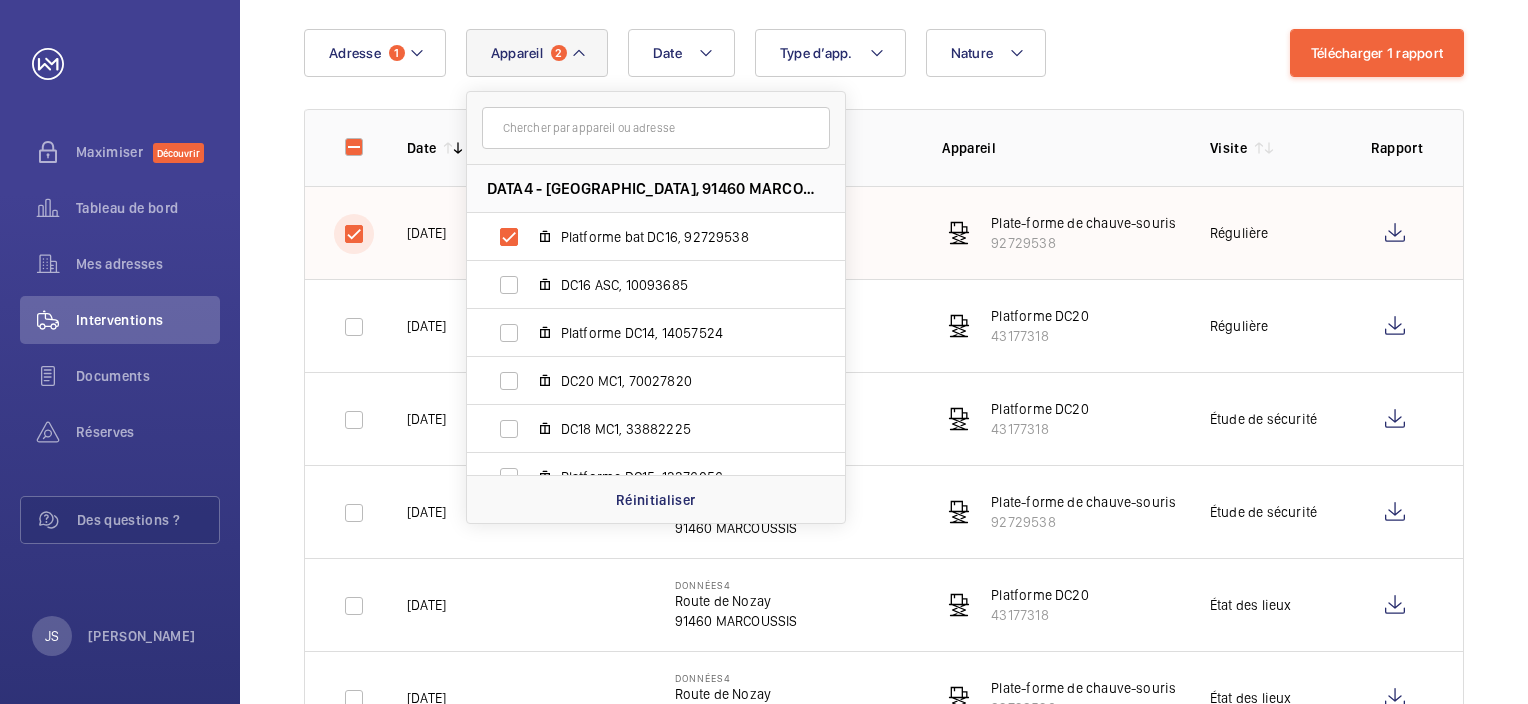 click at bounding box center (354, 234) 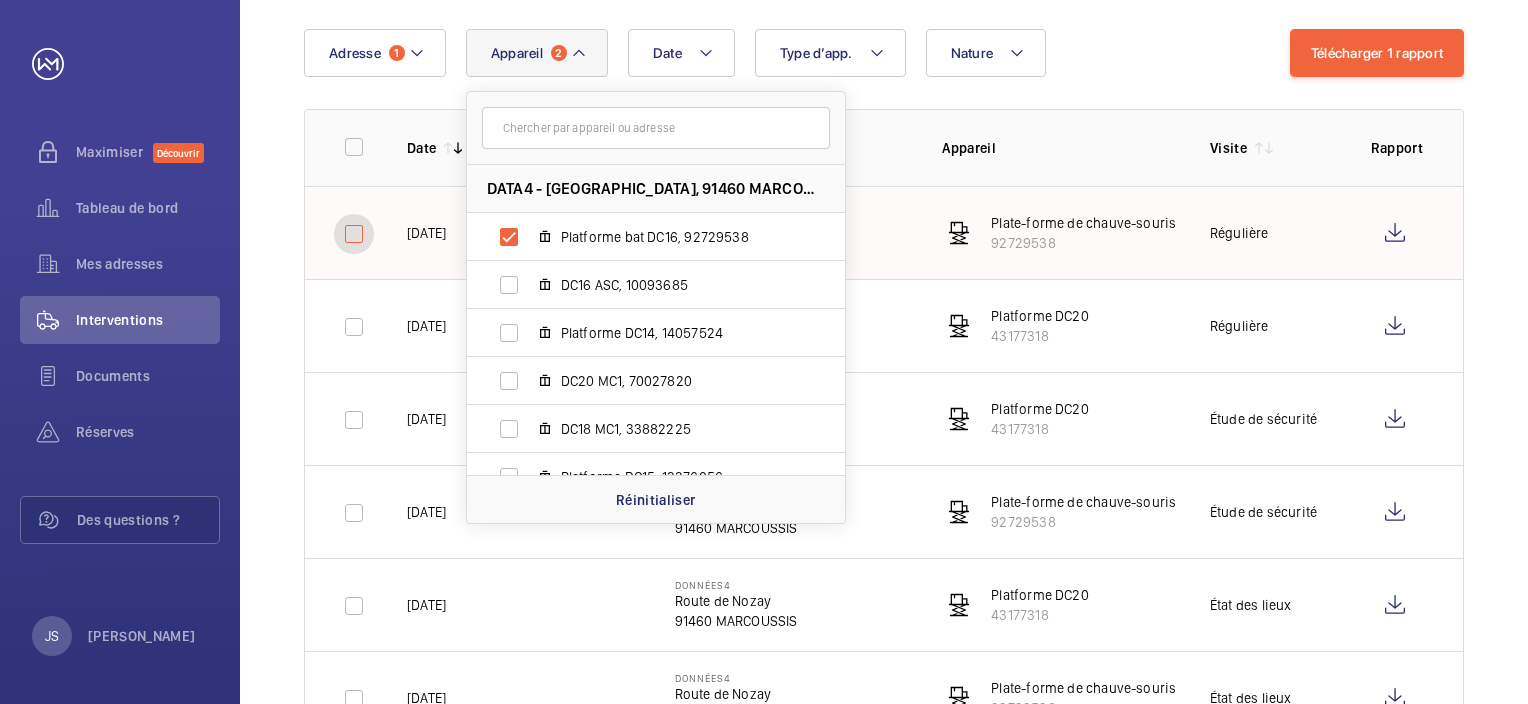checkbox on "false" 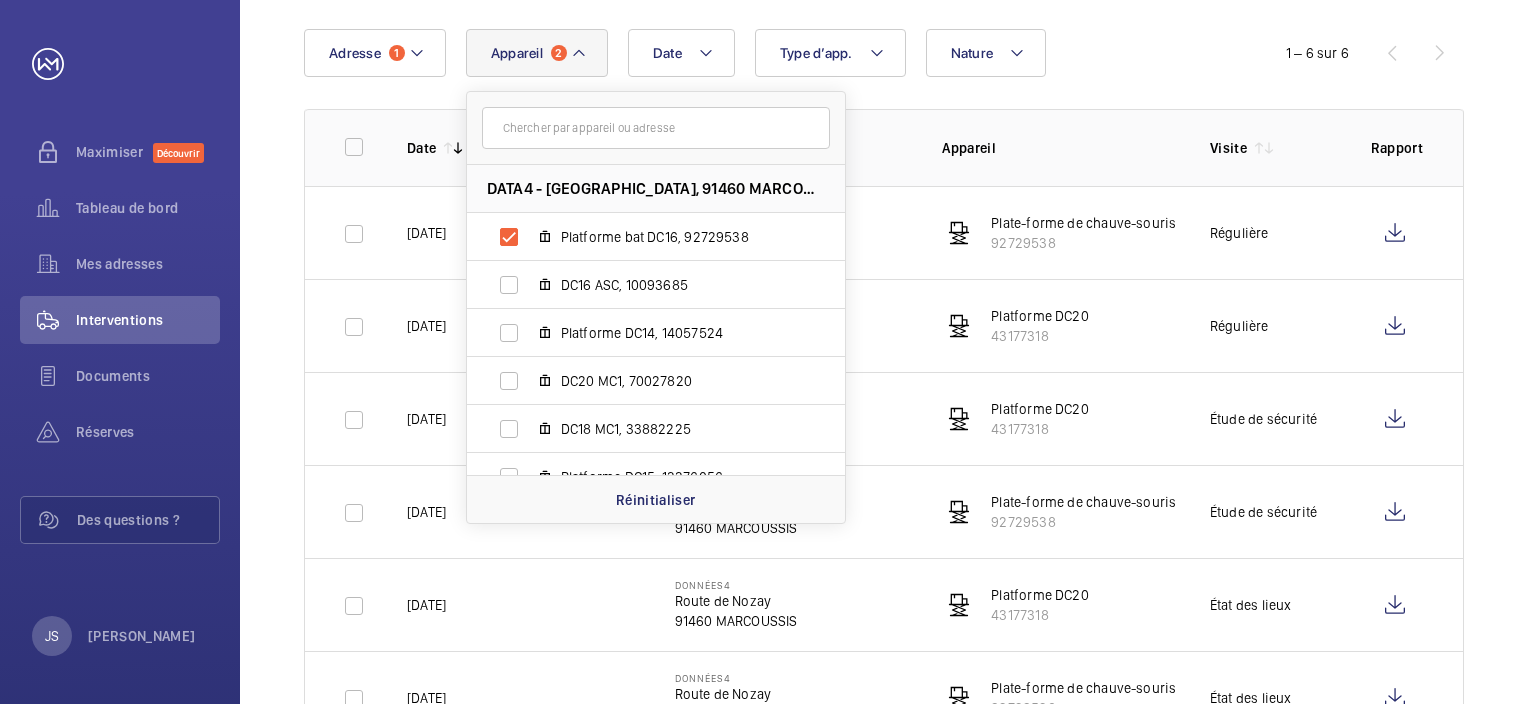 click 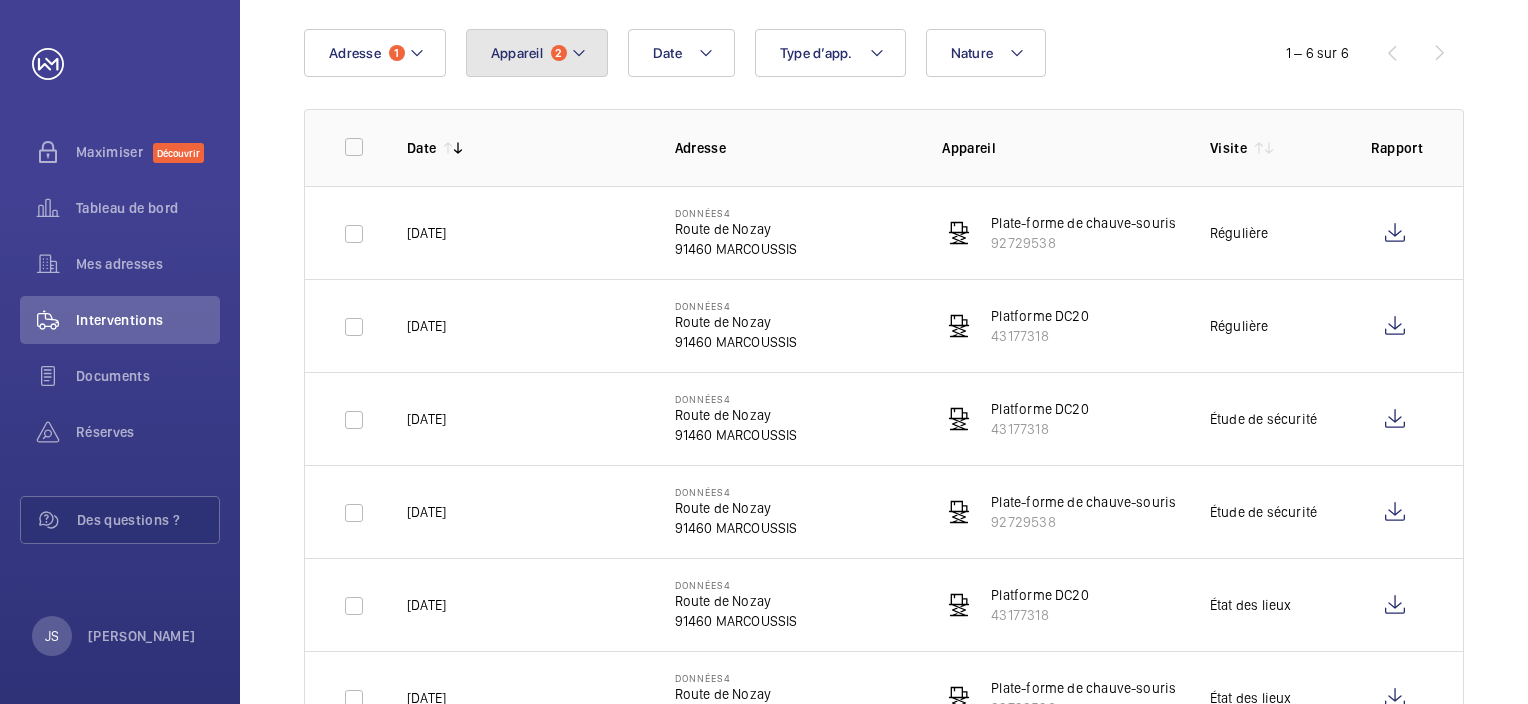 click 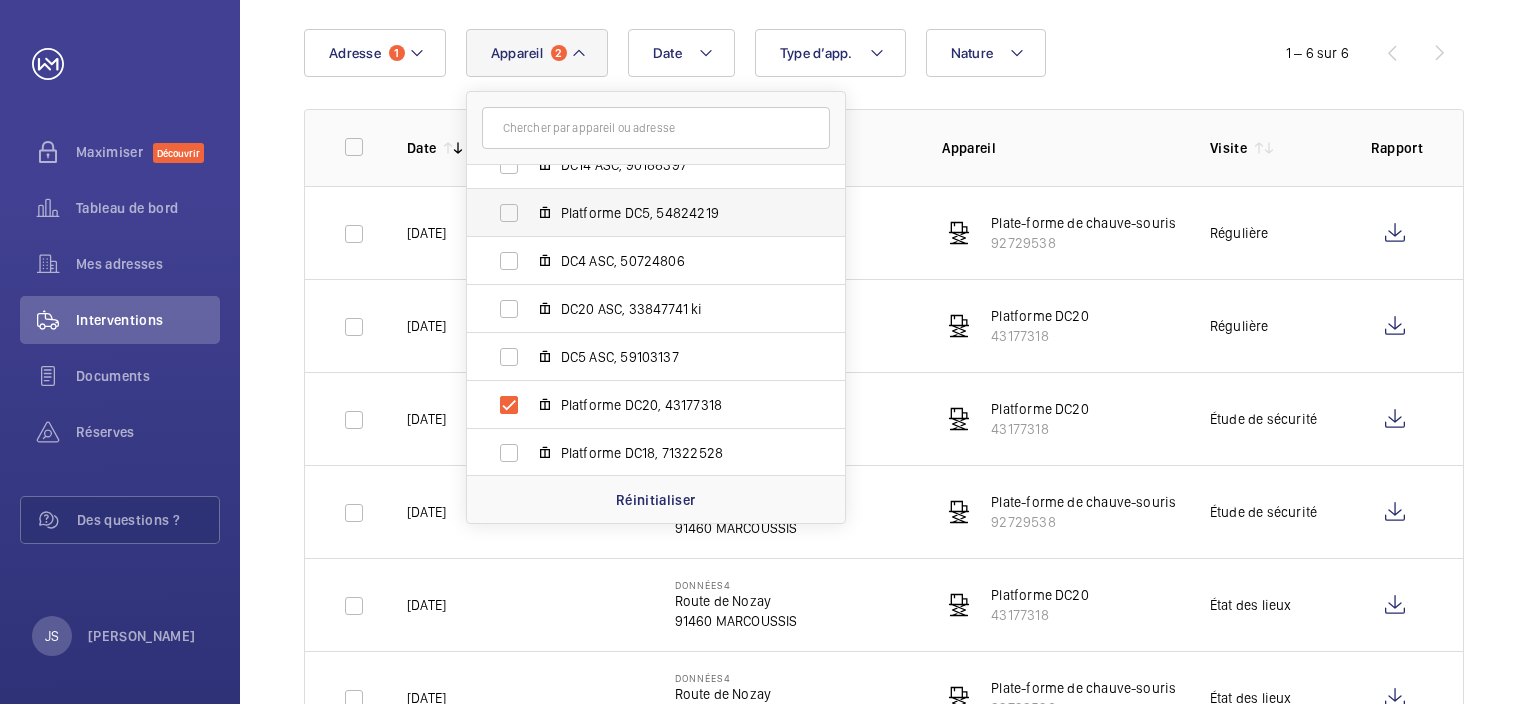 scroll, scrollTop: 937, scrollLeft: 0, axis: vertical 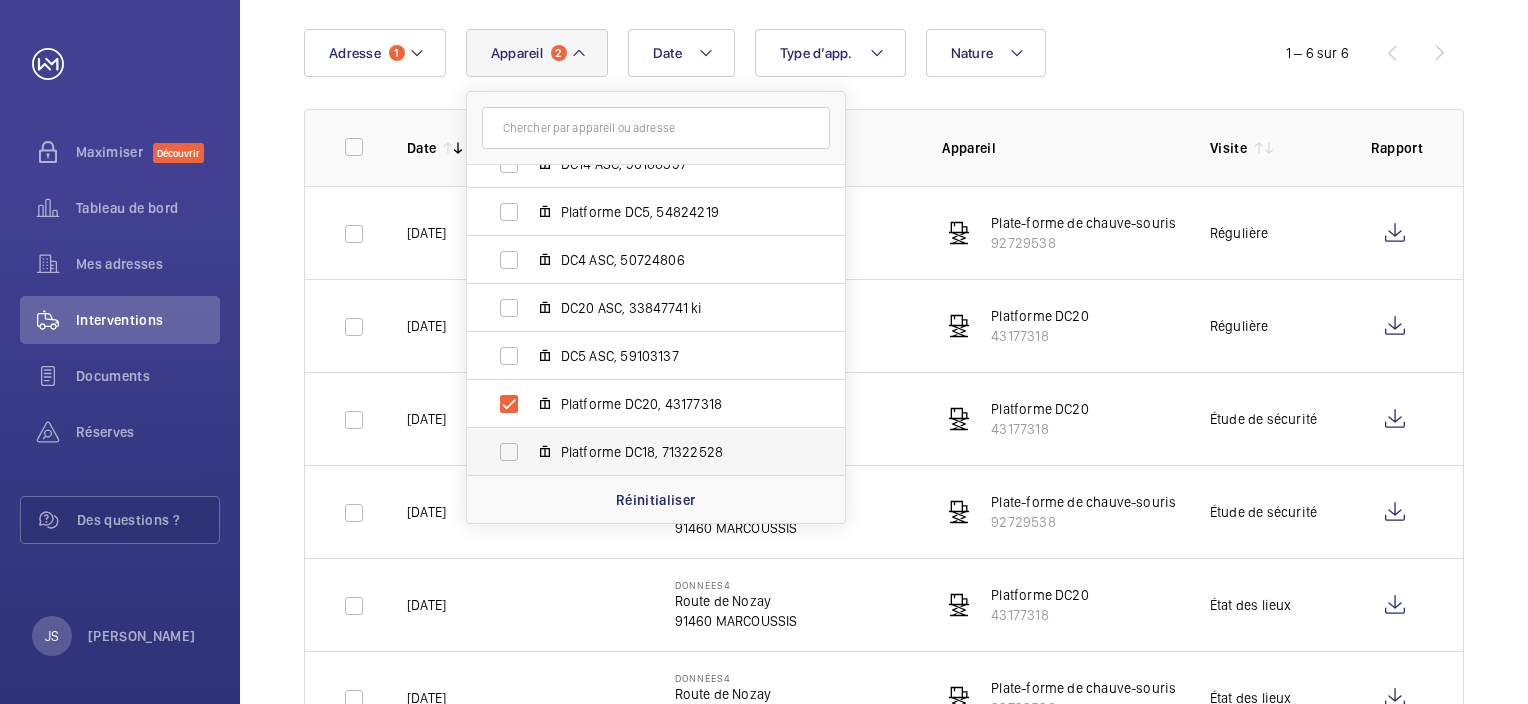 click on "Platforme DC18, 71322528" at bounding box center (640, 452) 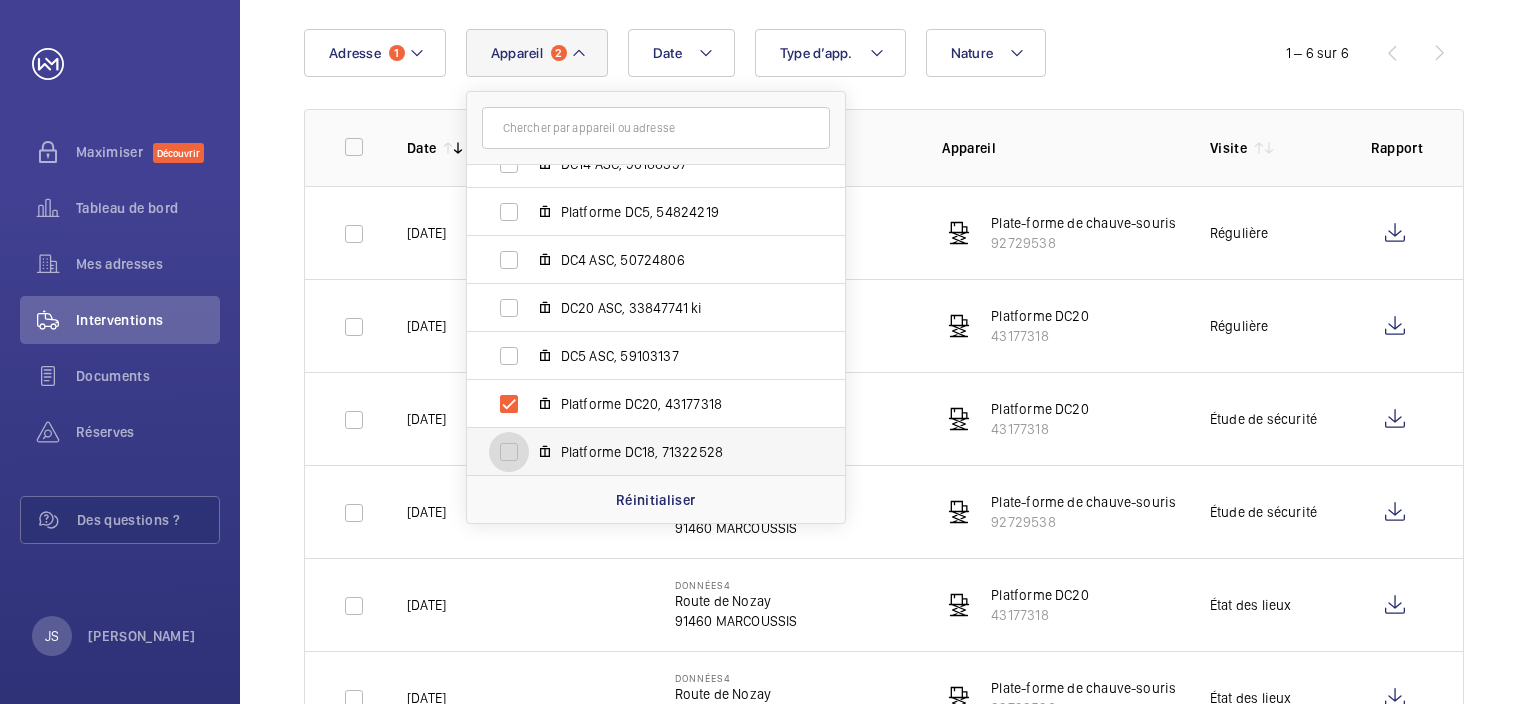 click on "Platforme DC18, 71322528" at bounding box center [509, 452] 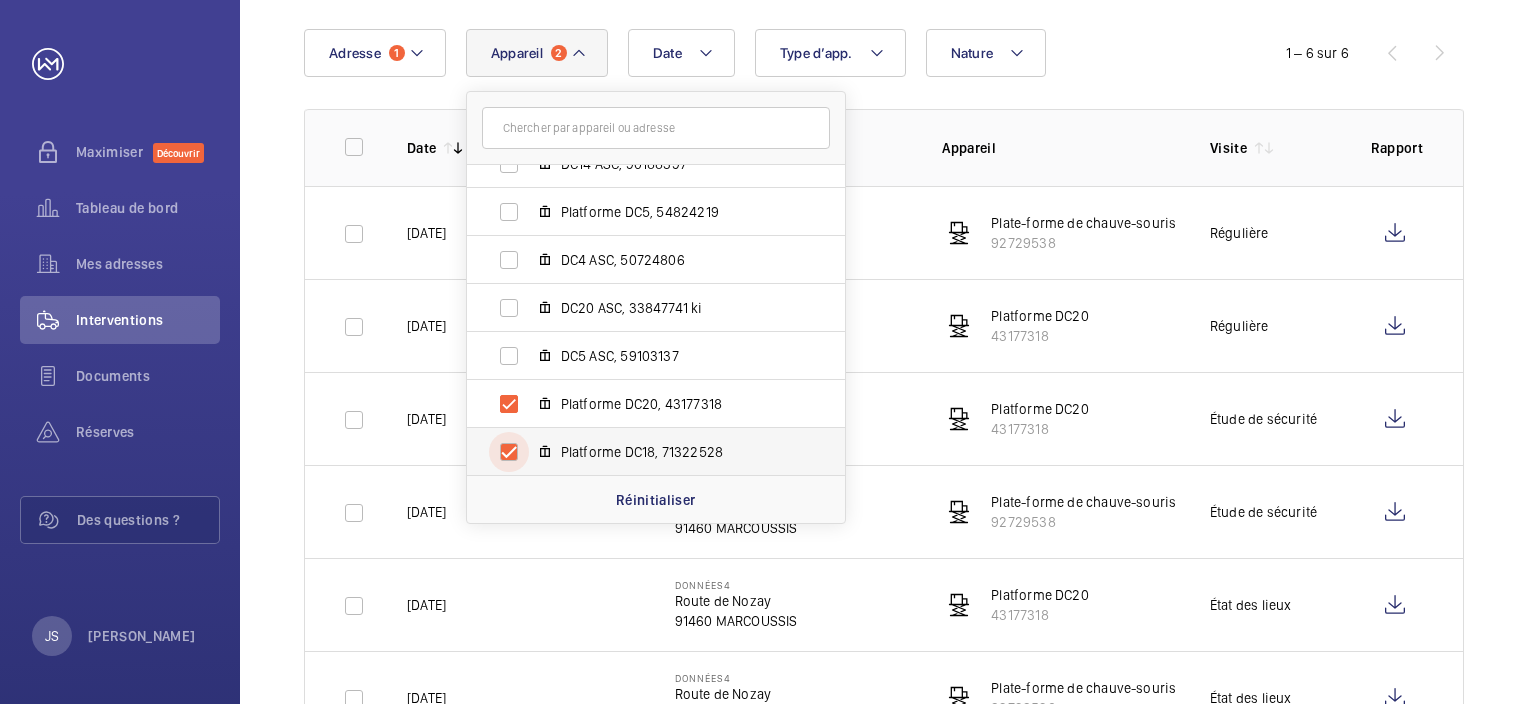 checkbox on "true" 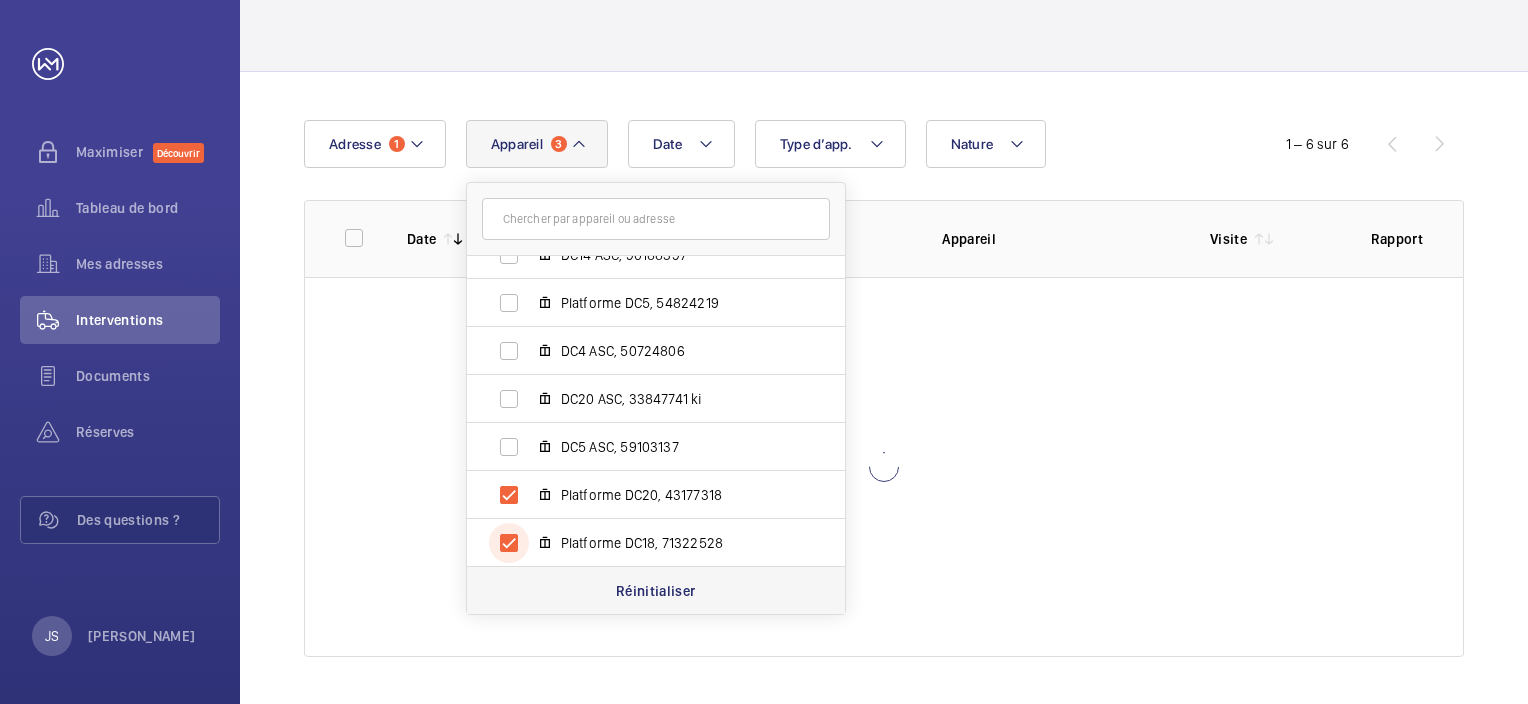 scroll, scrollTop: 200, scrollLeft: 0, axis: vertical 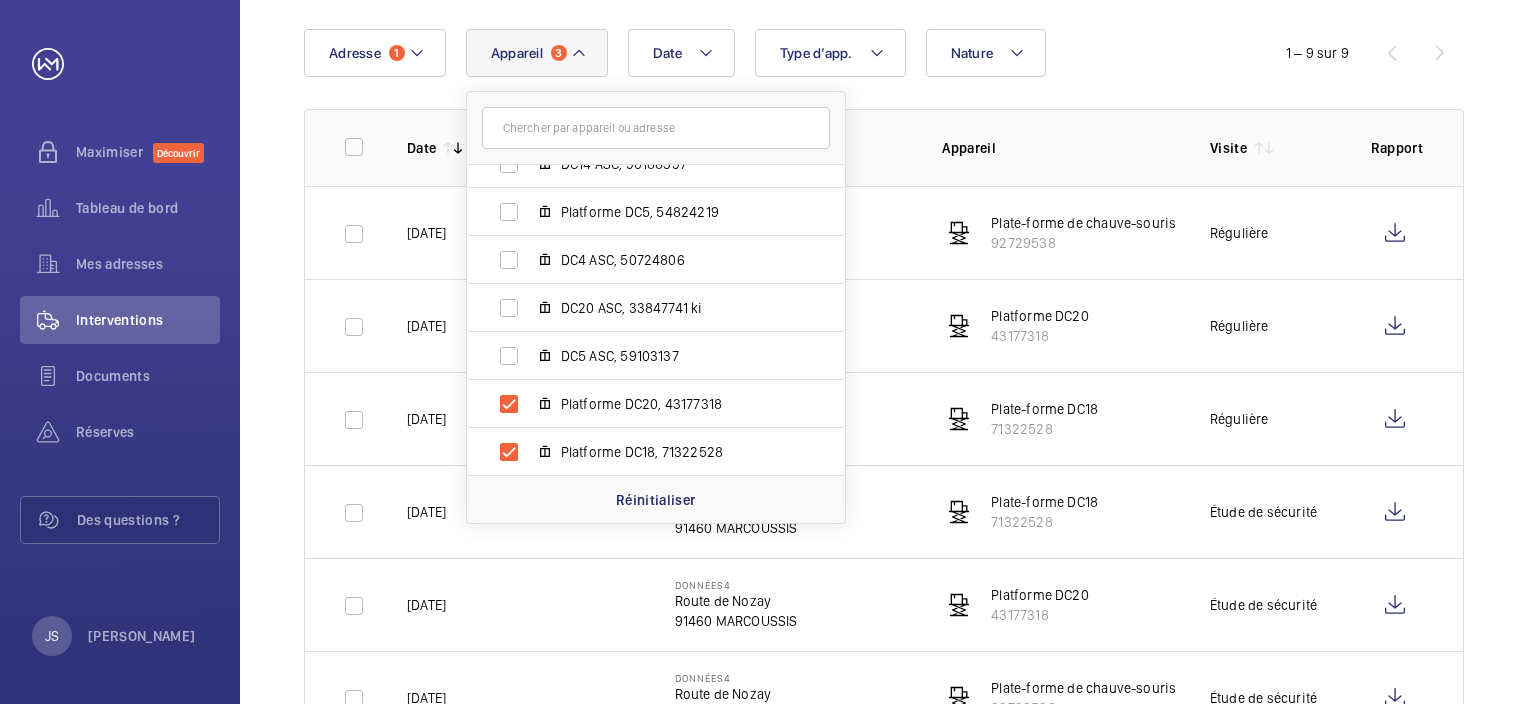 click on "Adresse" 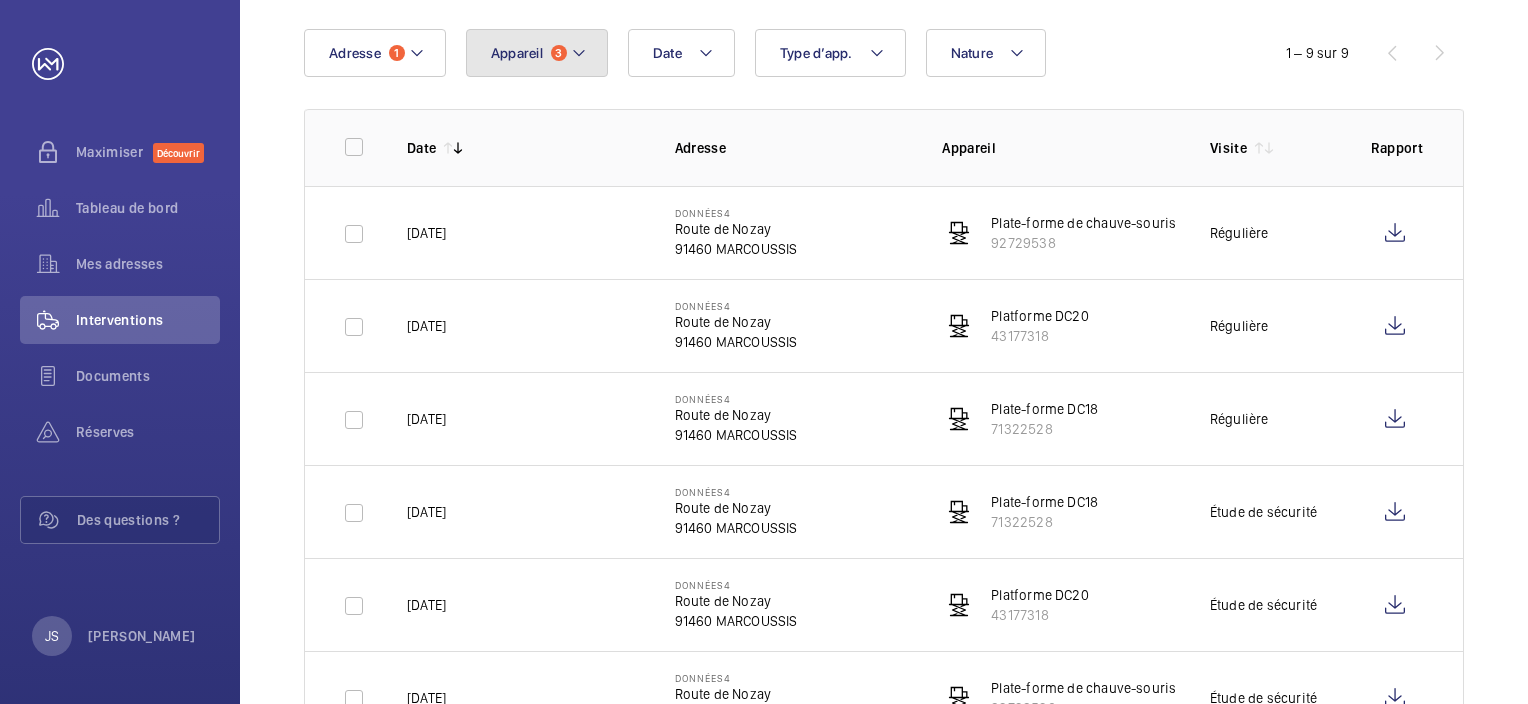 click 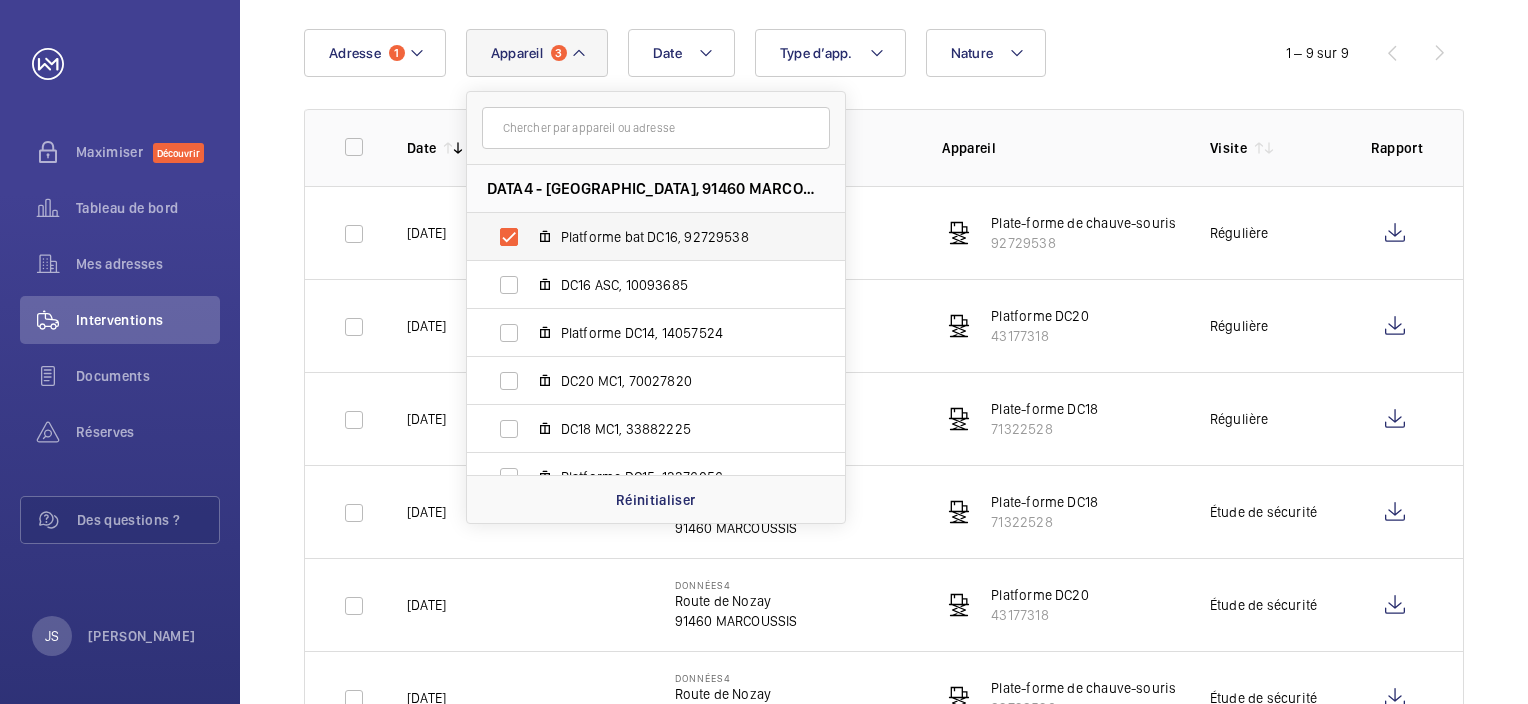 click on "Platforme bat DC16, 92729538" at bounding box center [640, 237] 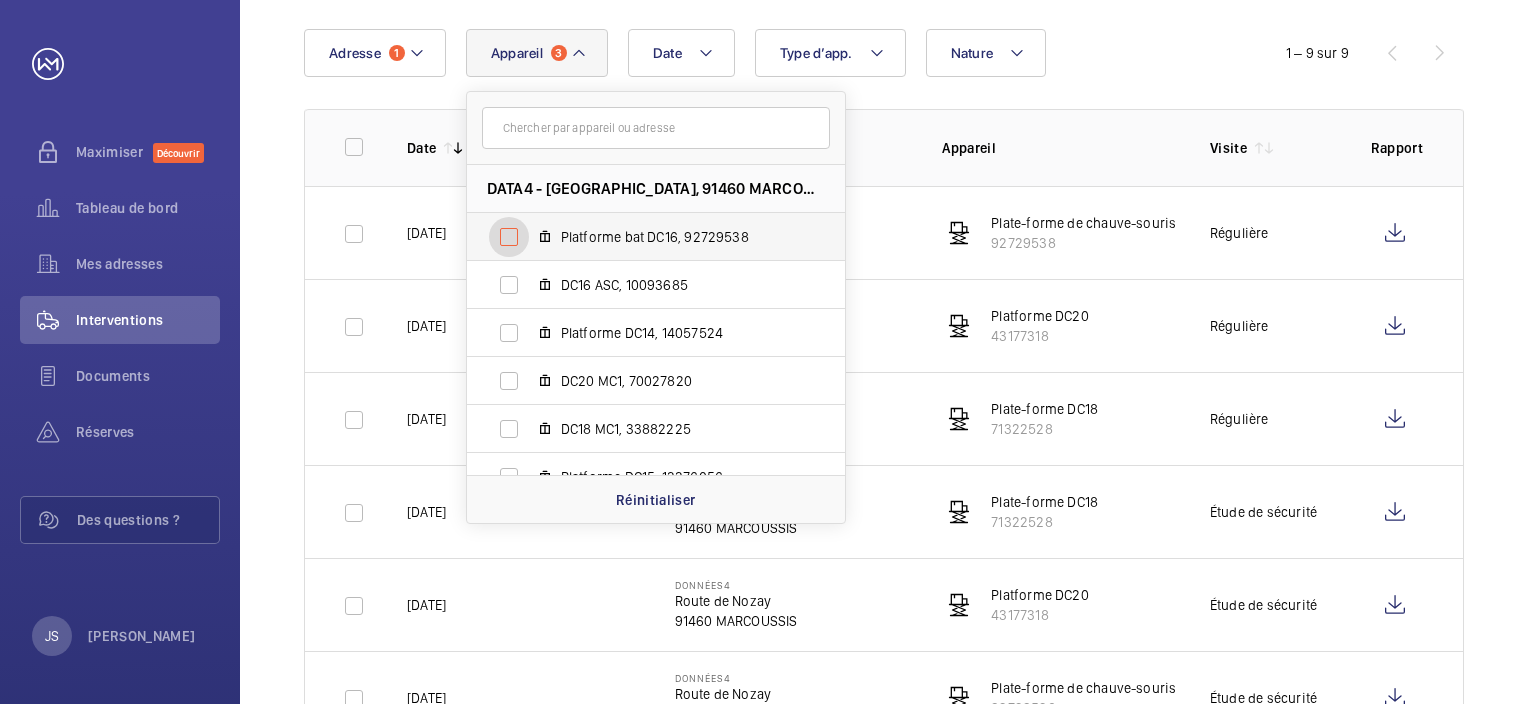 checkbox on "false" 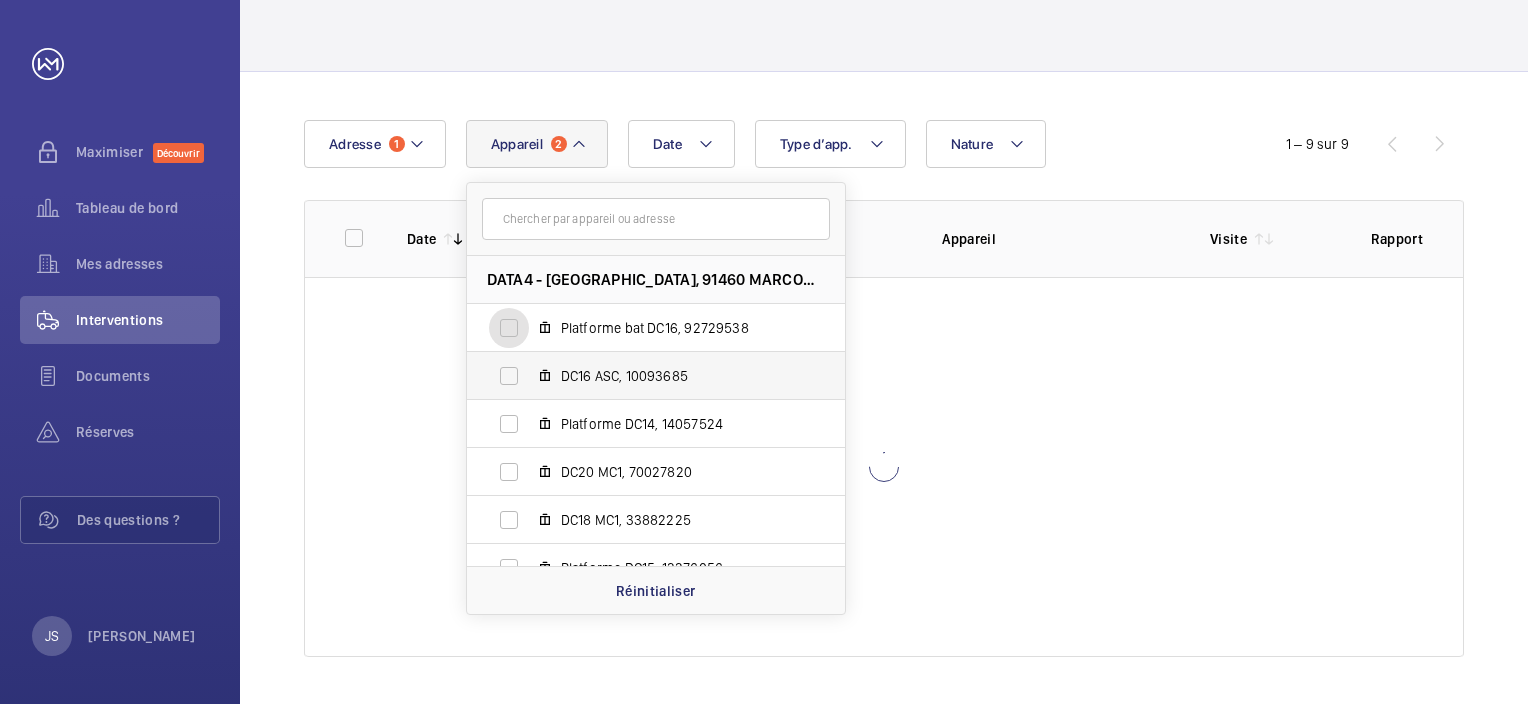 scroll, scrollTop: 200, scrollLeft: 0, axis: vertical 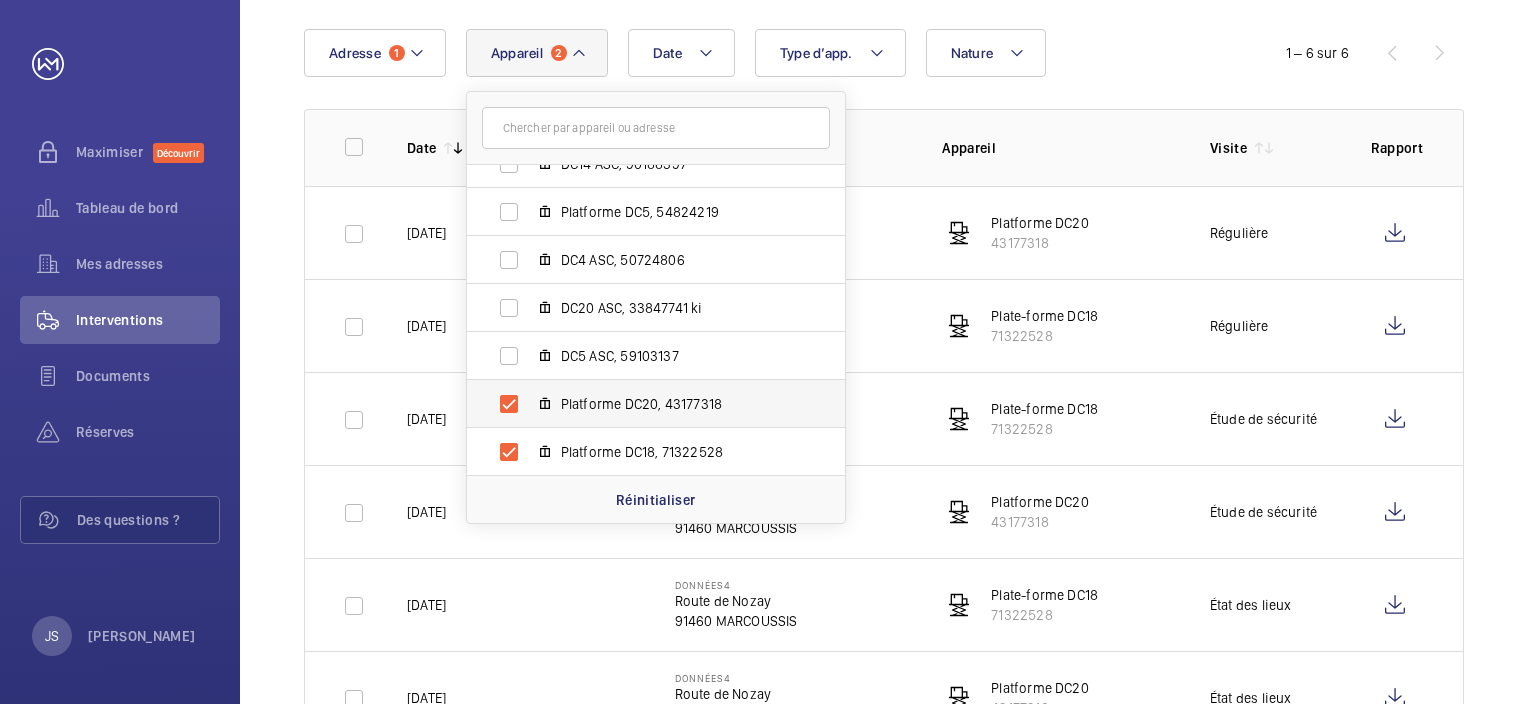 click on "Platforme DC20, 43177318" at bounding box center [640, 404] 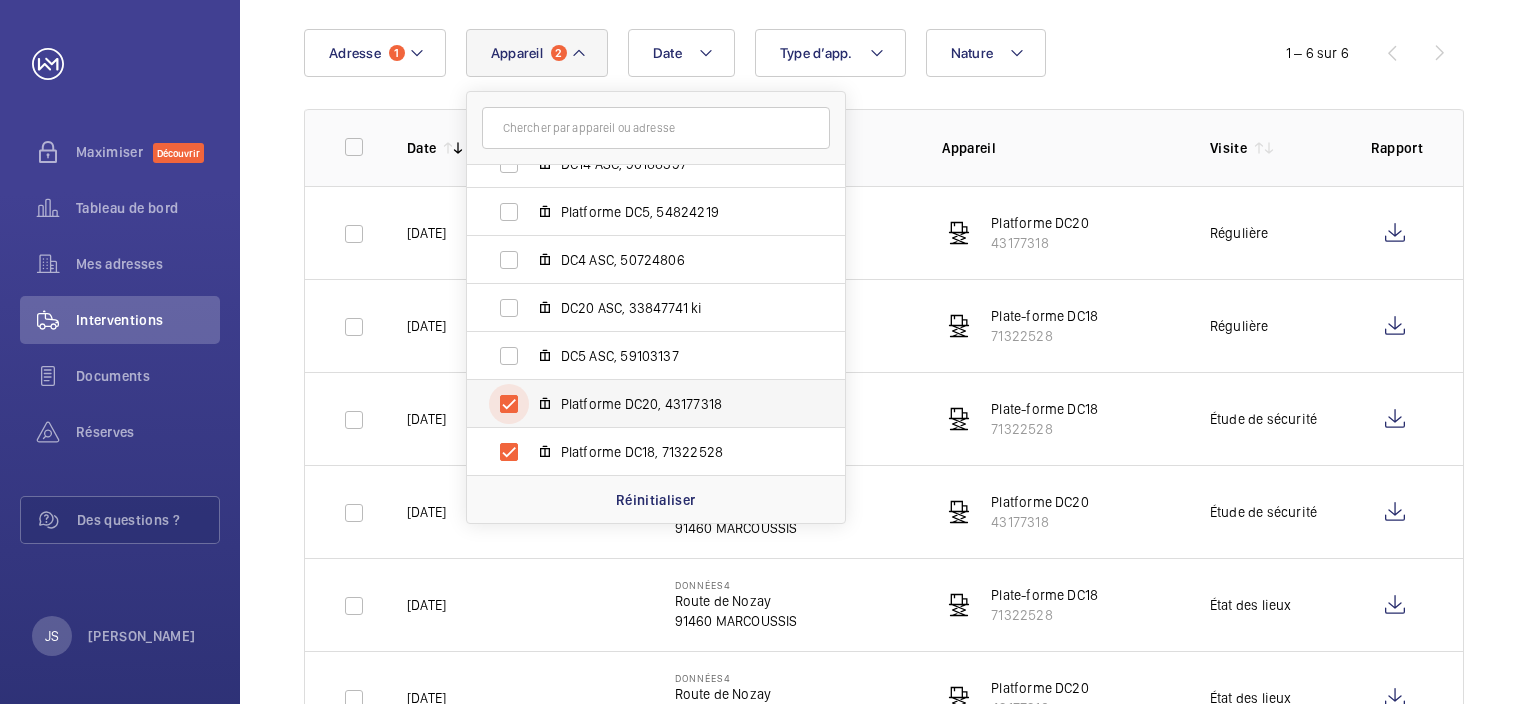 click on "Platforme DC20, 43177318" at bounding box center (509, 404) 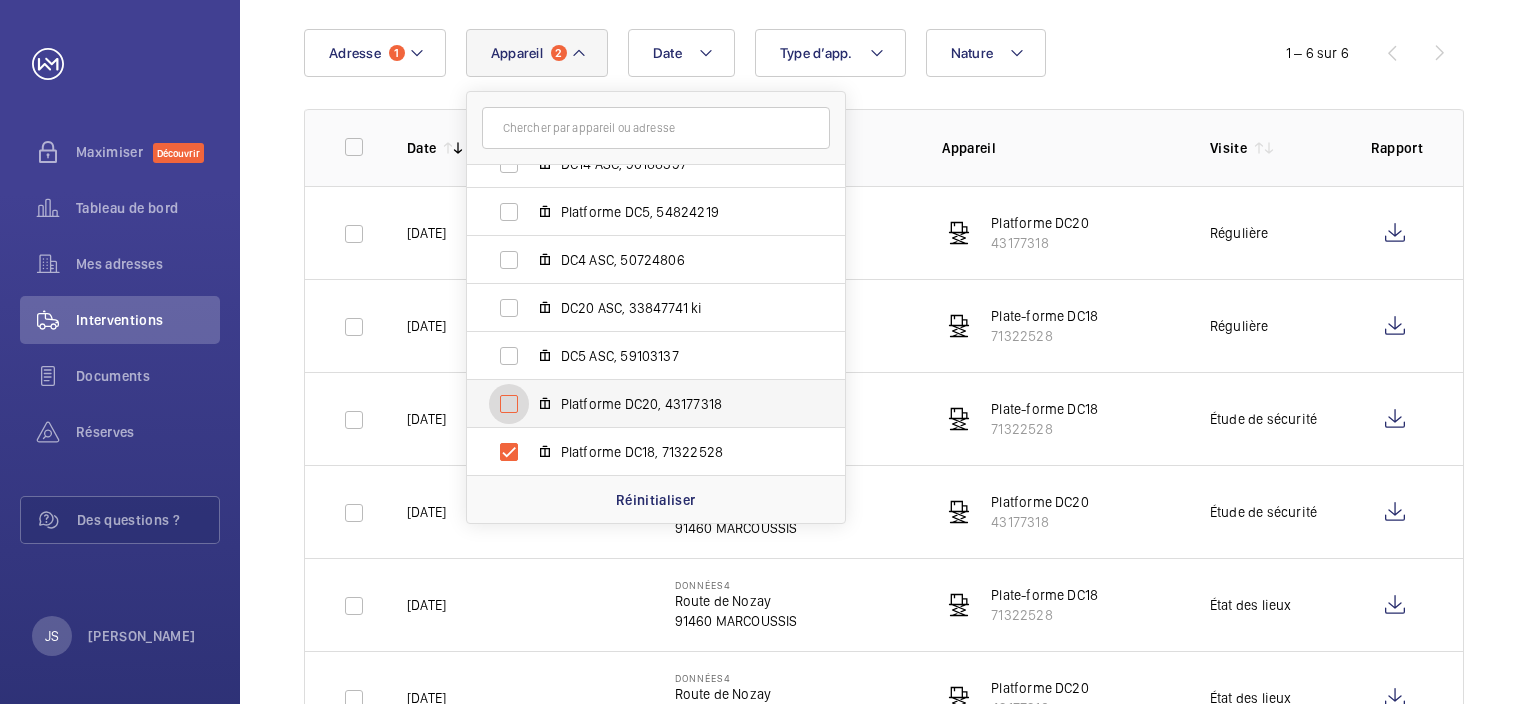checkbox on "false" 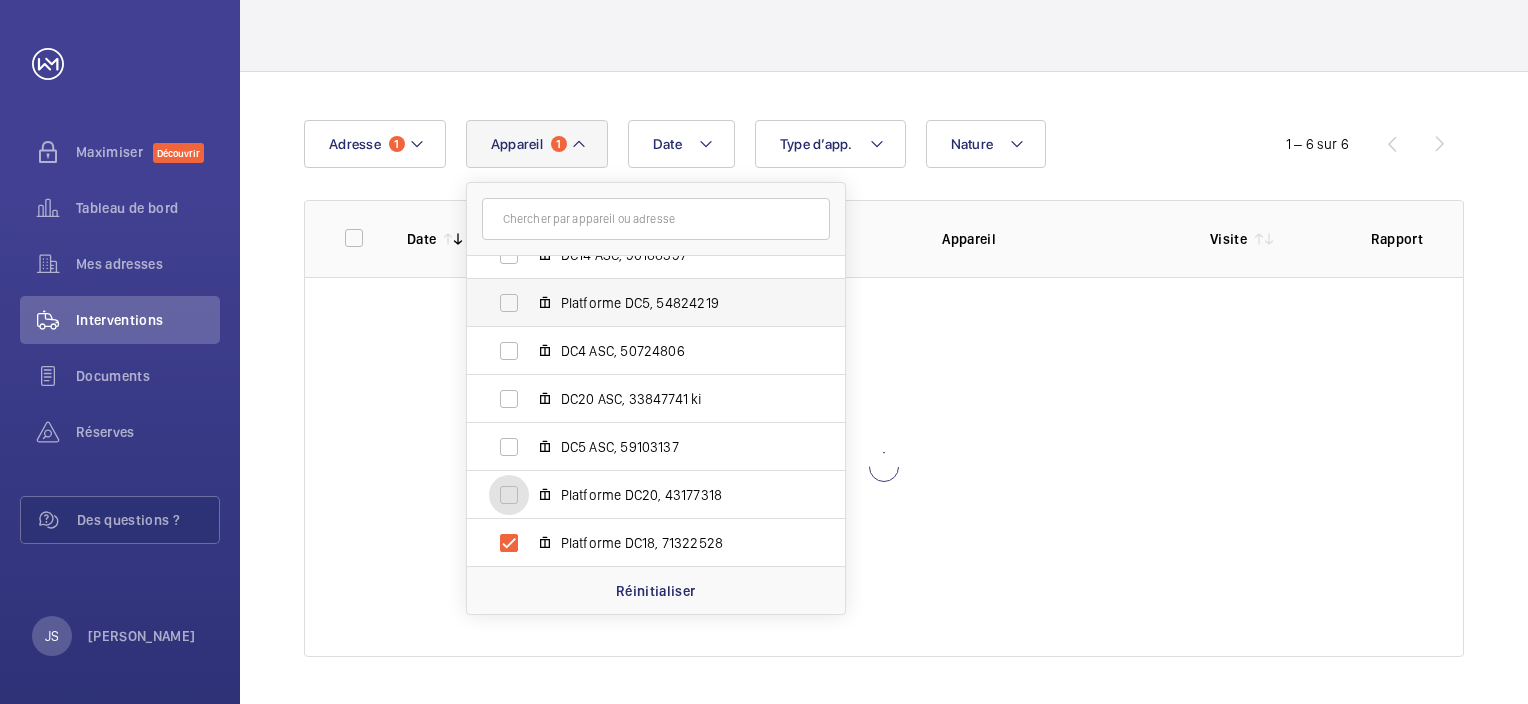 scroll, scrollTop: 19, scrollLeft: 0, axis: vertical 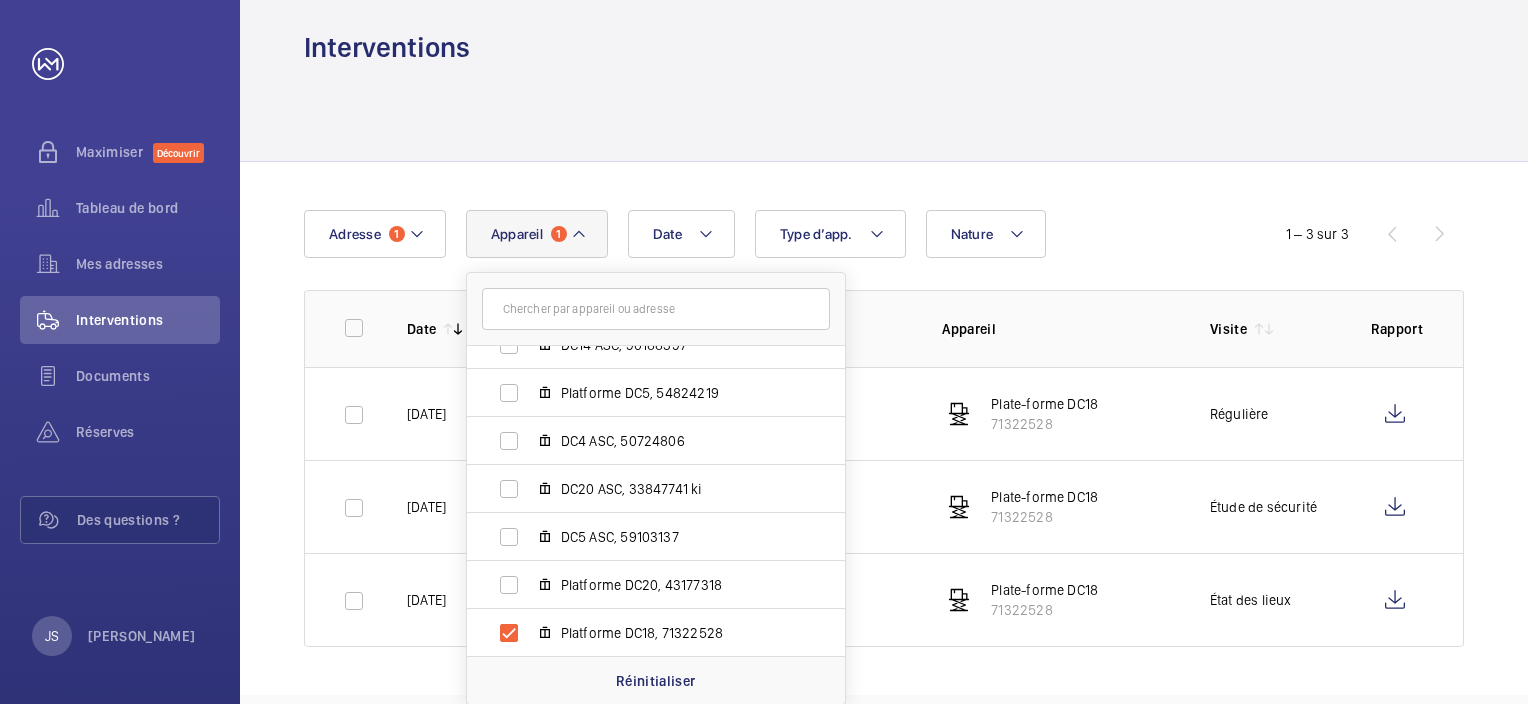 click 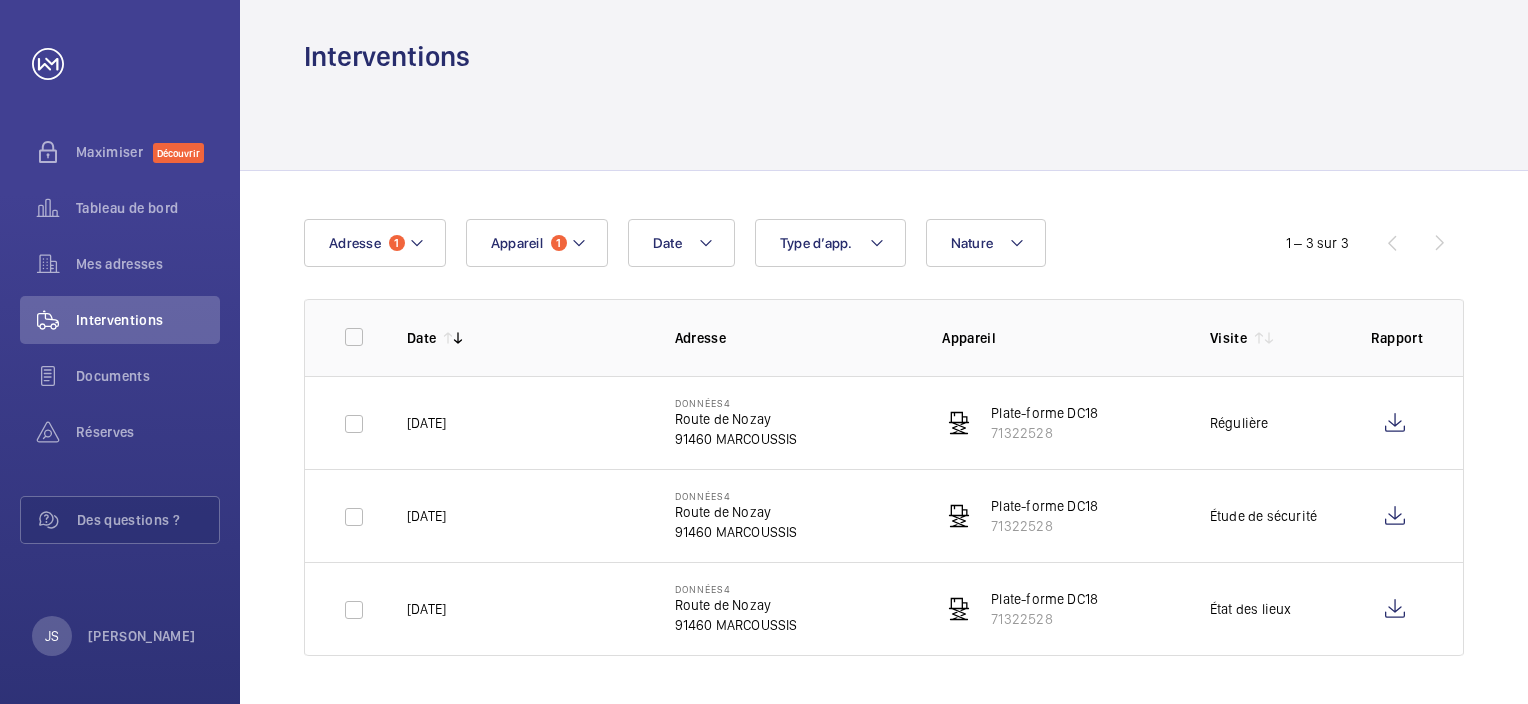 scroll, scrollTop: 8, scrollLeft: 0, axis: vertical 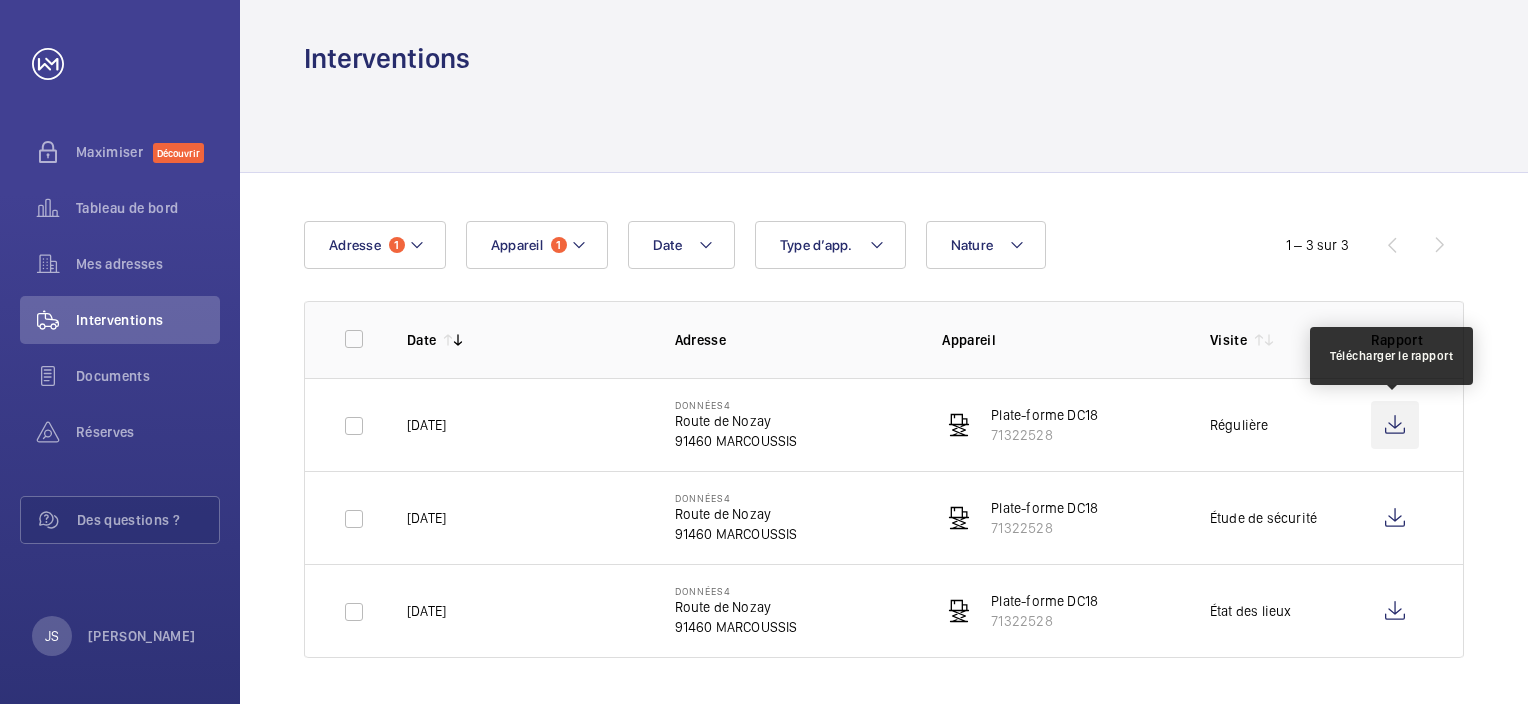 click 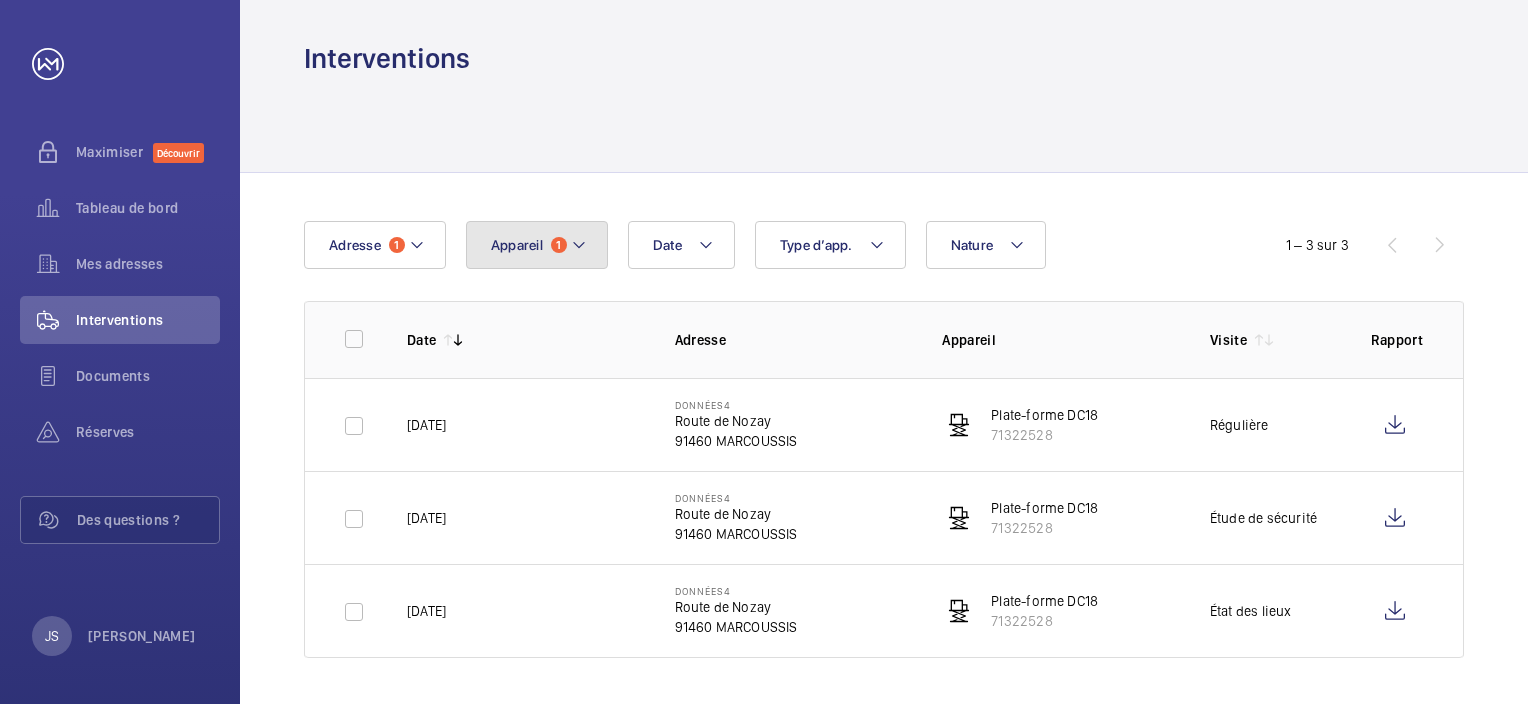 click 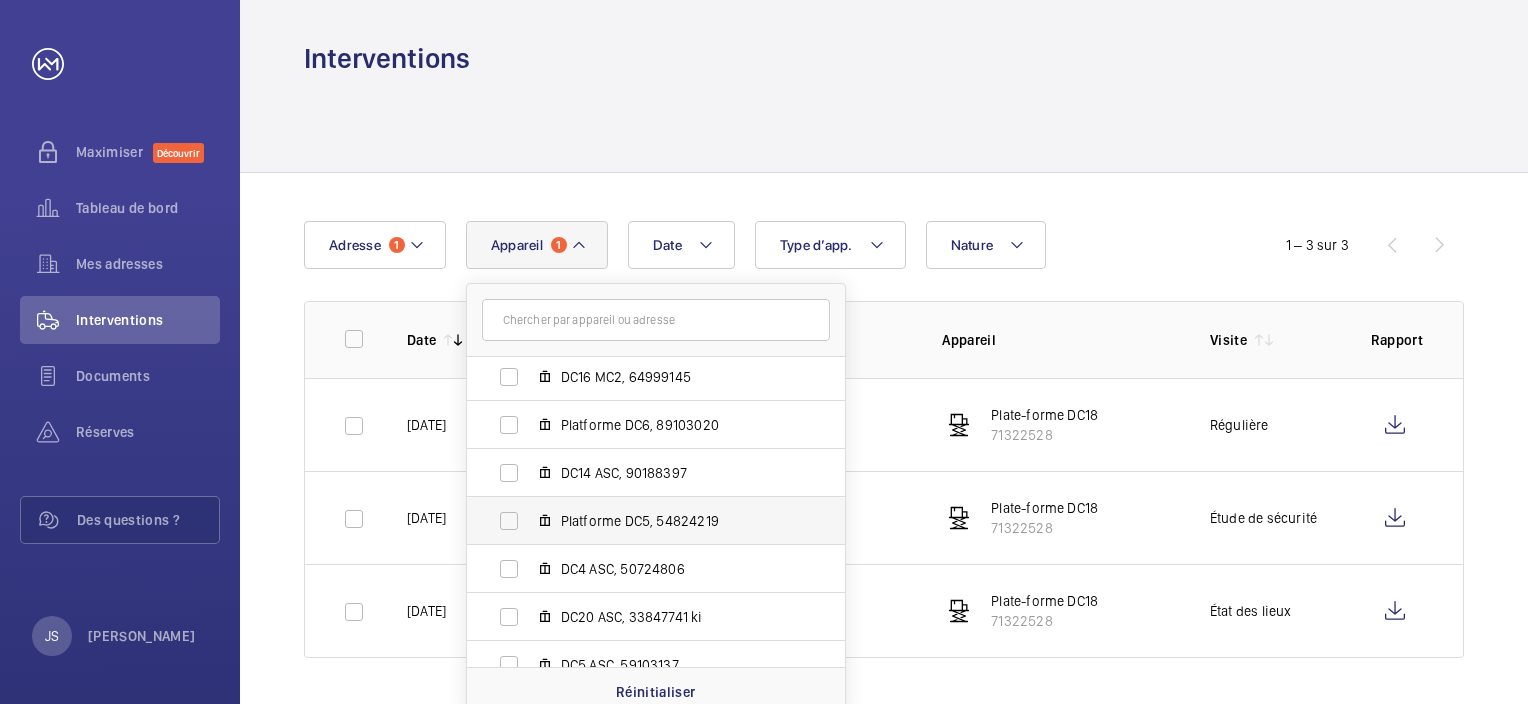 scroll, scrollTop: 937, scrollLeft: 0, axis: vertical 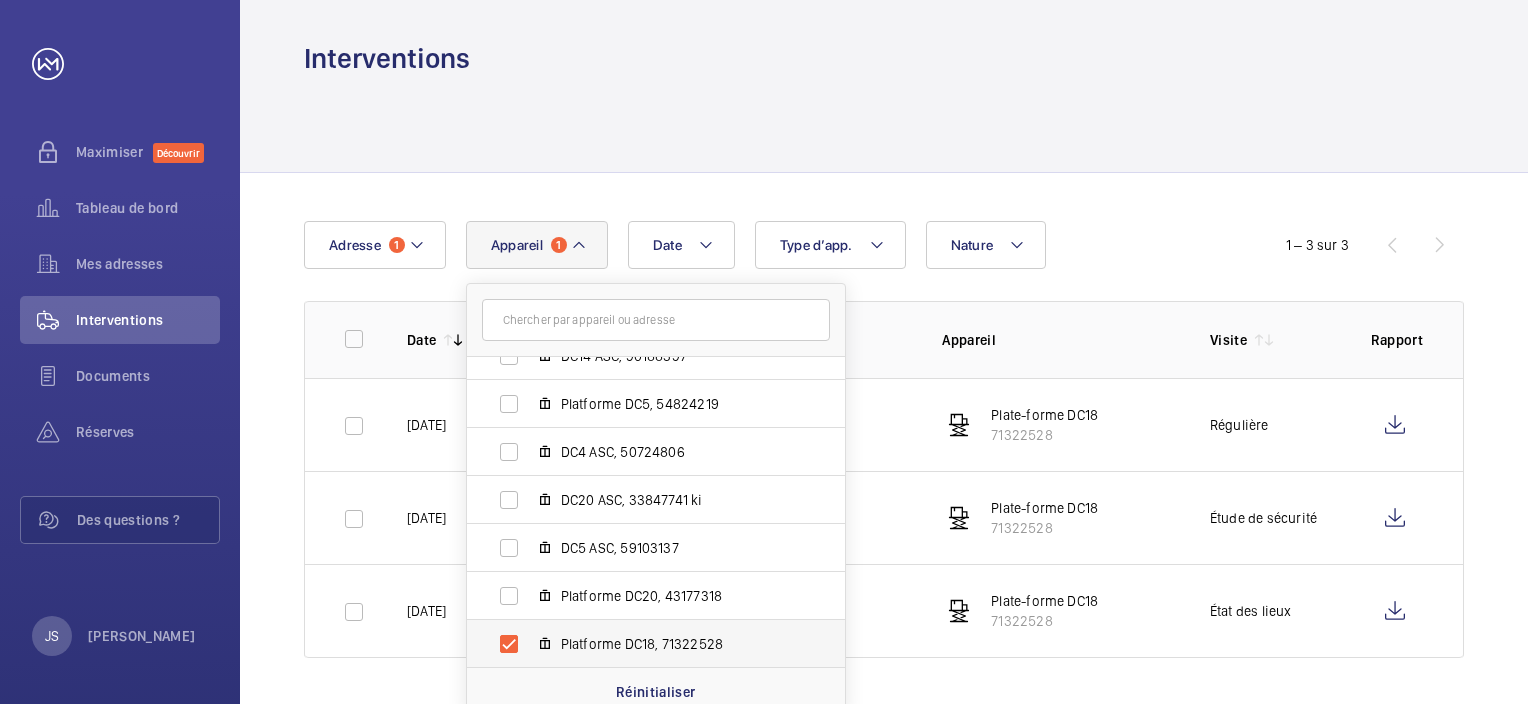 click on "Platforme DC18, 71322528" at bounding box center [640, 644] 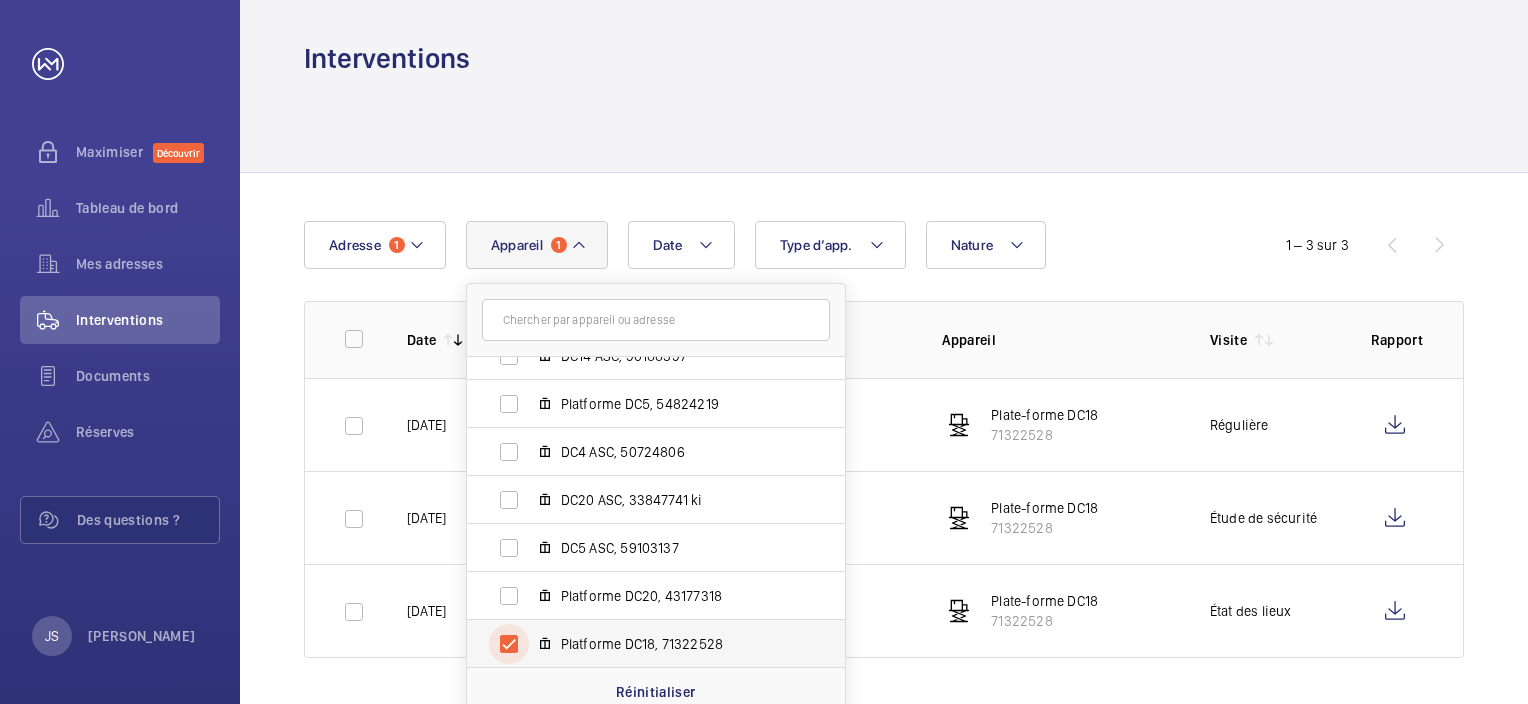 click on "Platforme DC18, 71322528" at bounding box center (509, 644) 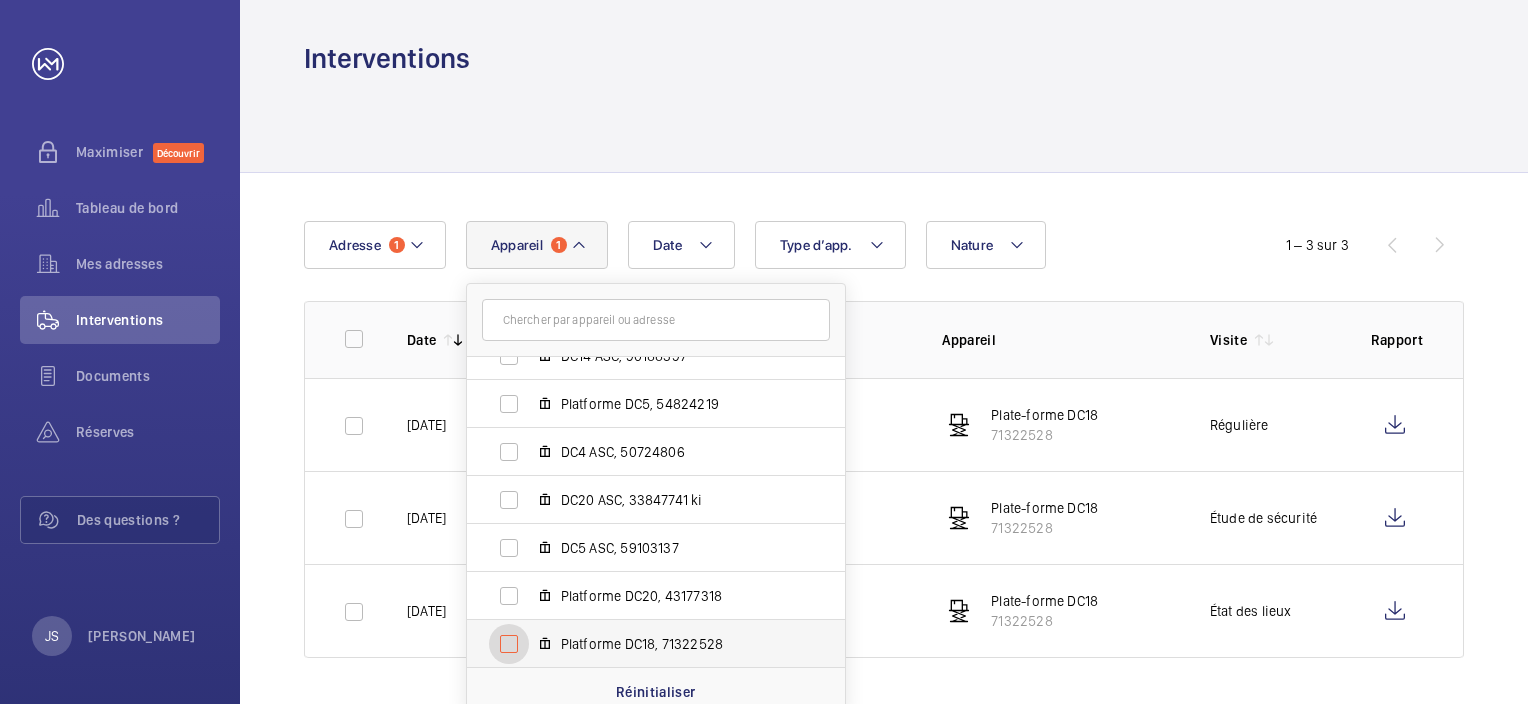 checkbox on "false" 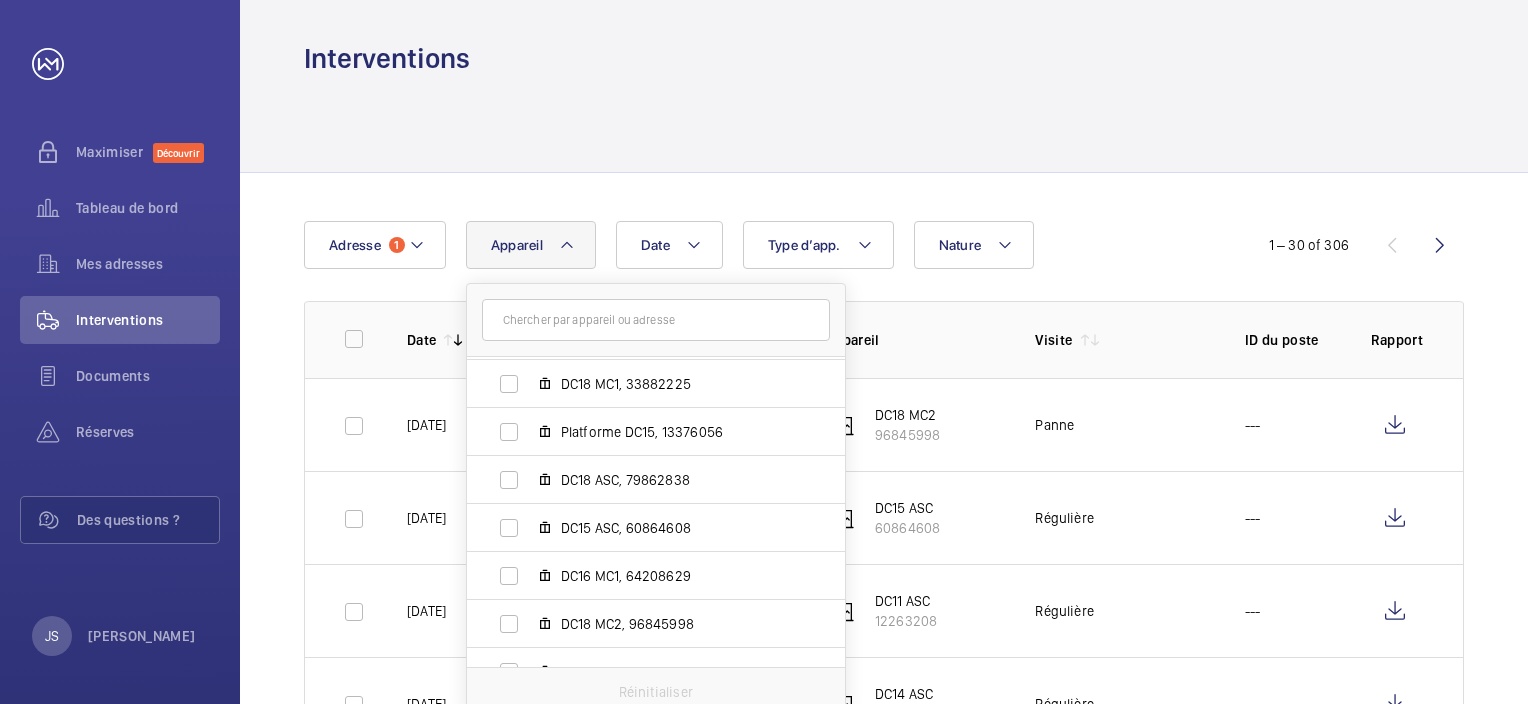 scroll, scrollTop: 0, scrollLeft: 0, axis: both 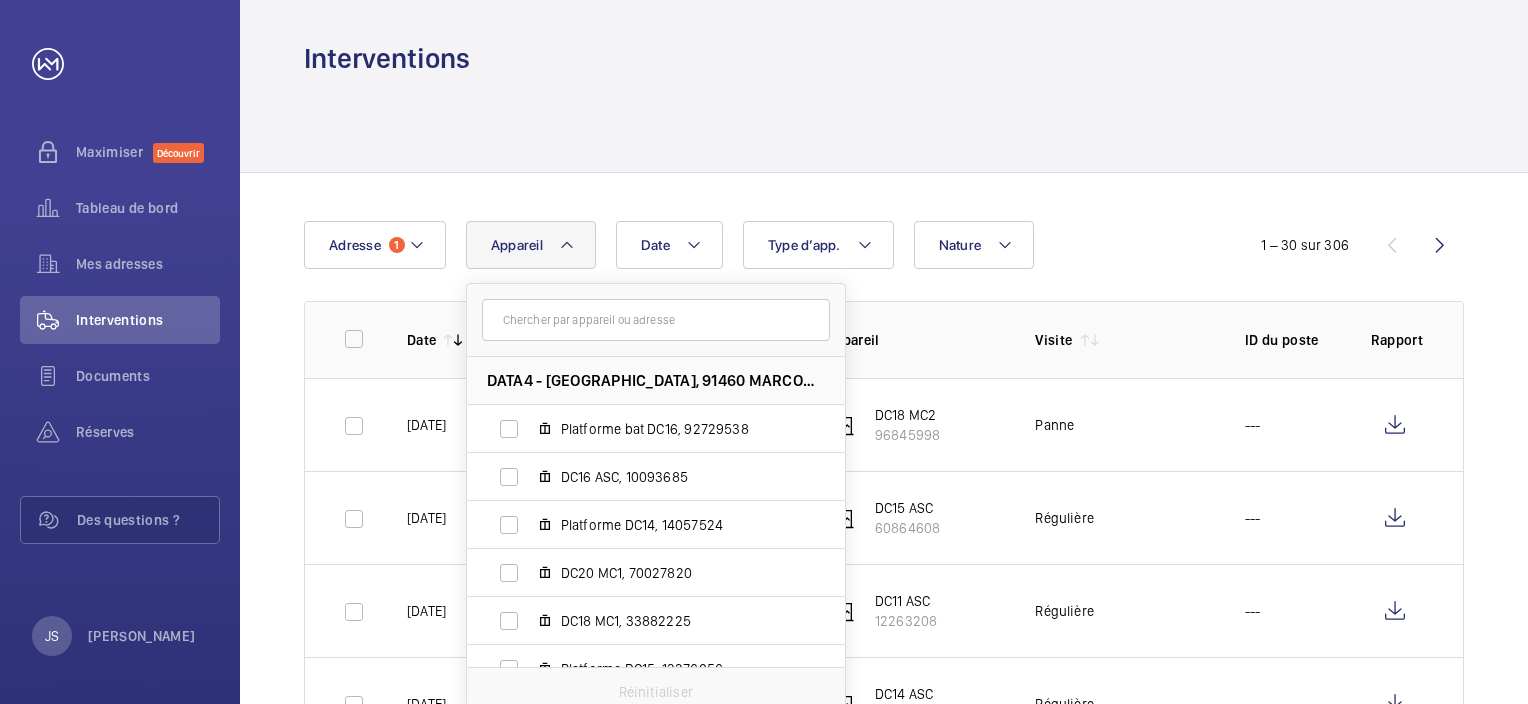 click on "Interventions" 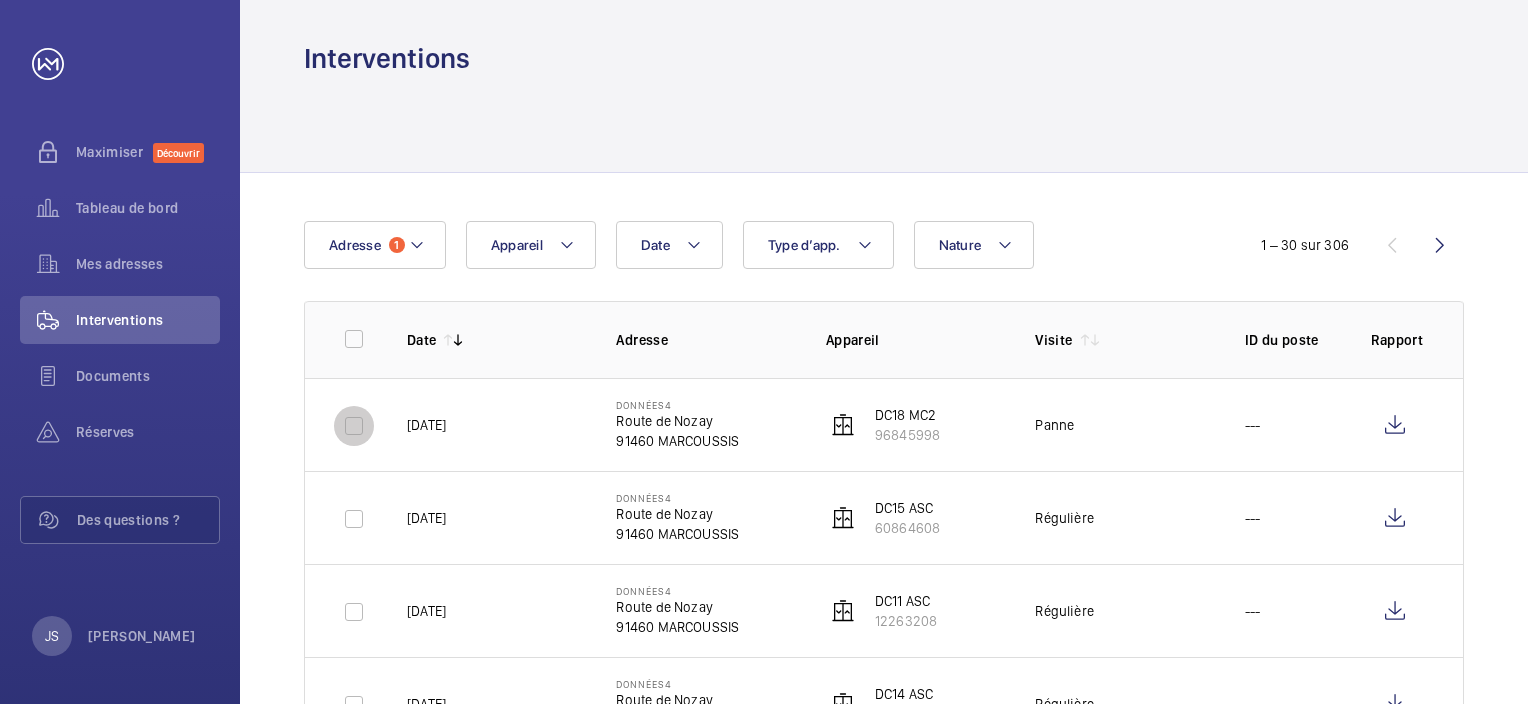 click at bounding box center [354, 426] 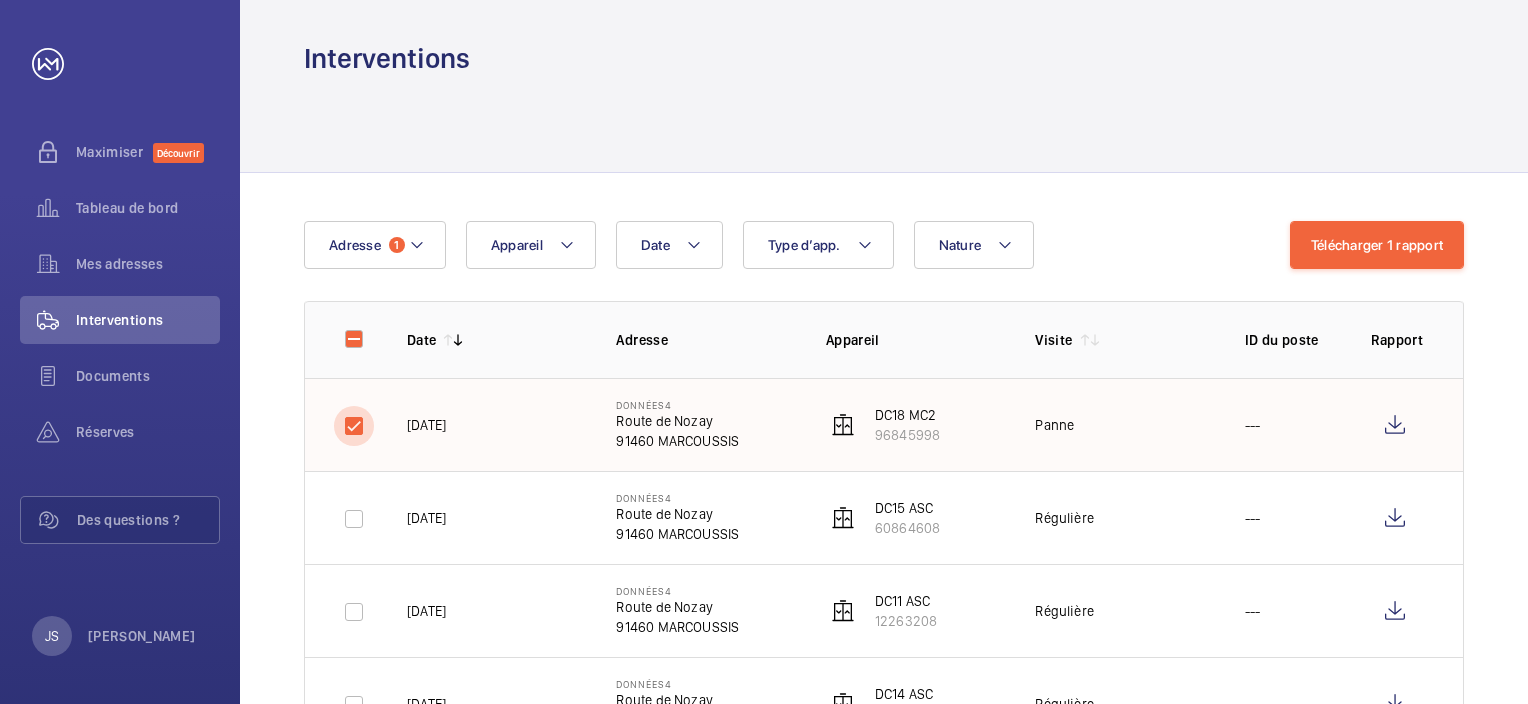 click at bounding box center [354, 426] 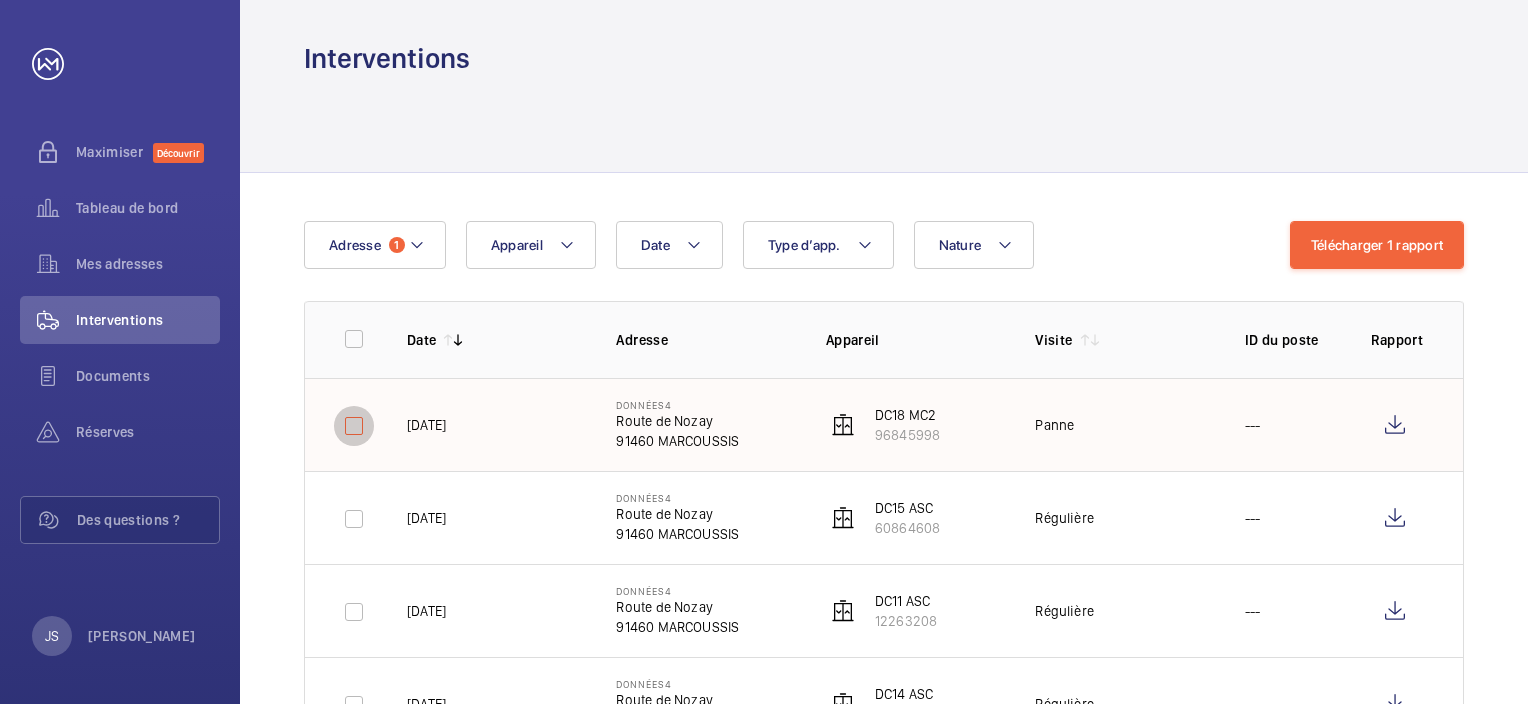 checkbox on "false" 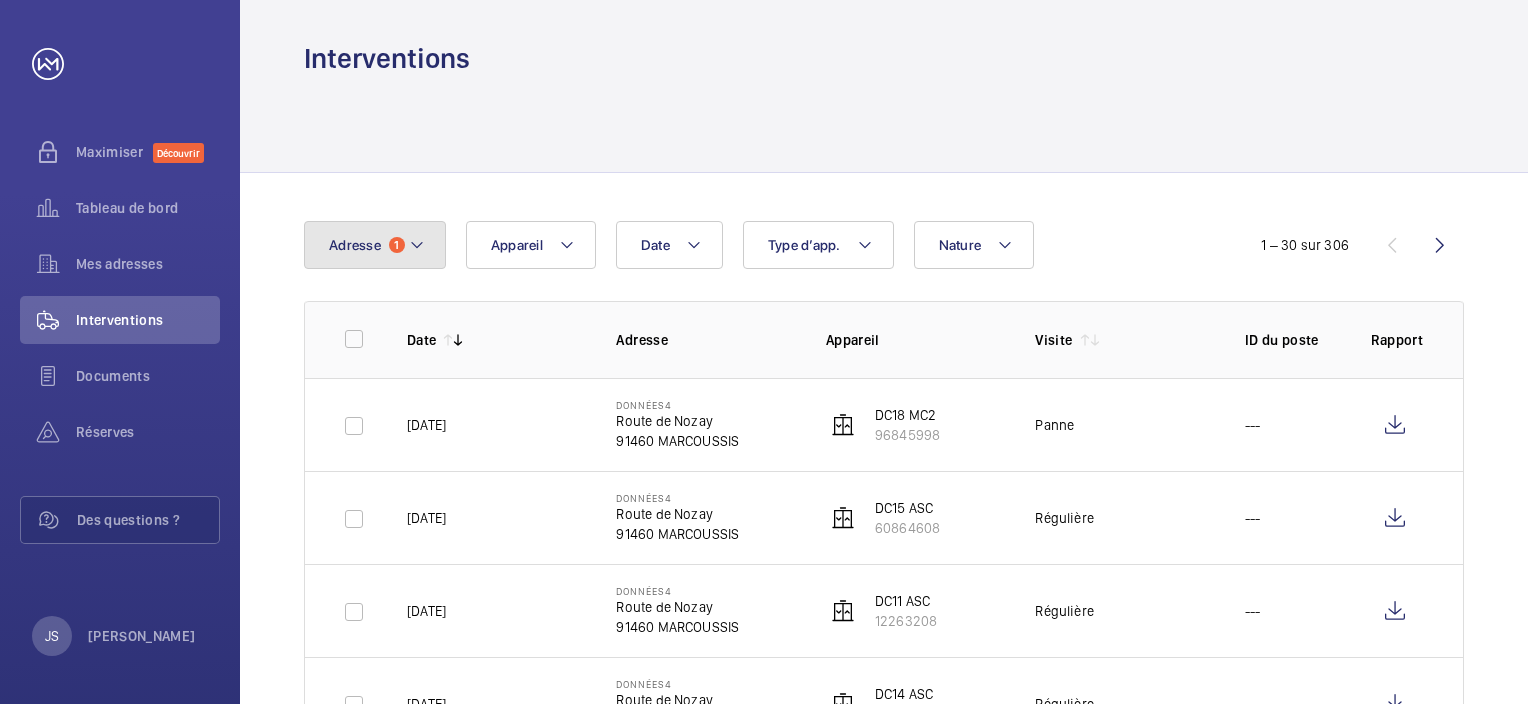 click 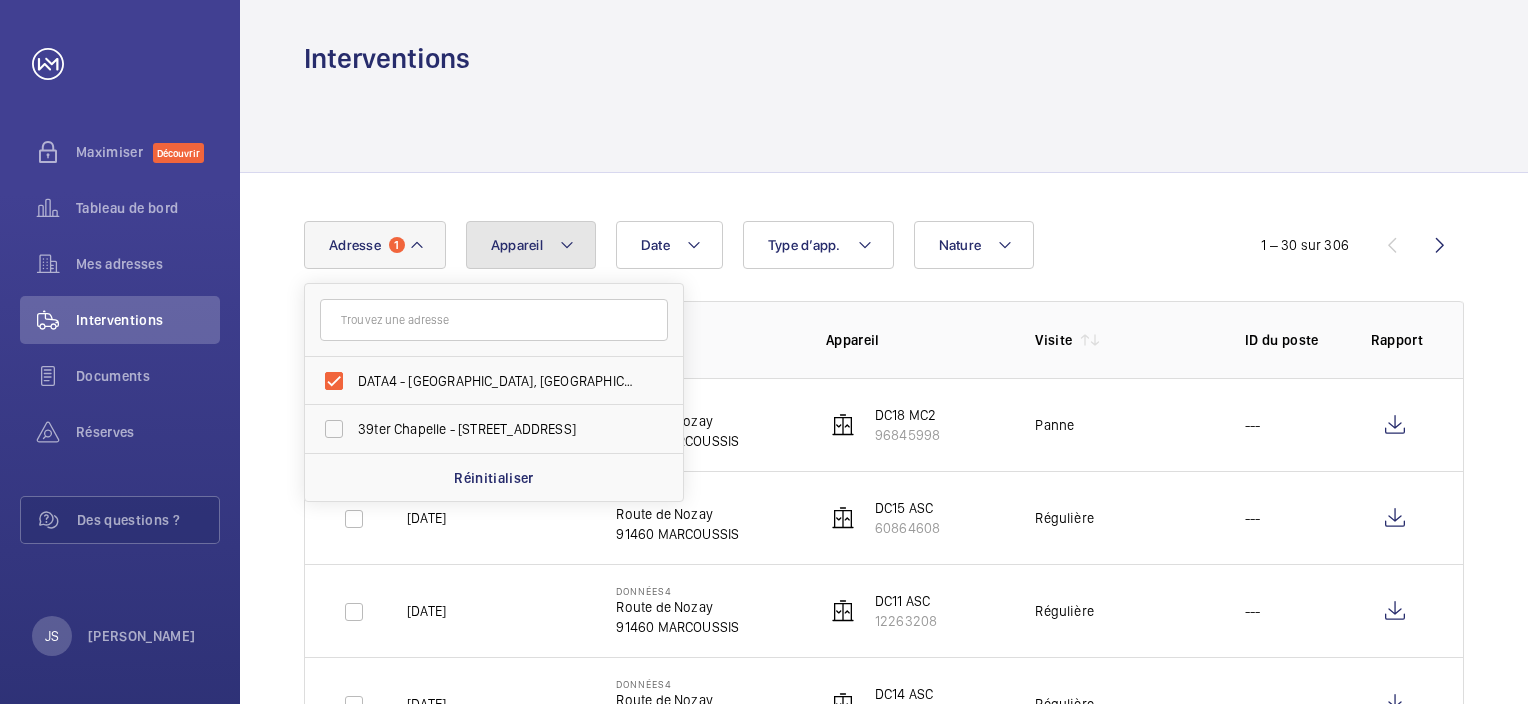 click on "Appareil" 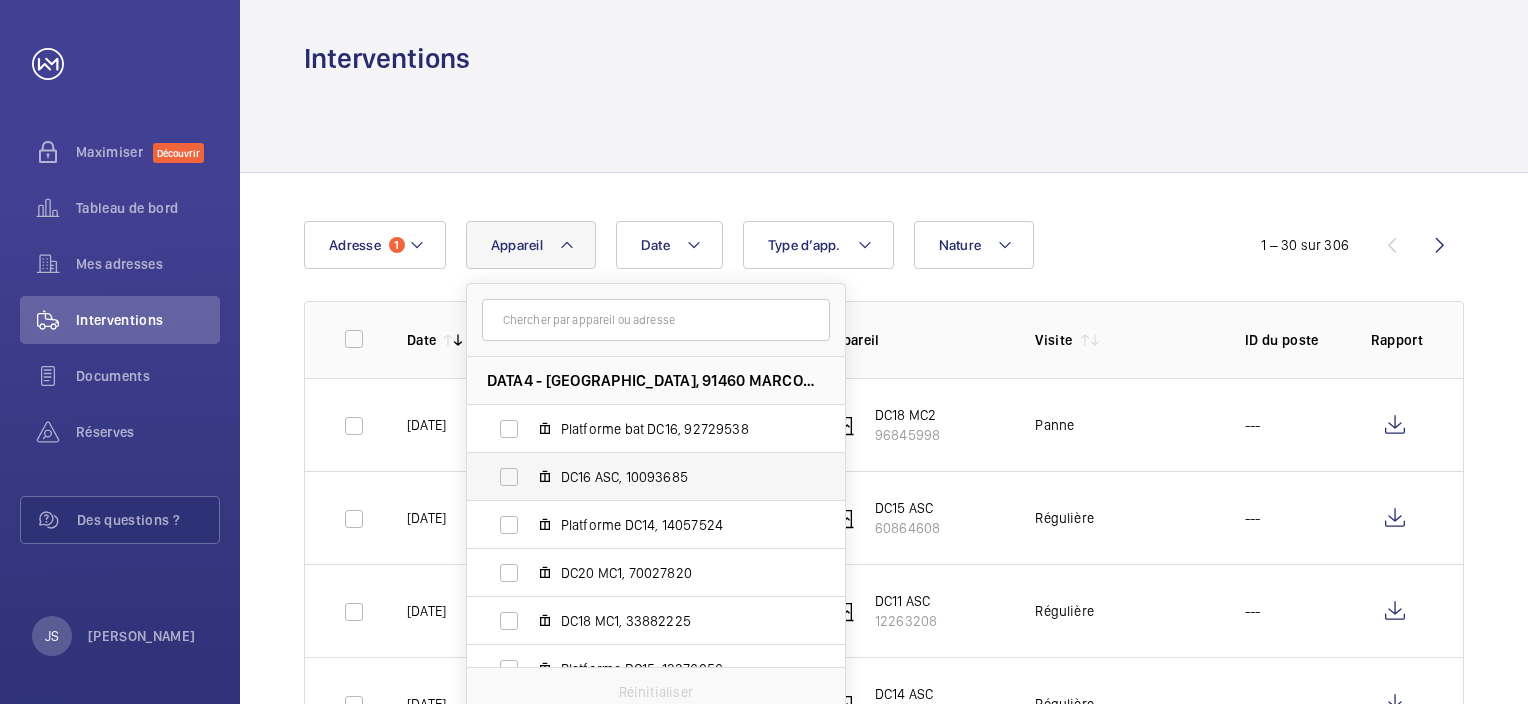 click on "DC16 ASC, 10093685" at bounding box center (640, 477) 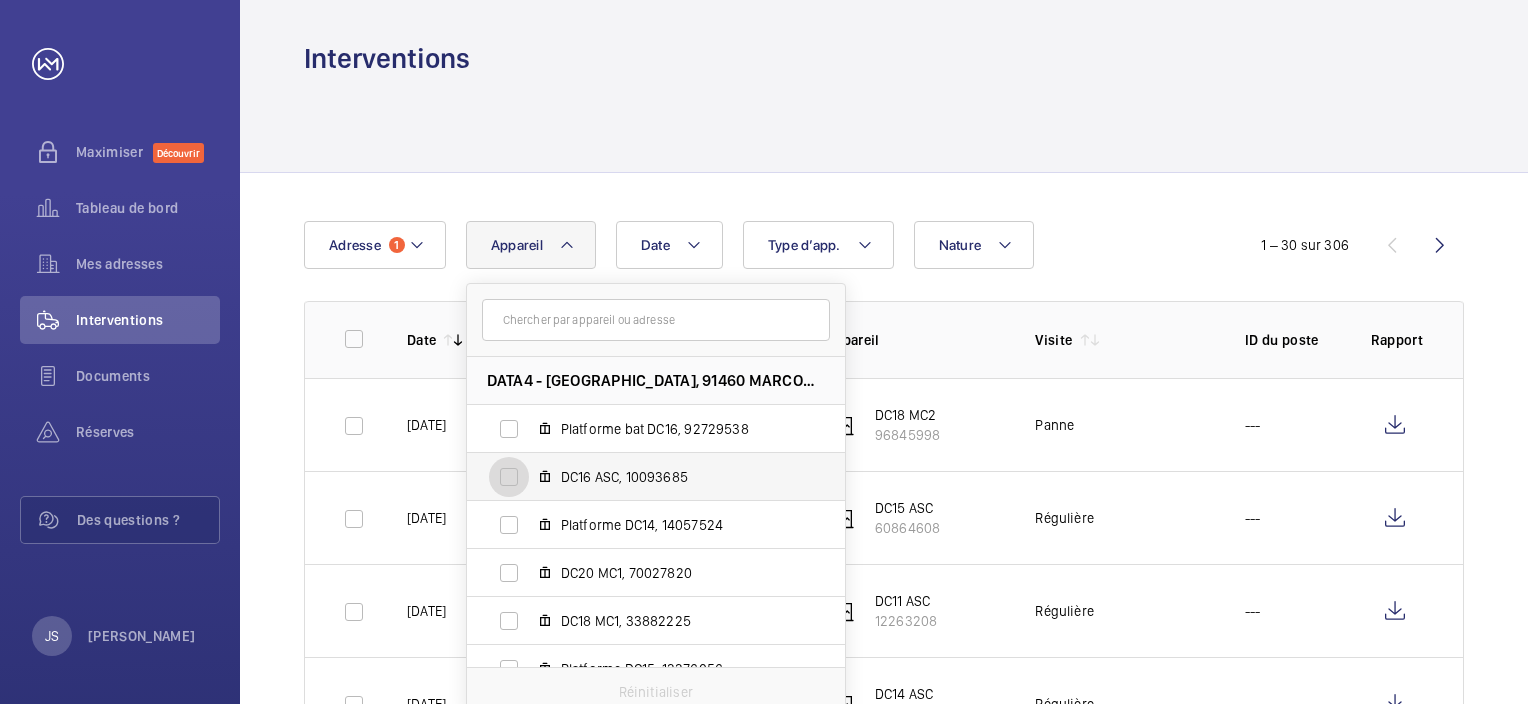 click on "DC16 ASC, 10093685" at bounding box center (509, 477) 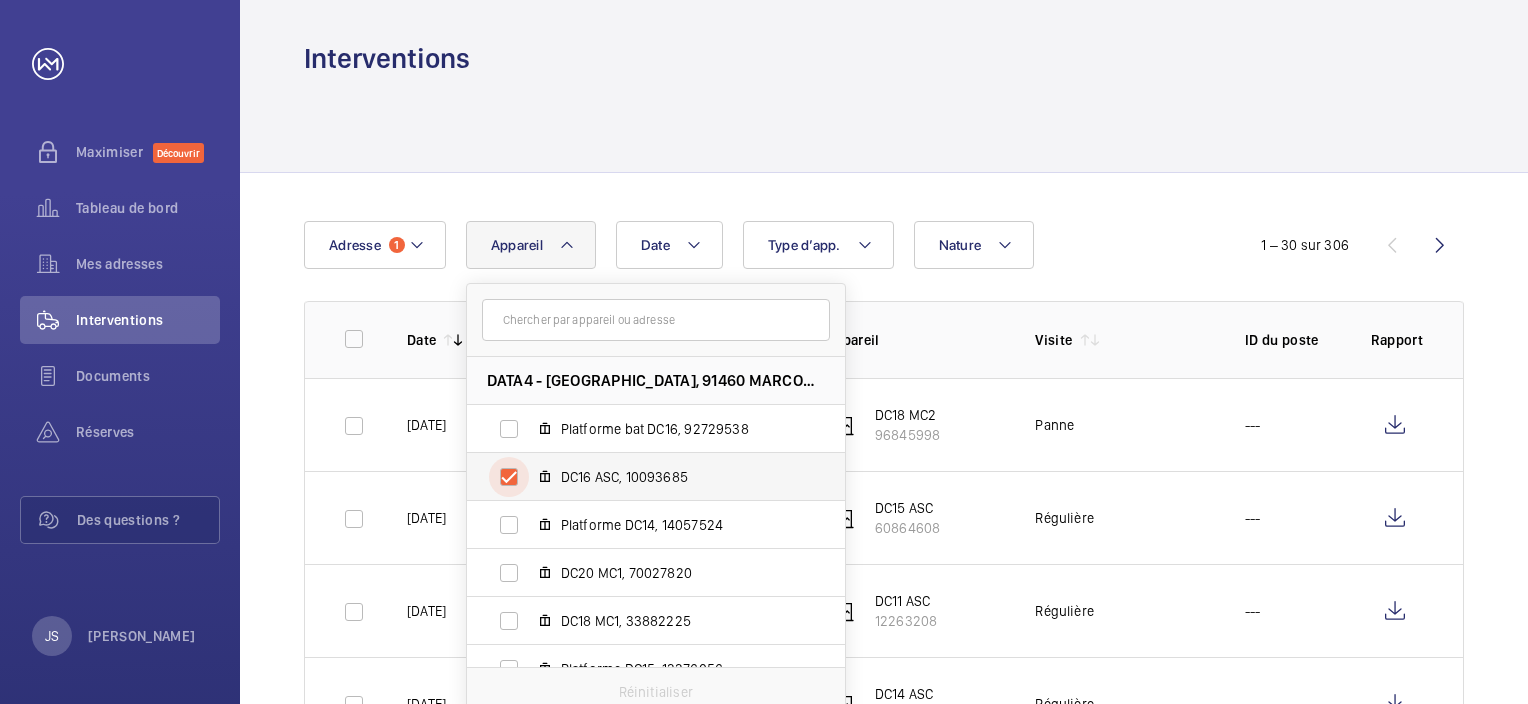 checkbox on "true" 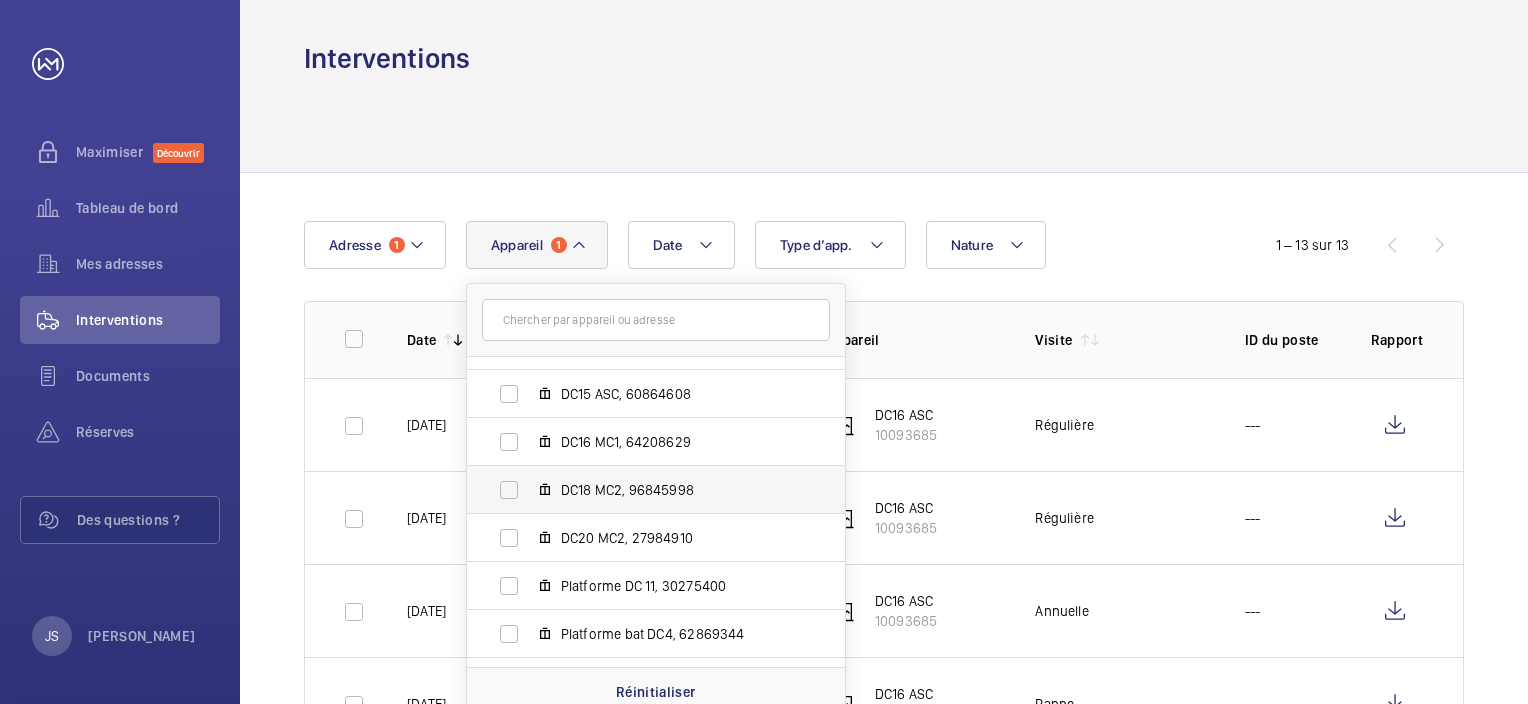 scroll, scrollTop: 400, scrollLeft: 0, axis: vertical 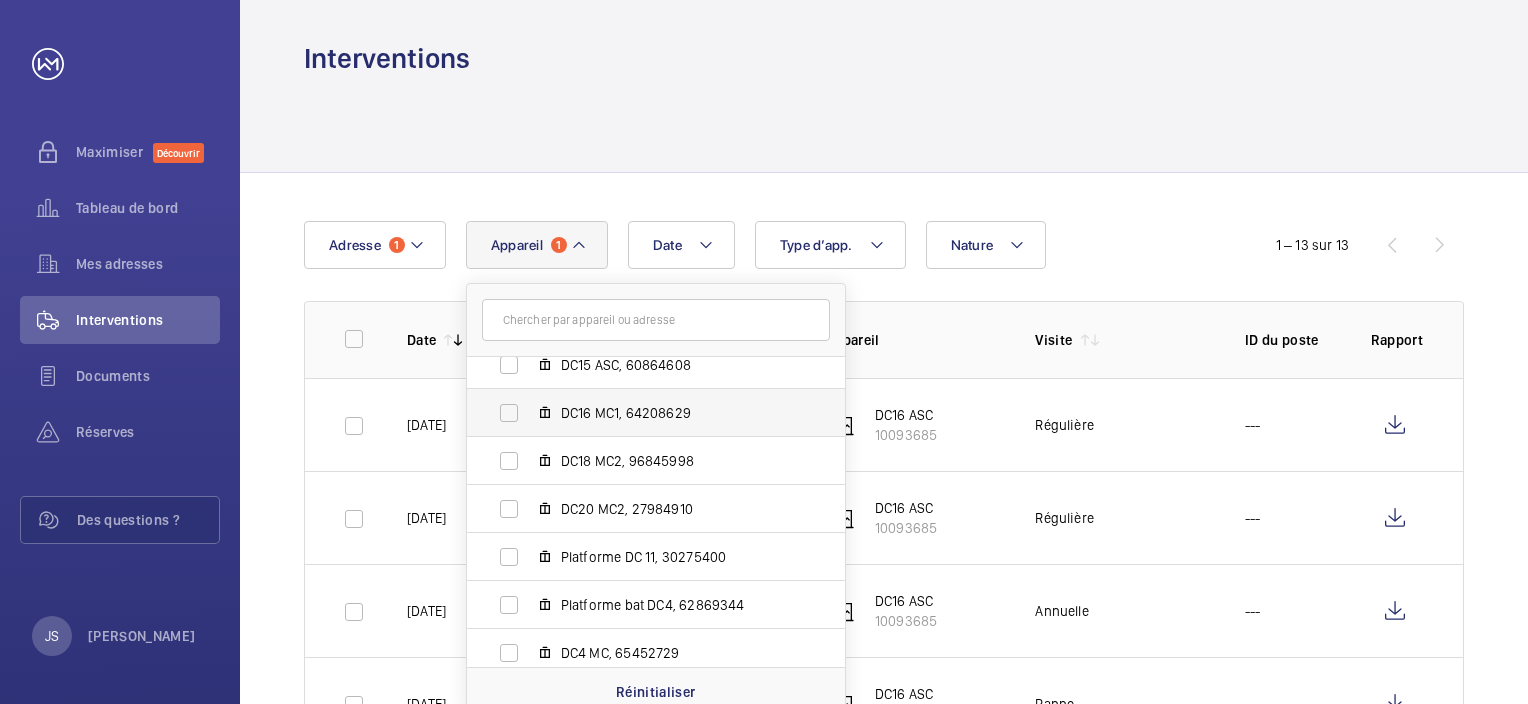 click on "DC16 MC1, 64208629" at bounding box center [640, 413] 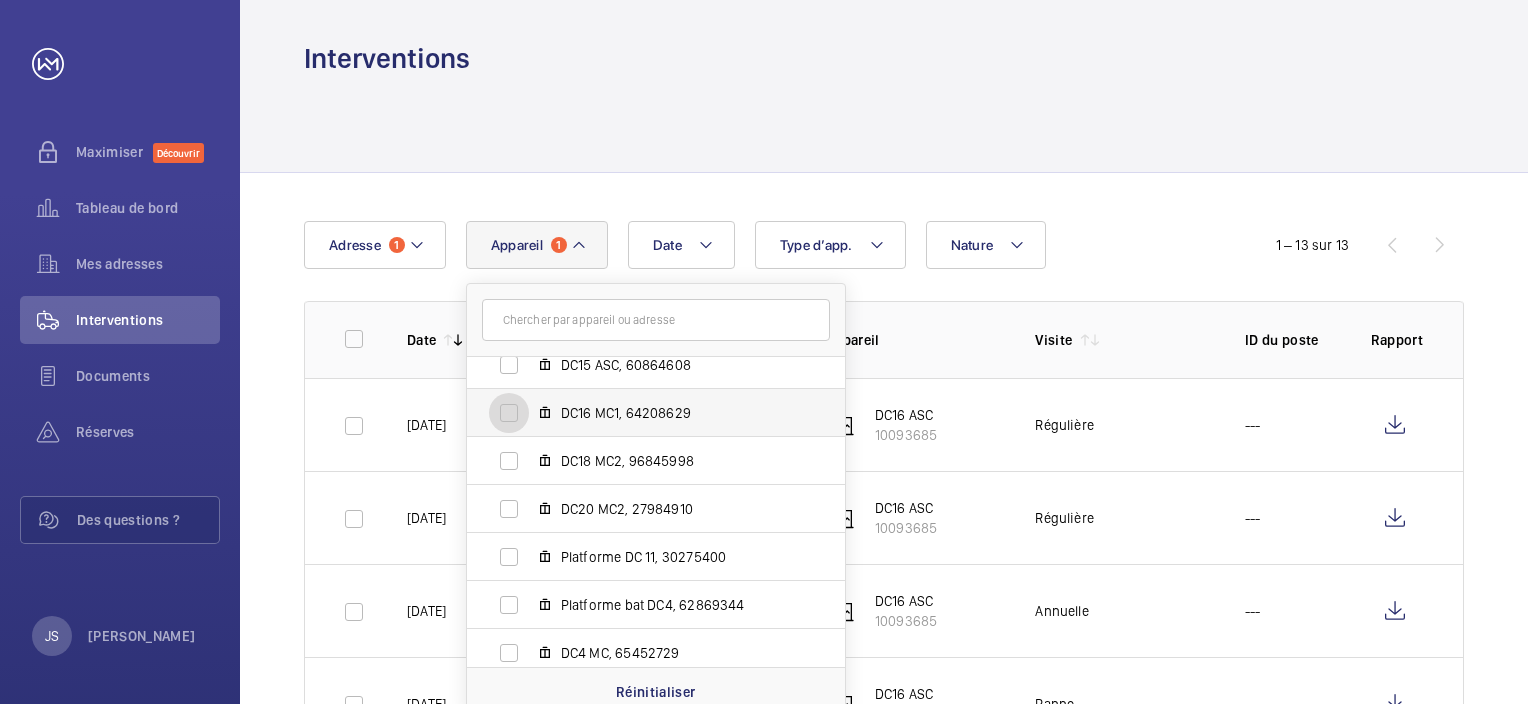 click on "DC16 MC1, 64208629" at bounding box center (509, 413) 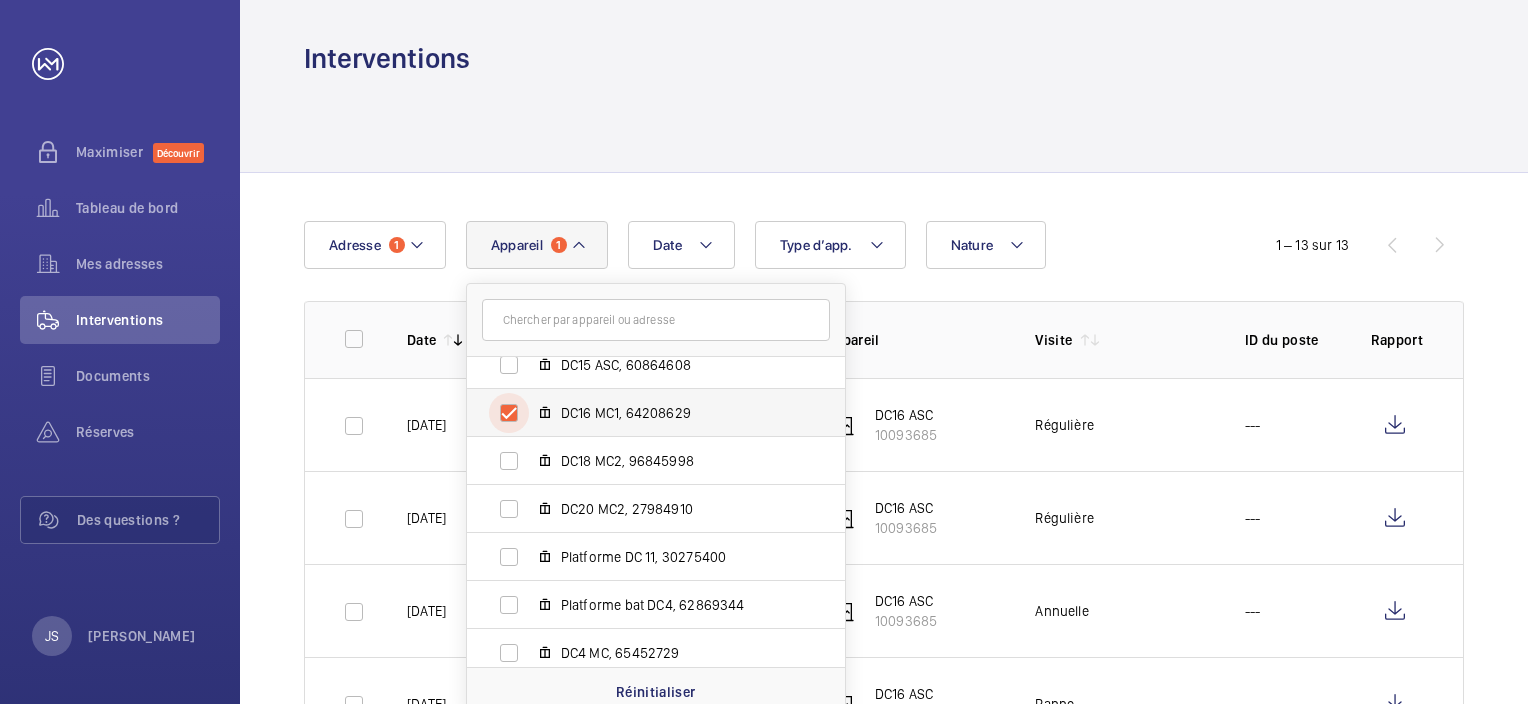checkbox on "true" 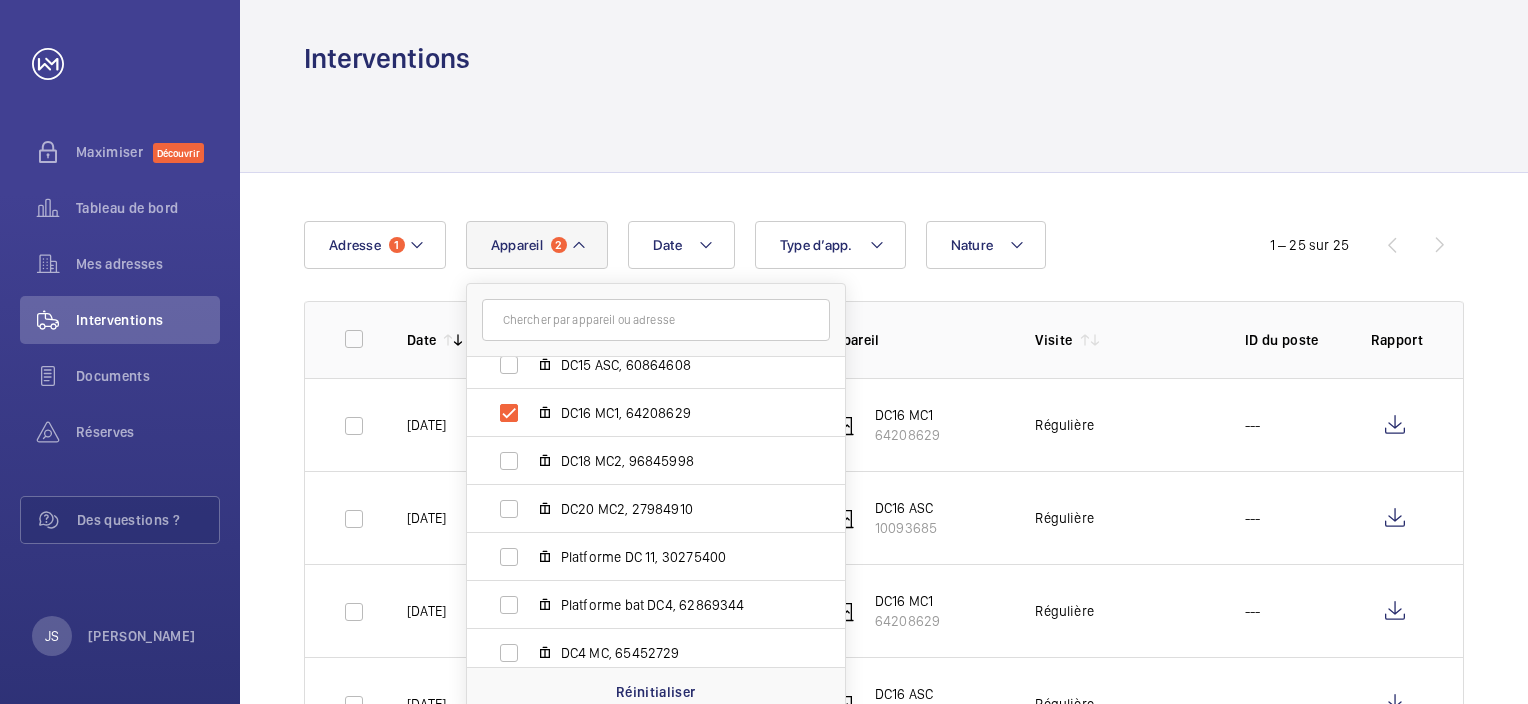 click 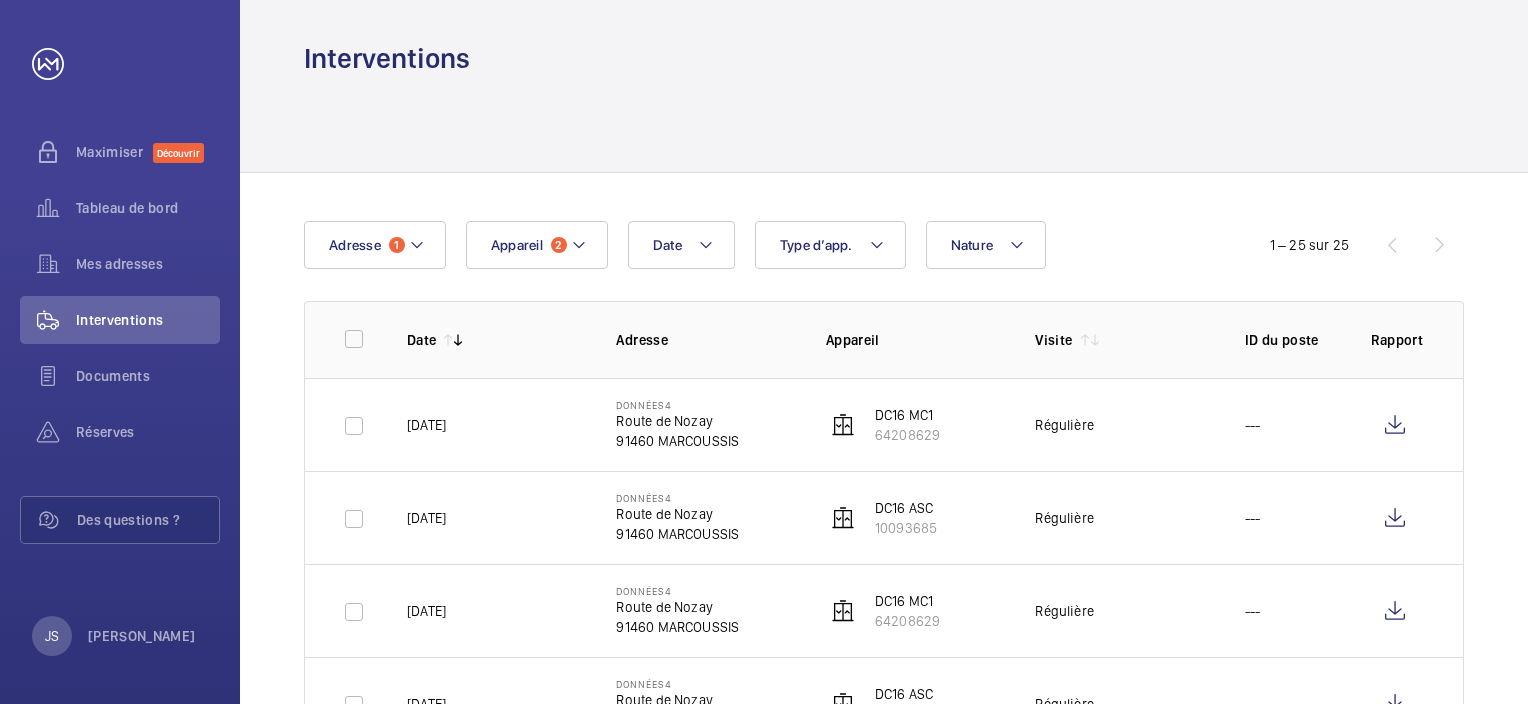 scroll, scrollTop: 108, scrollLeft: 0, axis: vertical 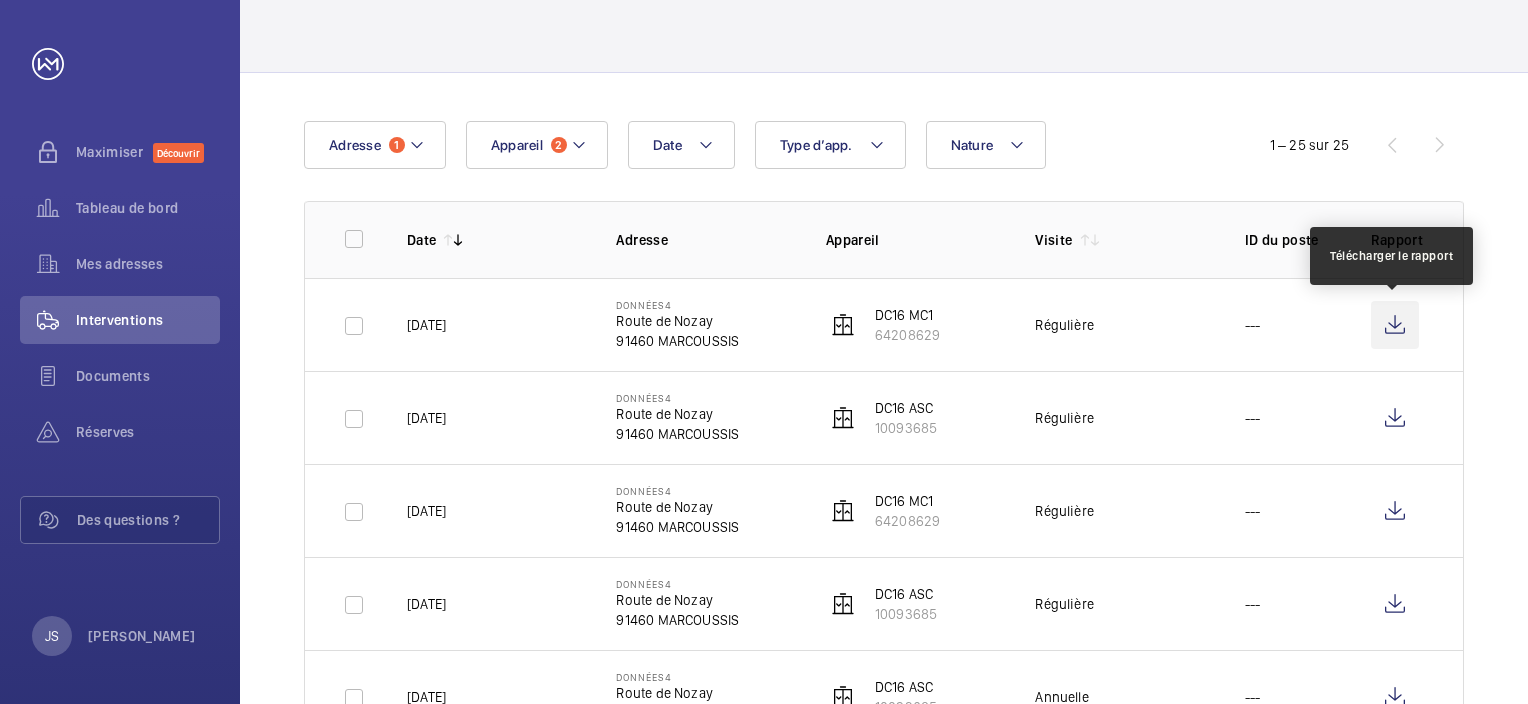 click 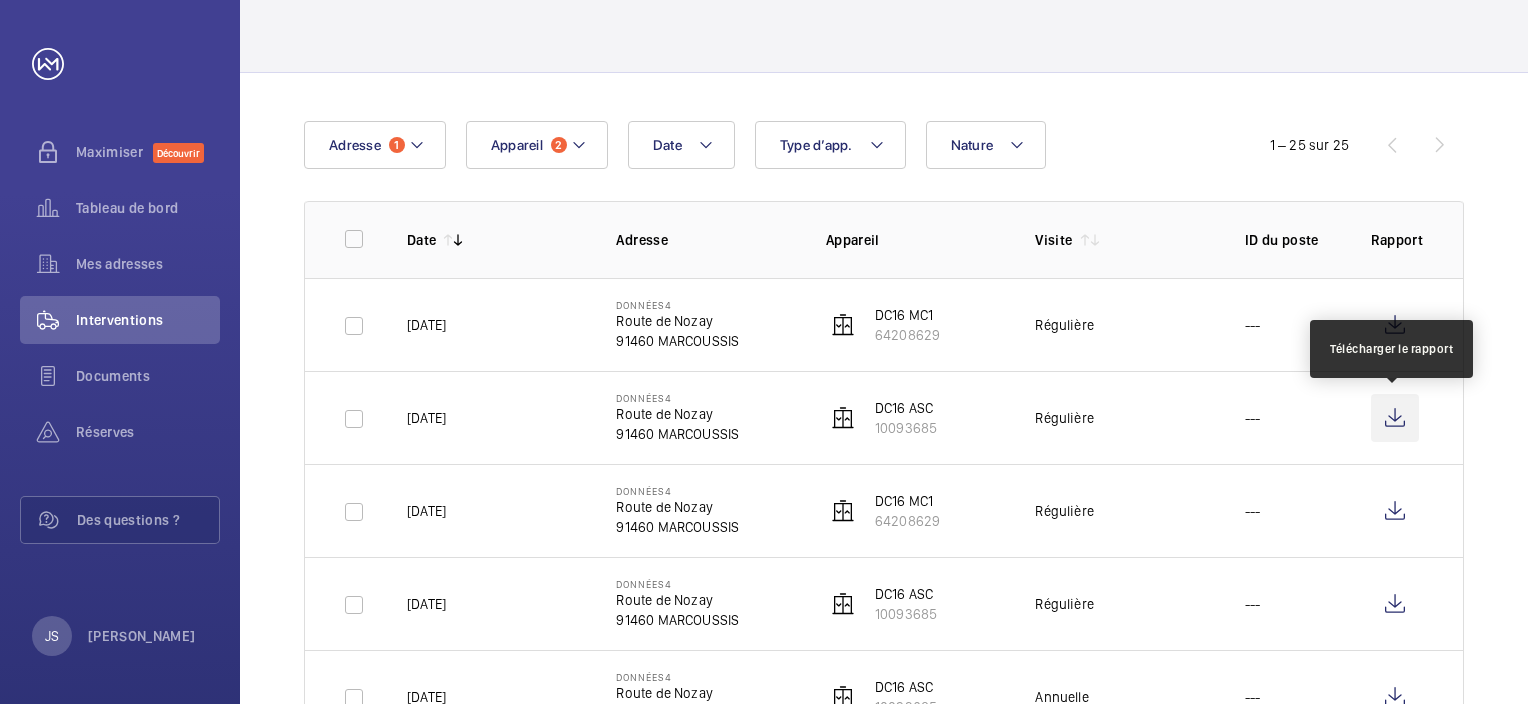 click 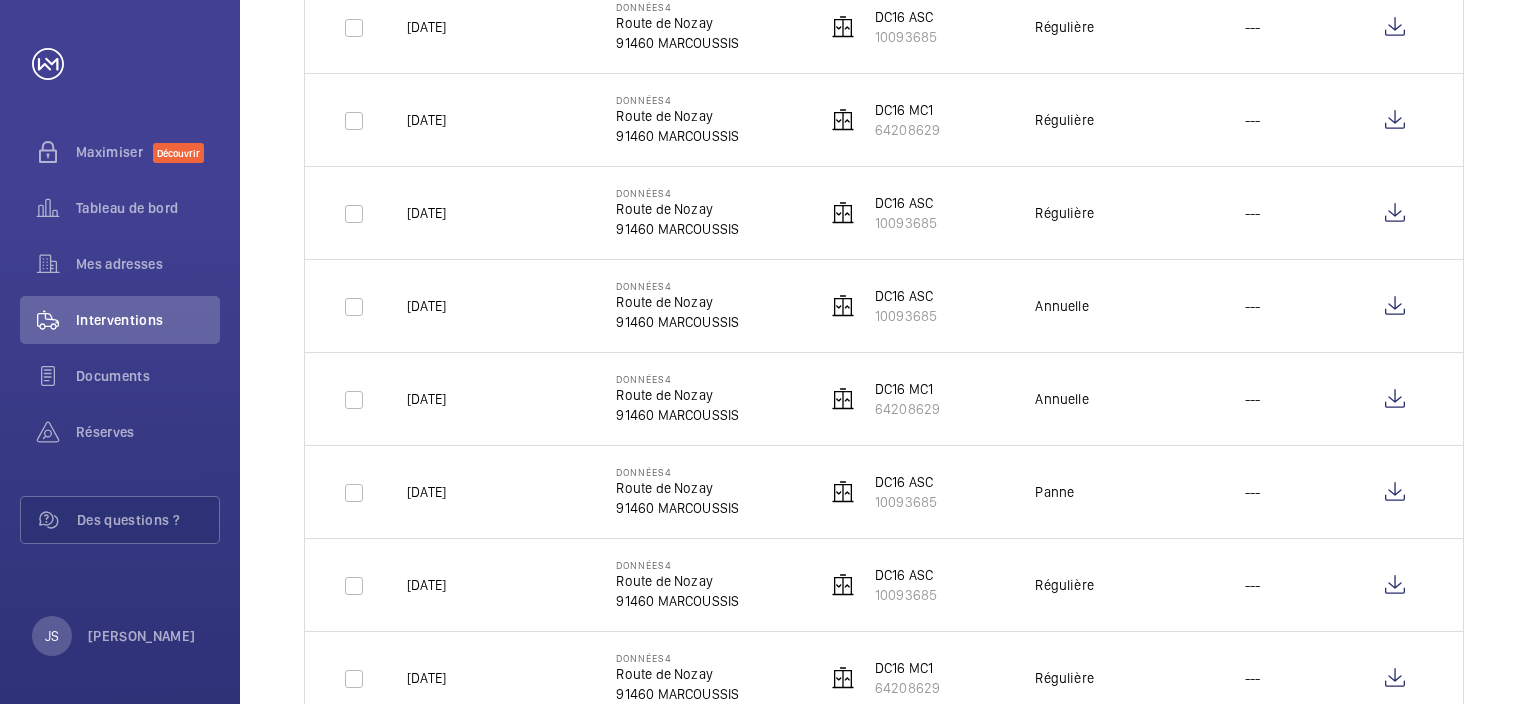 scroll, scrollTop: 508, scrollLeft: 0, axis: vertical 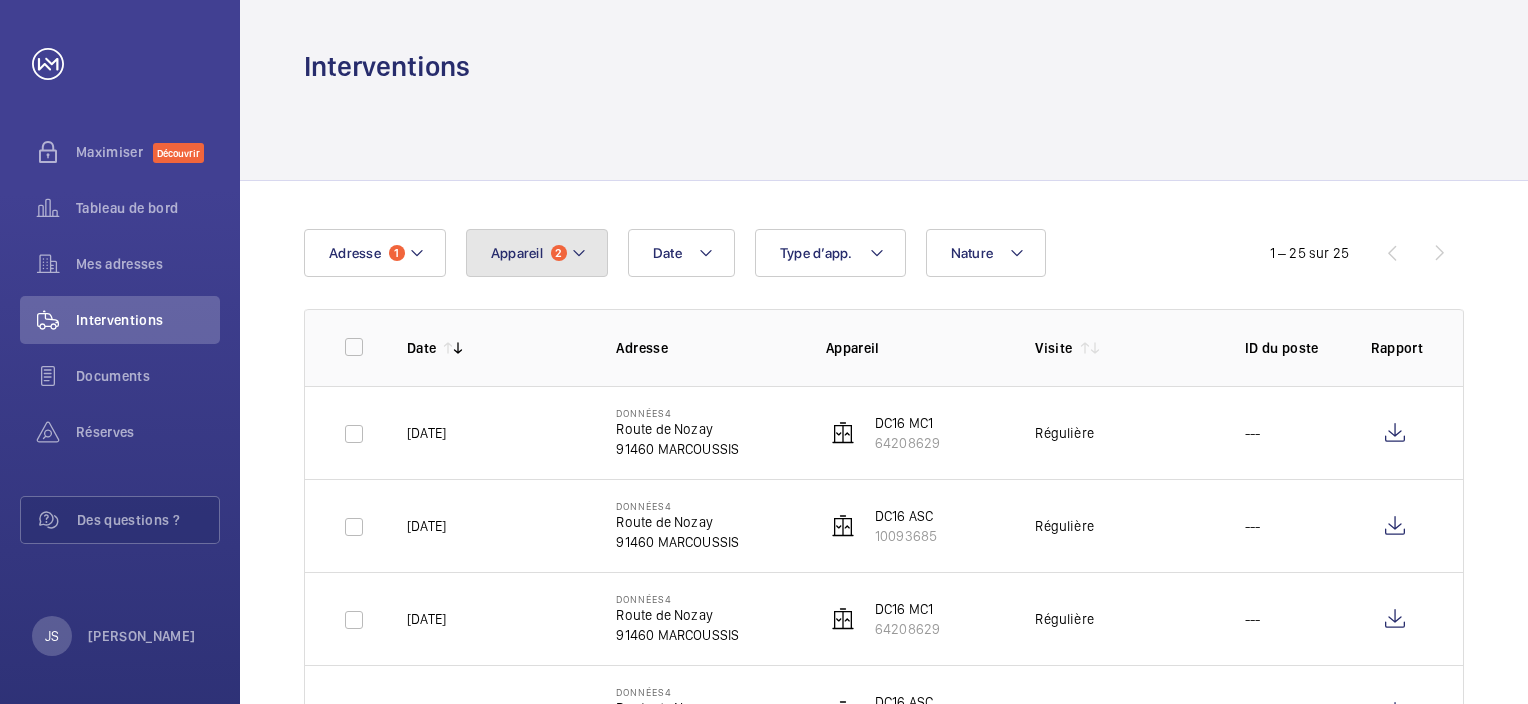 click 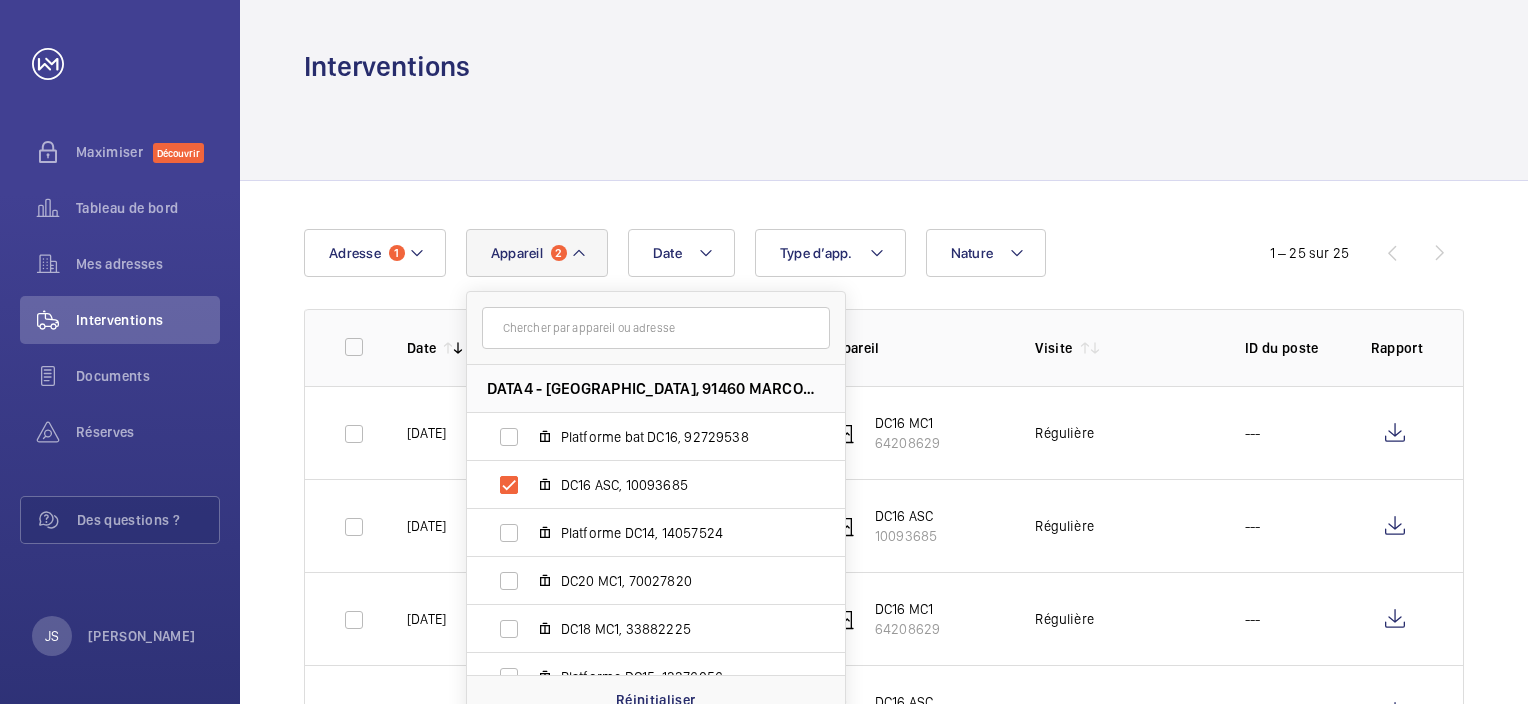 click on "Interventions" 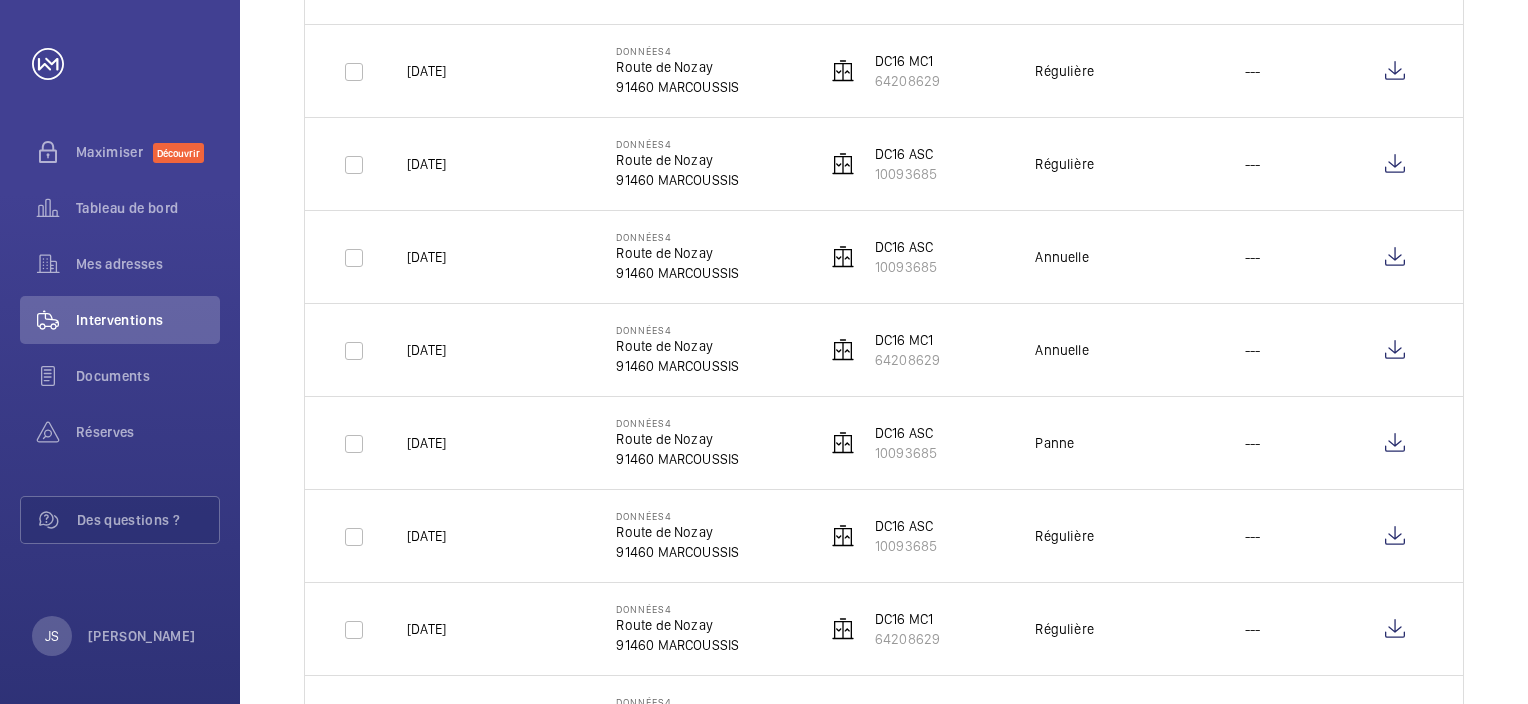 scroll, scrollTop: 600, scrollLeft: 0, axis: vertical 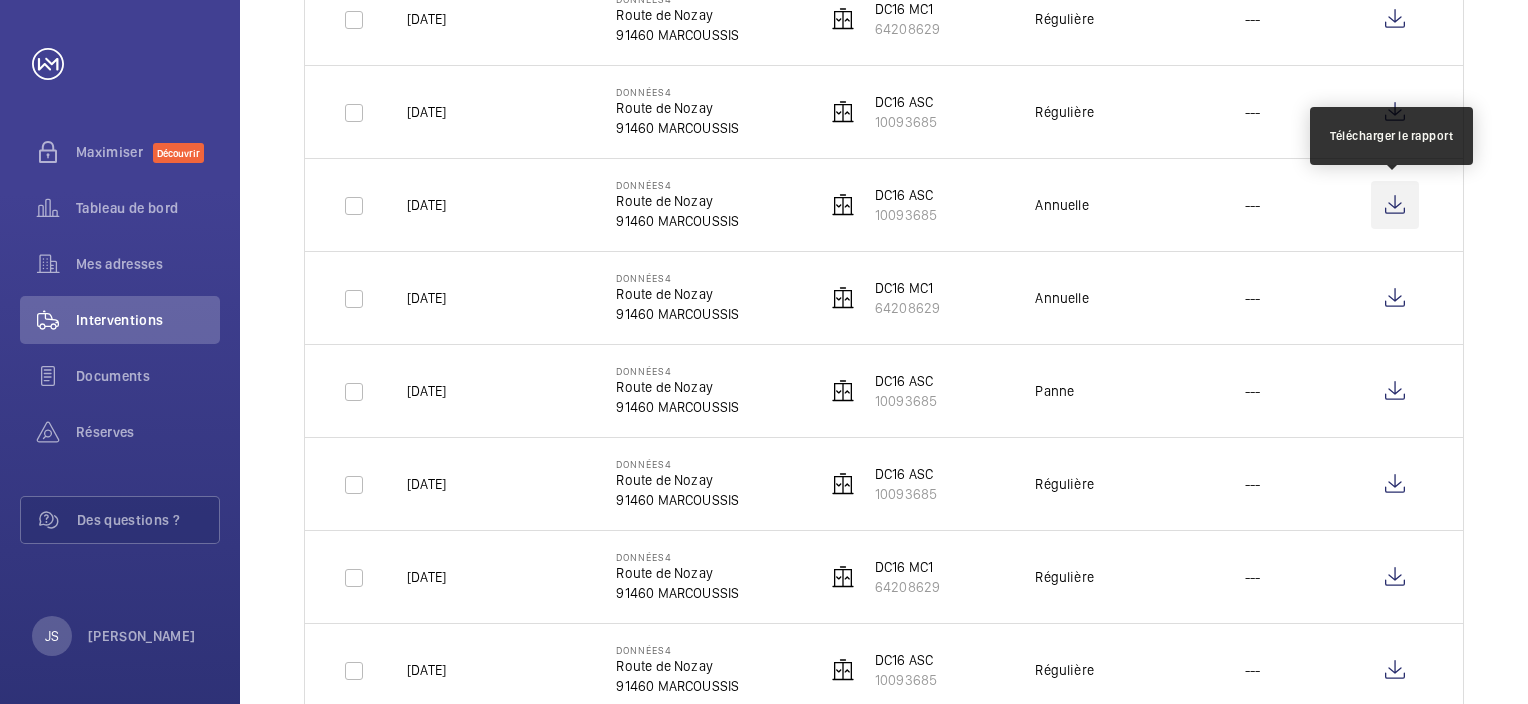 click 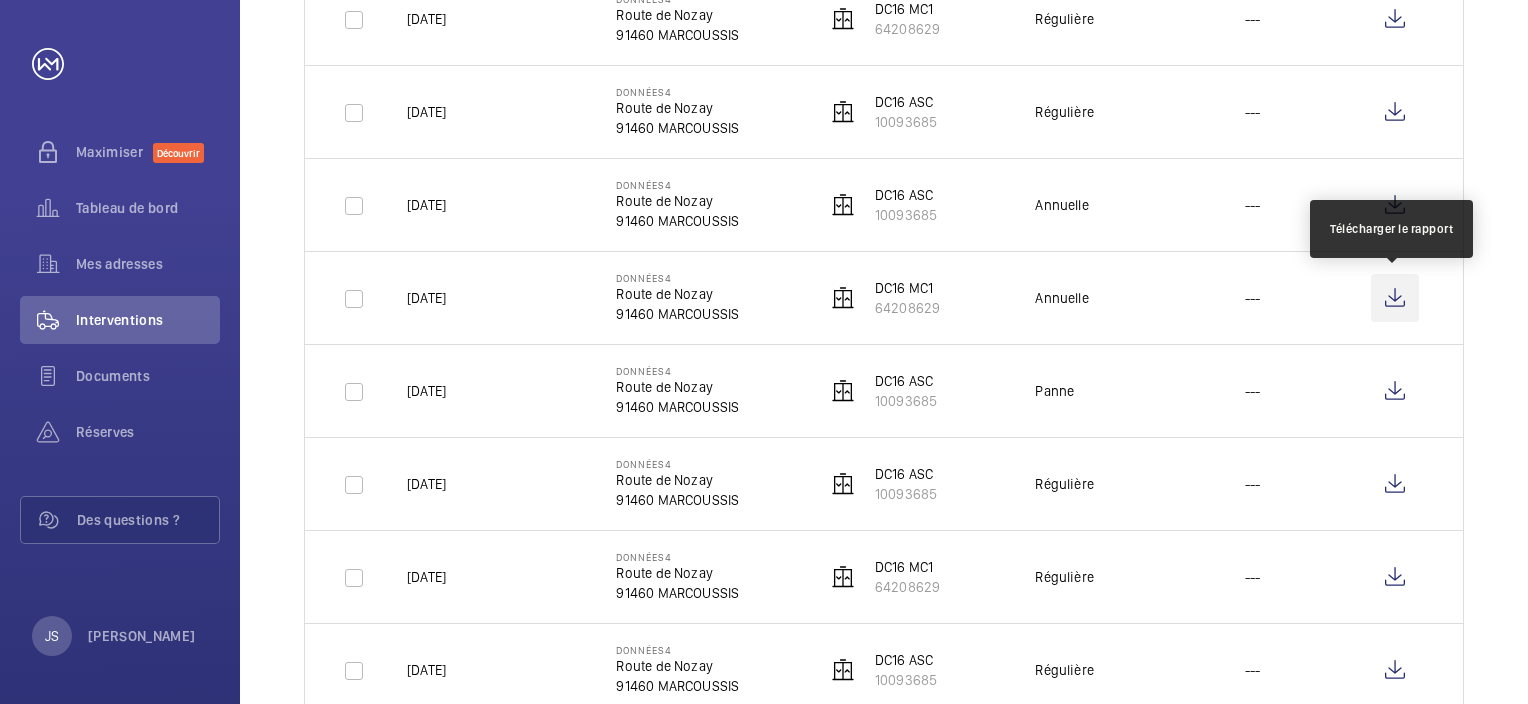 click 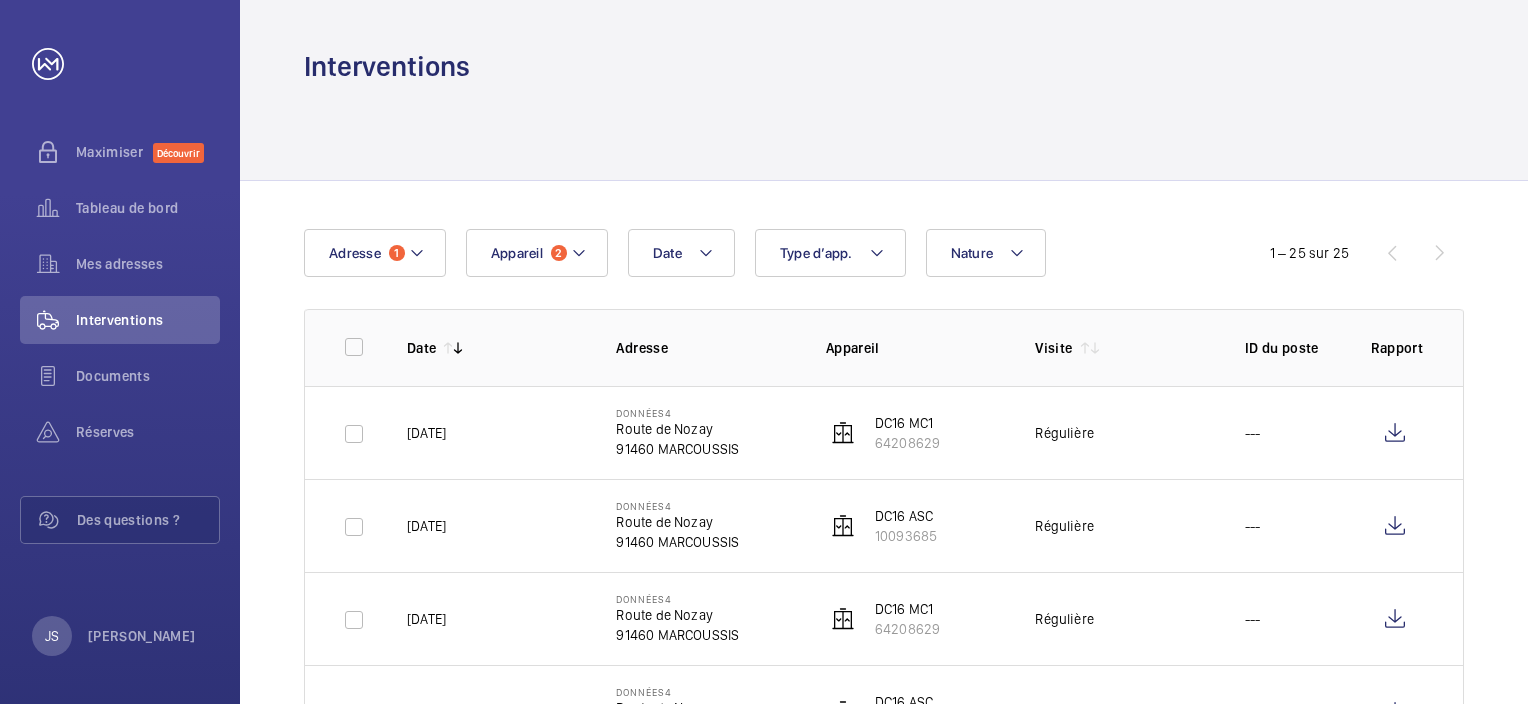 scroll, scrollTop: 0, scrollLeft: 0, axis: both 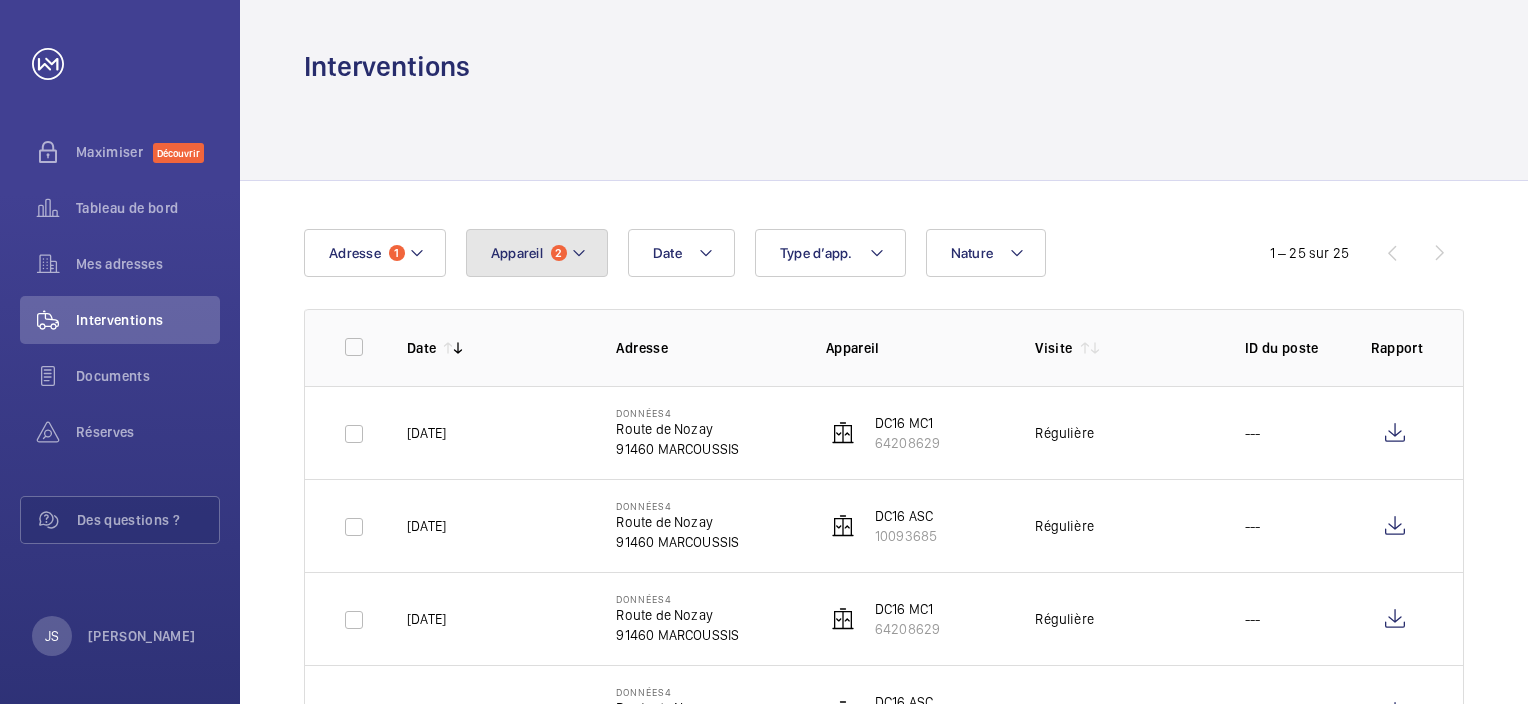 click 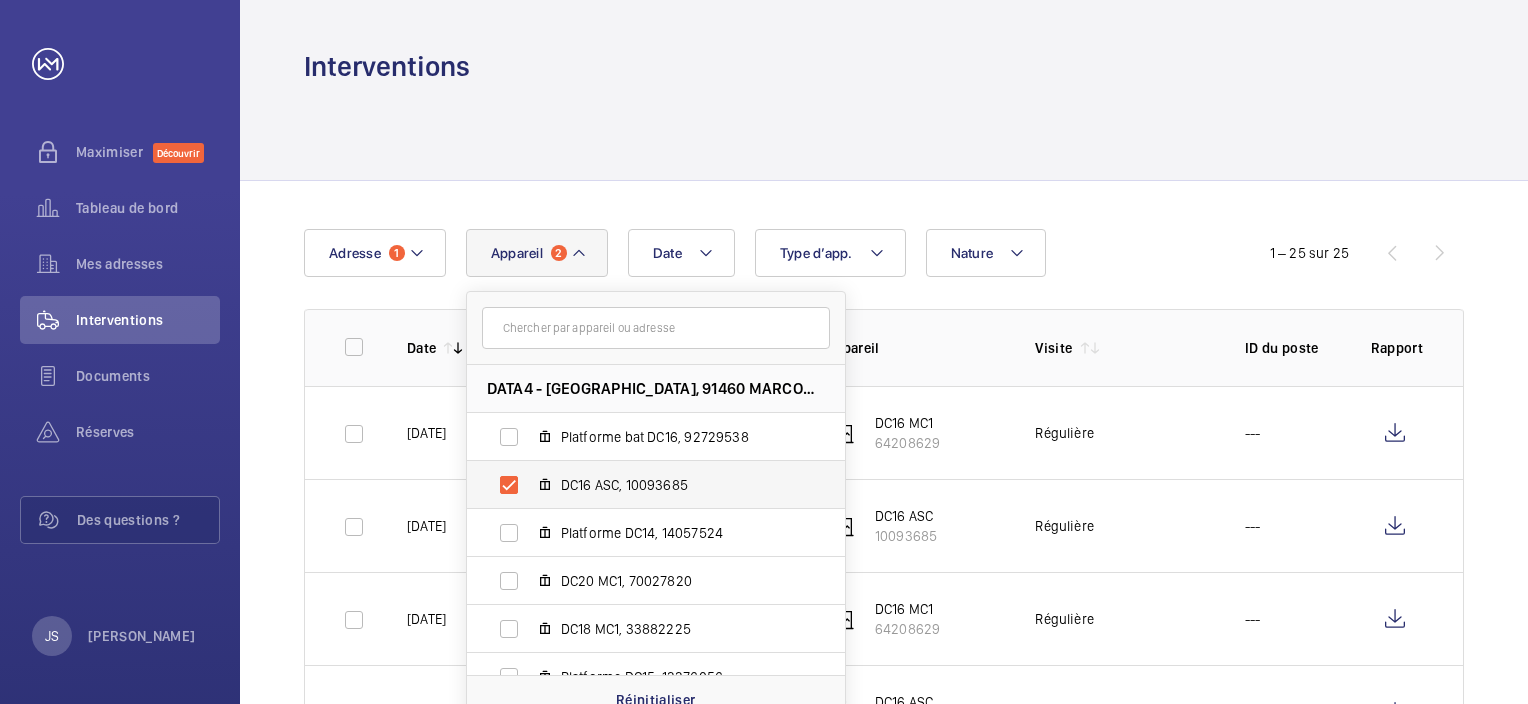 click on "DC16 ASC, 10093685" at bounding box center [640, 485] 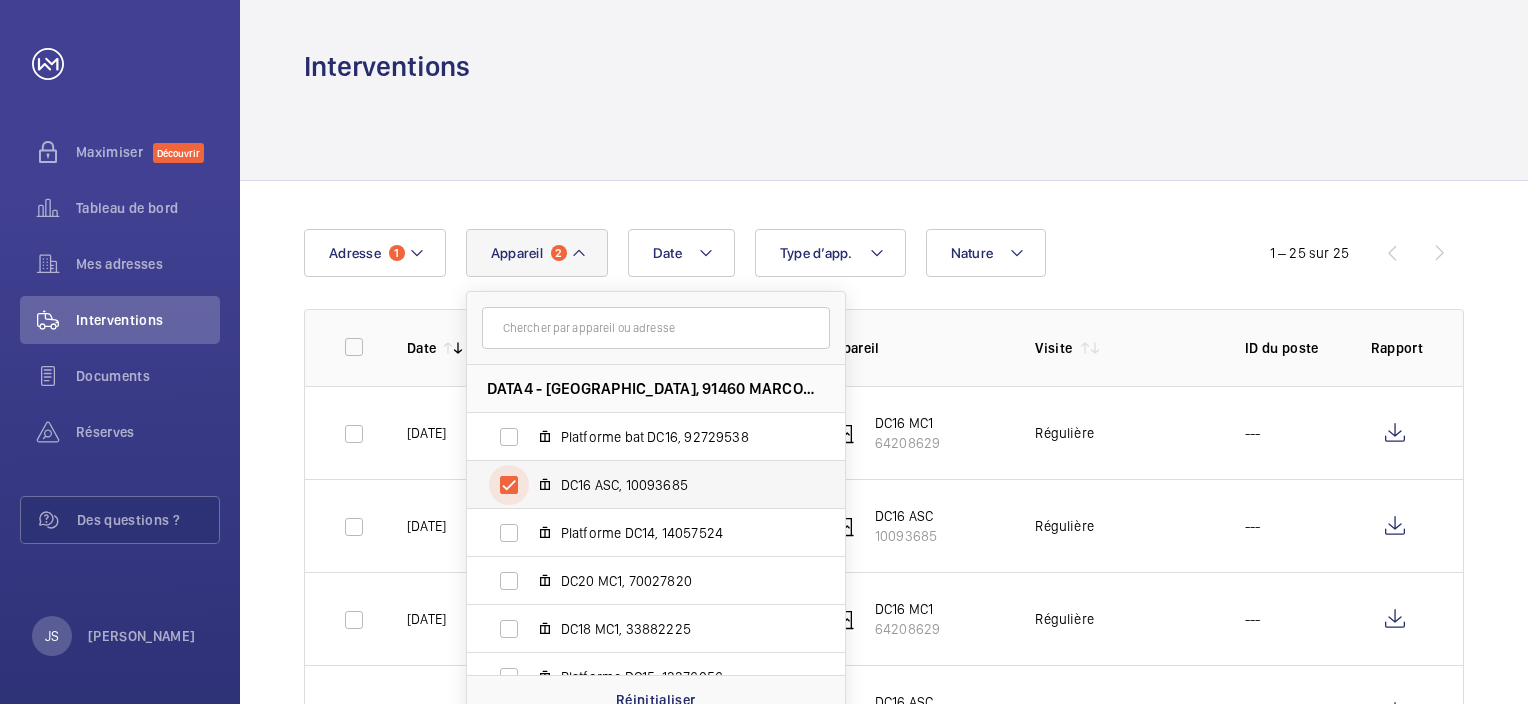 click on "DC16 ASC, 10093685" at bounding box center (509, 485) 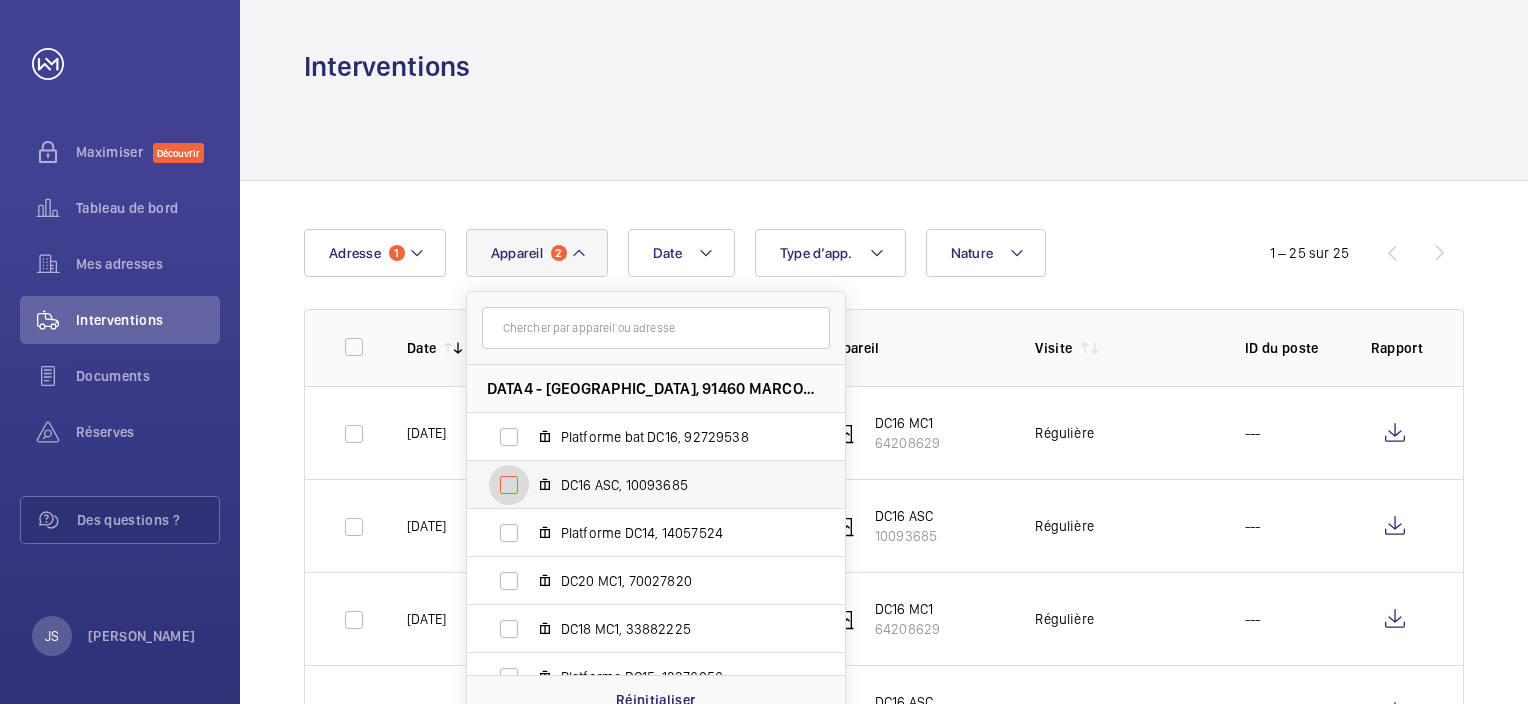 checkbox on "false" 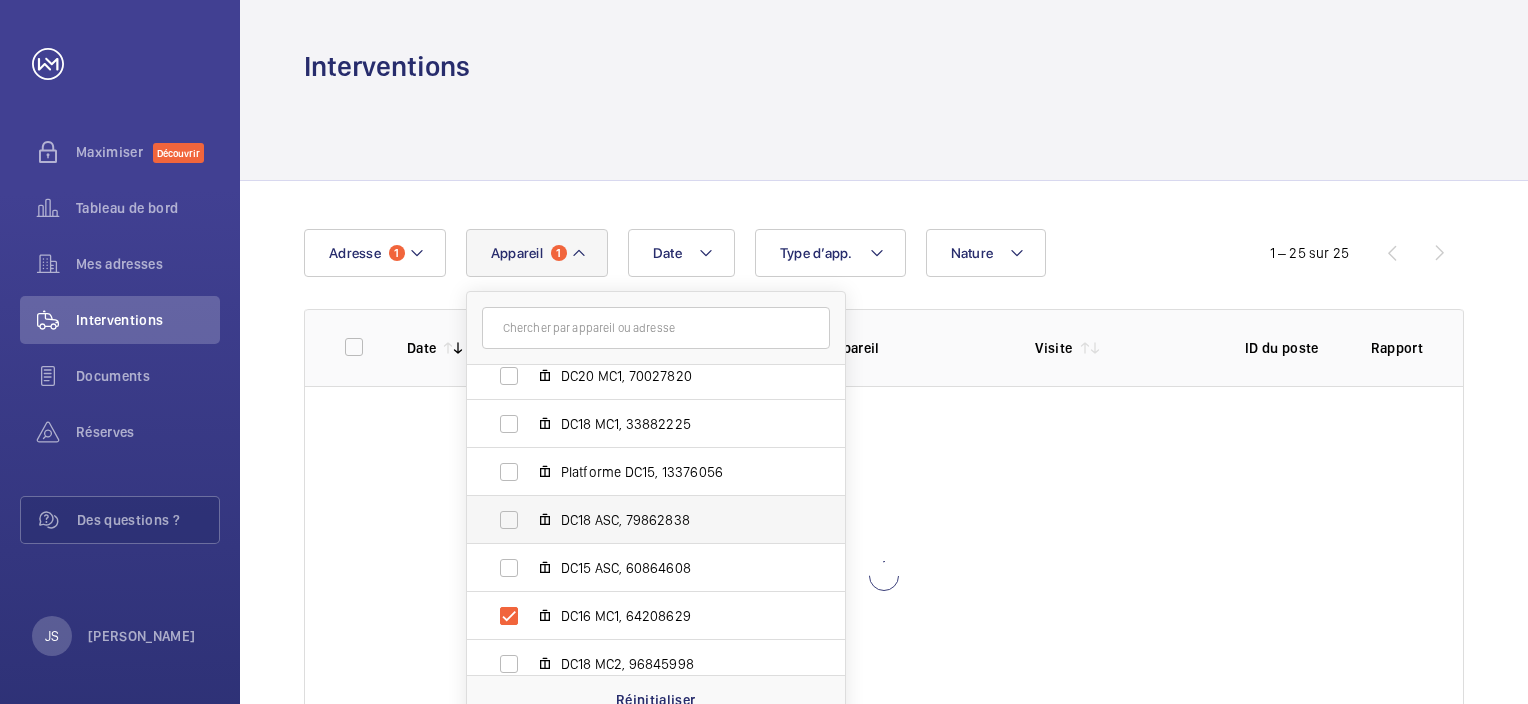 scroll, scrollTop: 218, scrollLeft: 0, axis: vertical 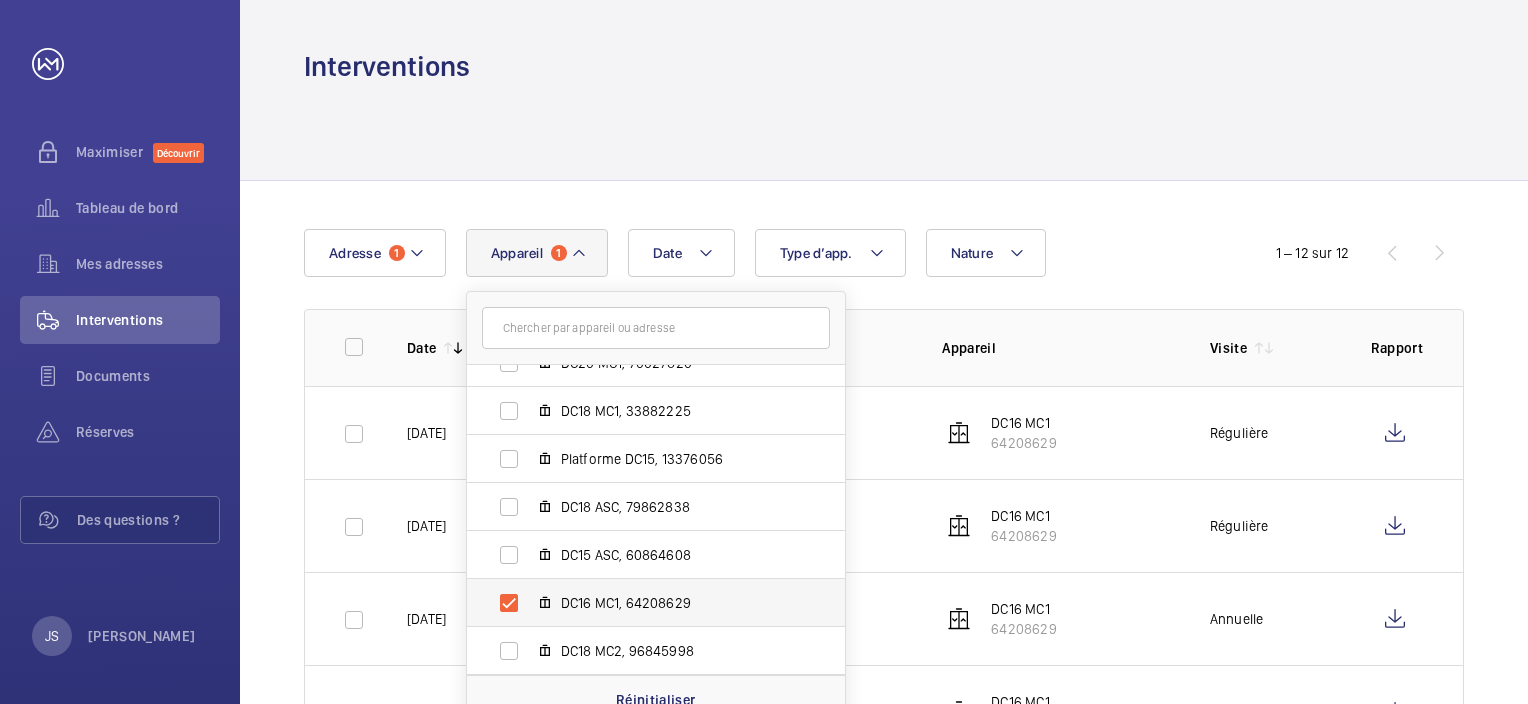 click on "DC16 MC1, 64208629" at bounding box center (640, 603) 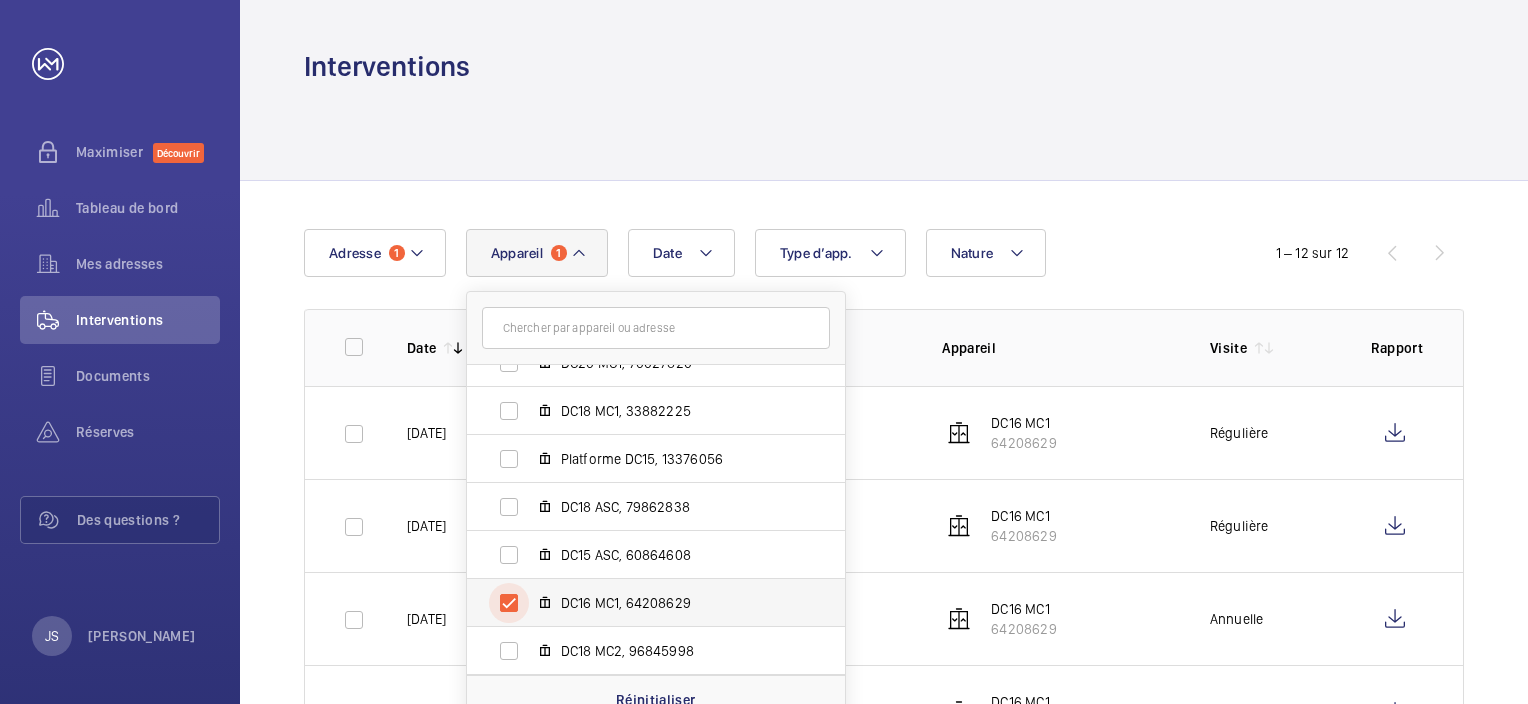 click on "DC16 MC1, 64208629" at bounding box center [509, 603] 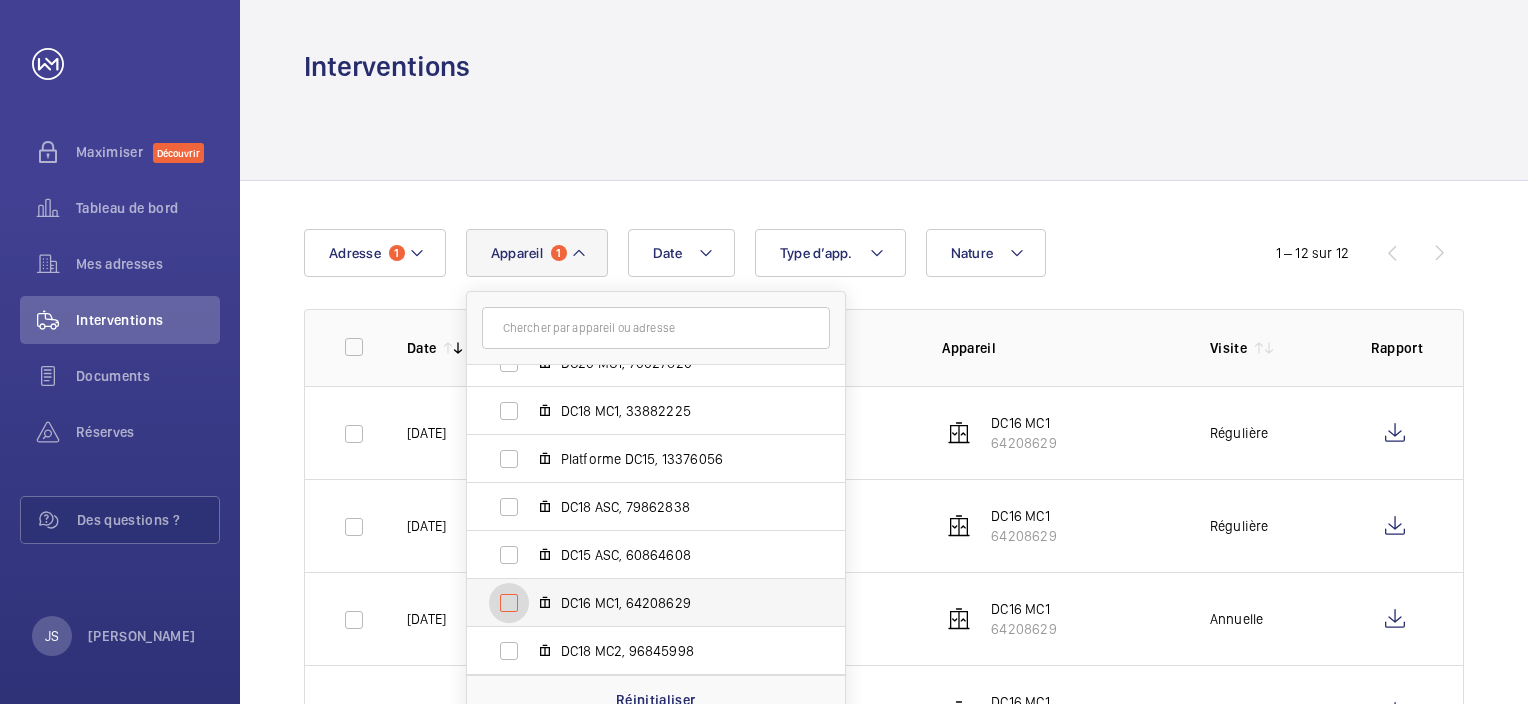 checkbox on "false" 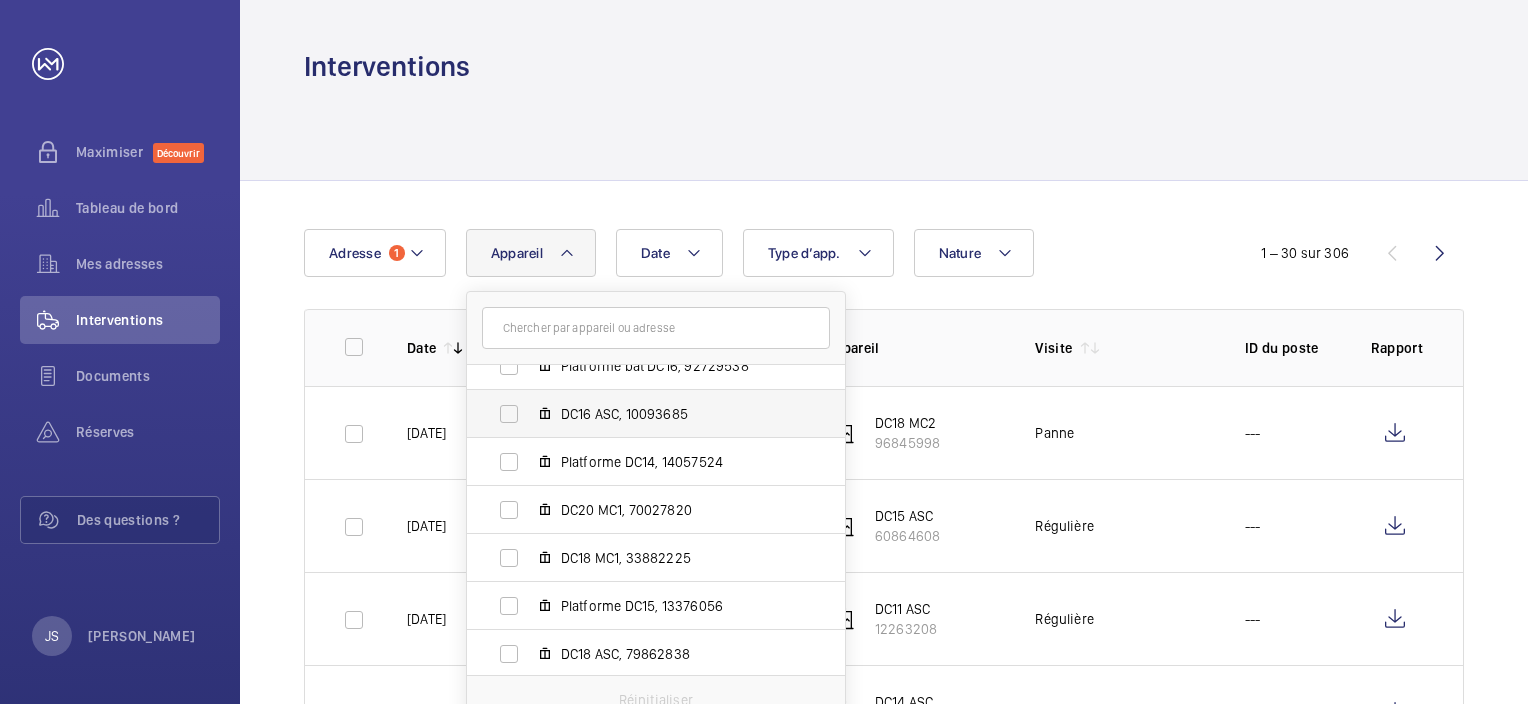 scroll, scrollTop: 100, scrollLeft: 0, axis: vertical 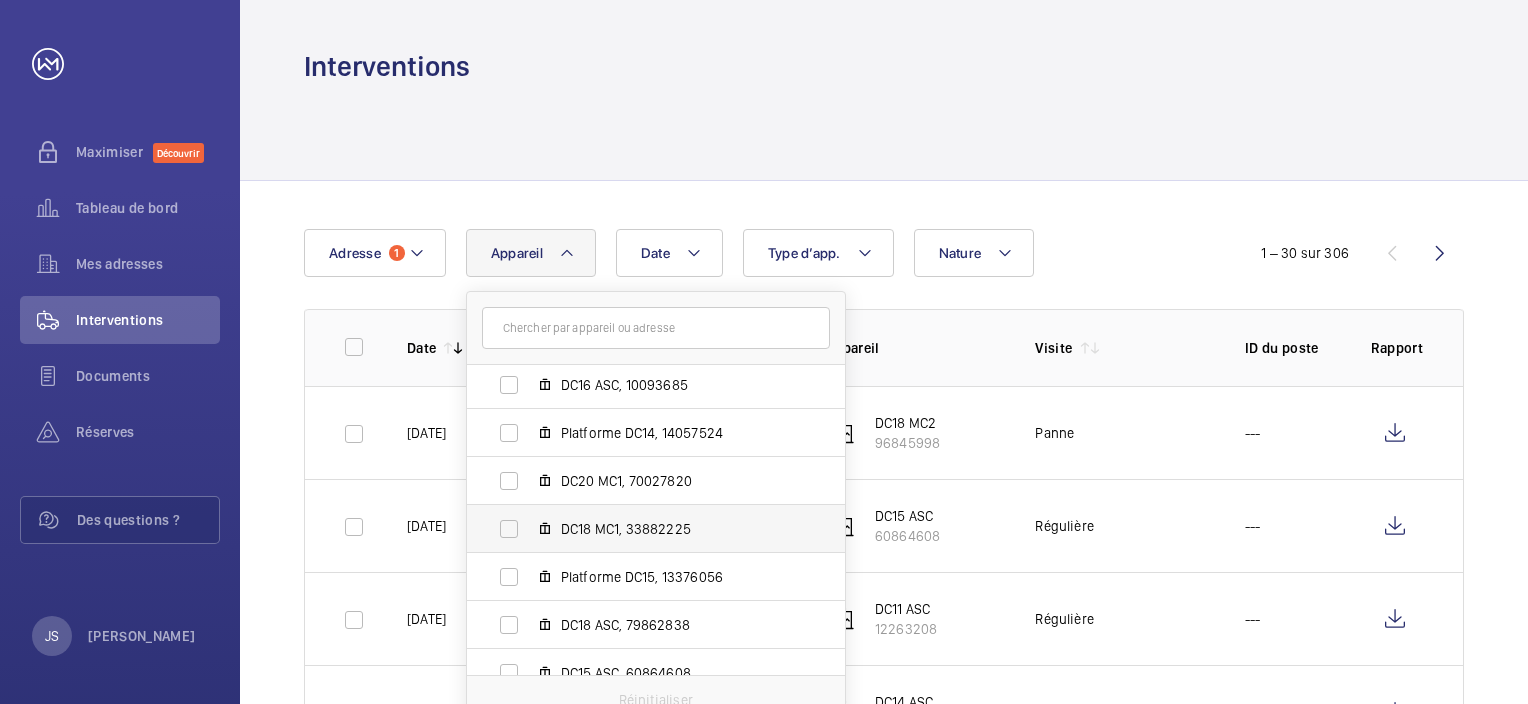 click on "DC18 MC1, 33882225" at bounding box center [640, 529] 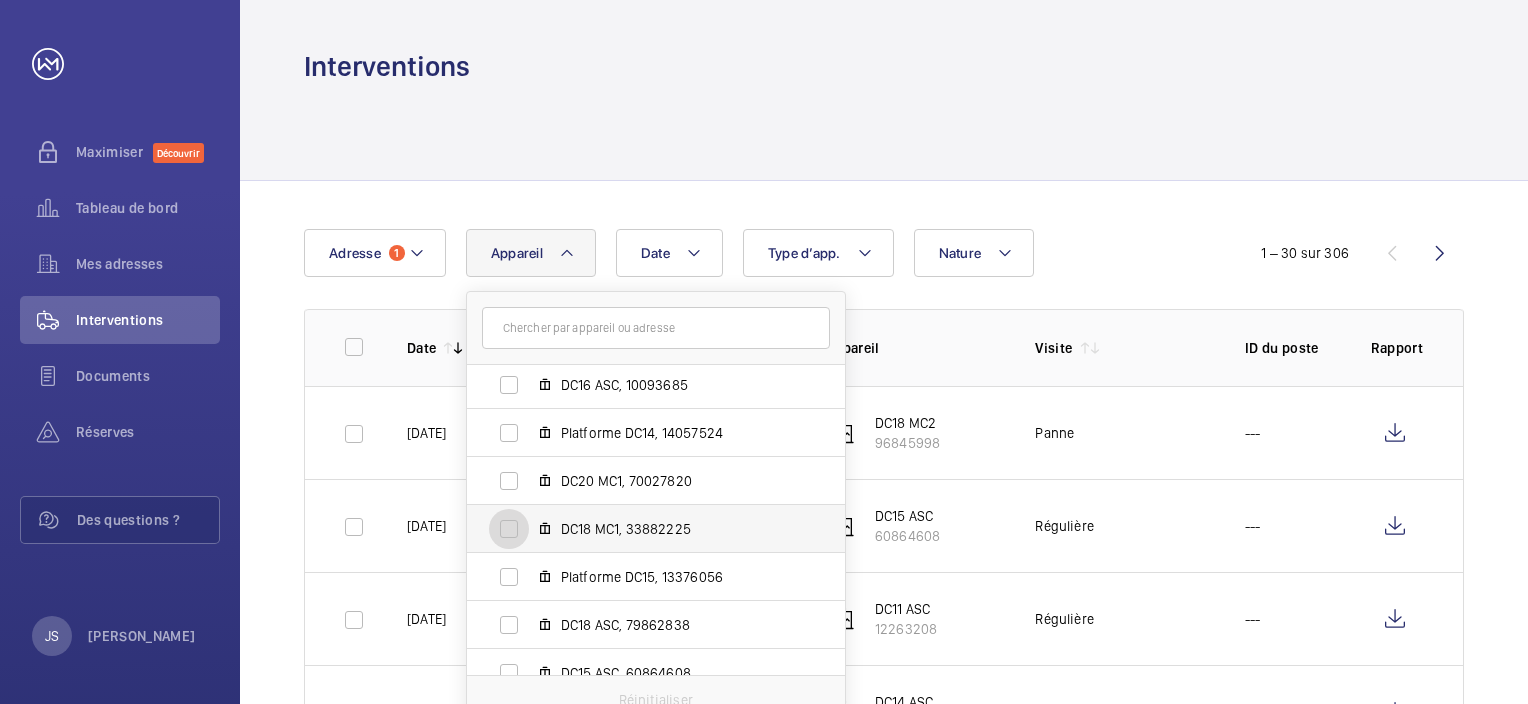 click on "DC18 MC1, 33882225" at bounding box center (509, 529) 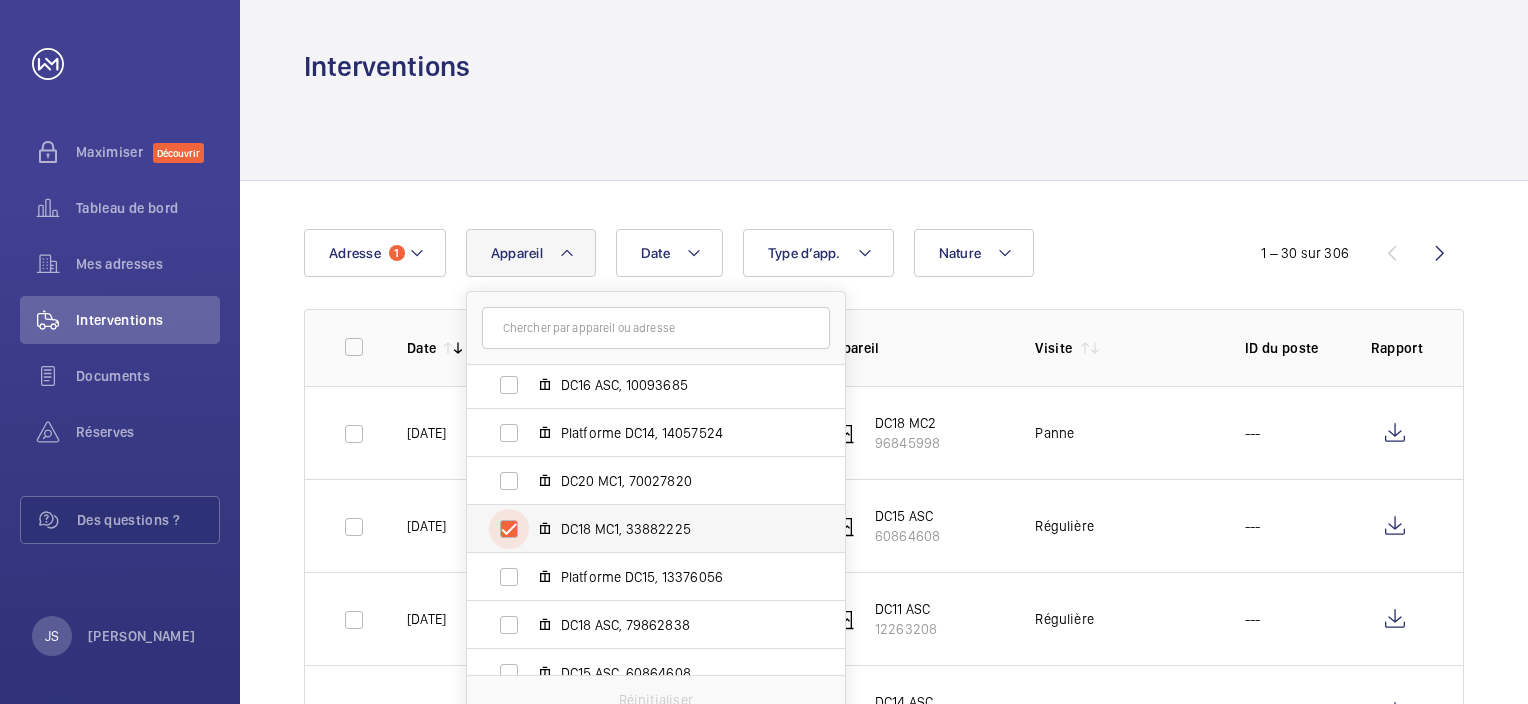 checkbox on "true" 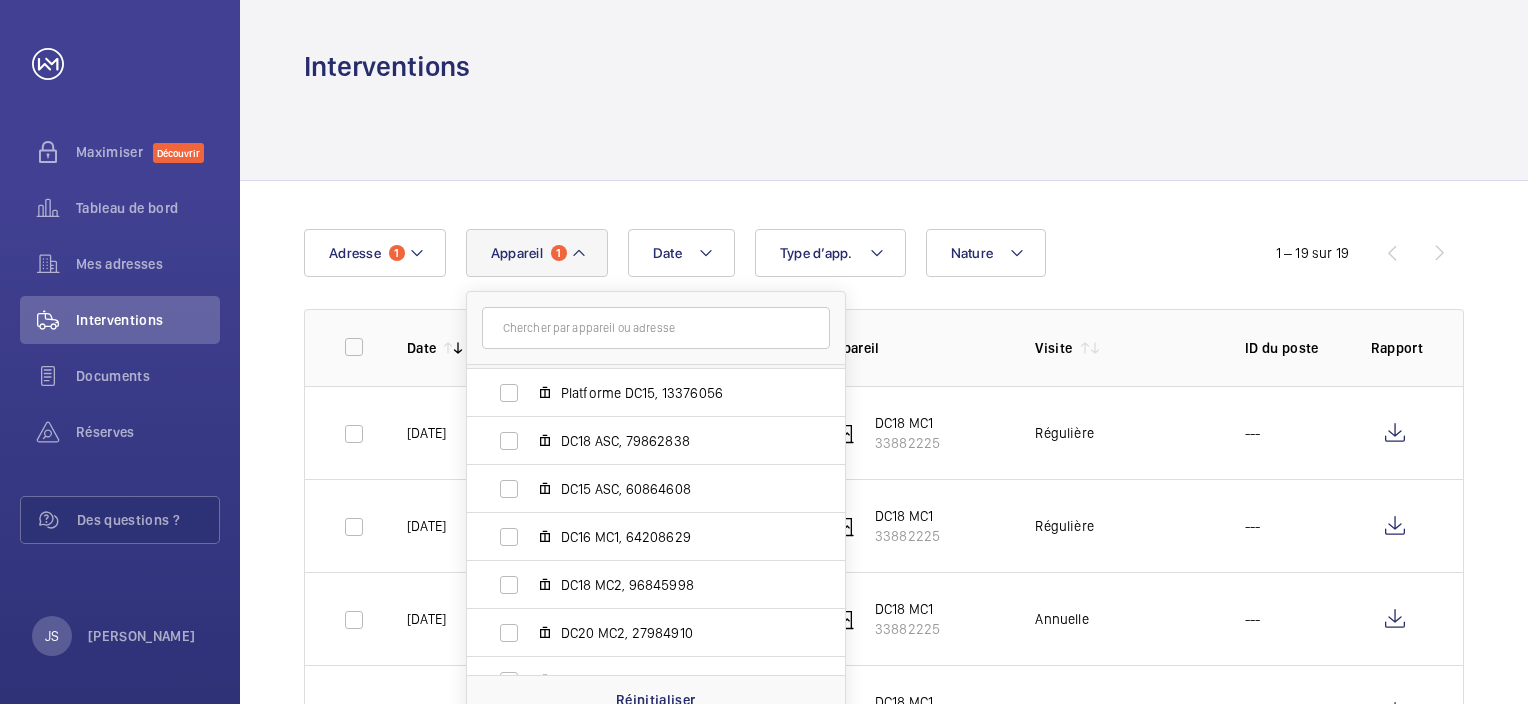 scroll, scrollTop: 300, scrollLeft: 0, axis: vertical 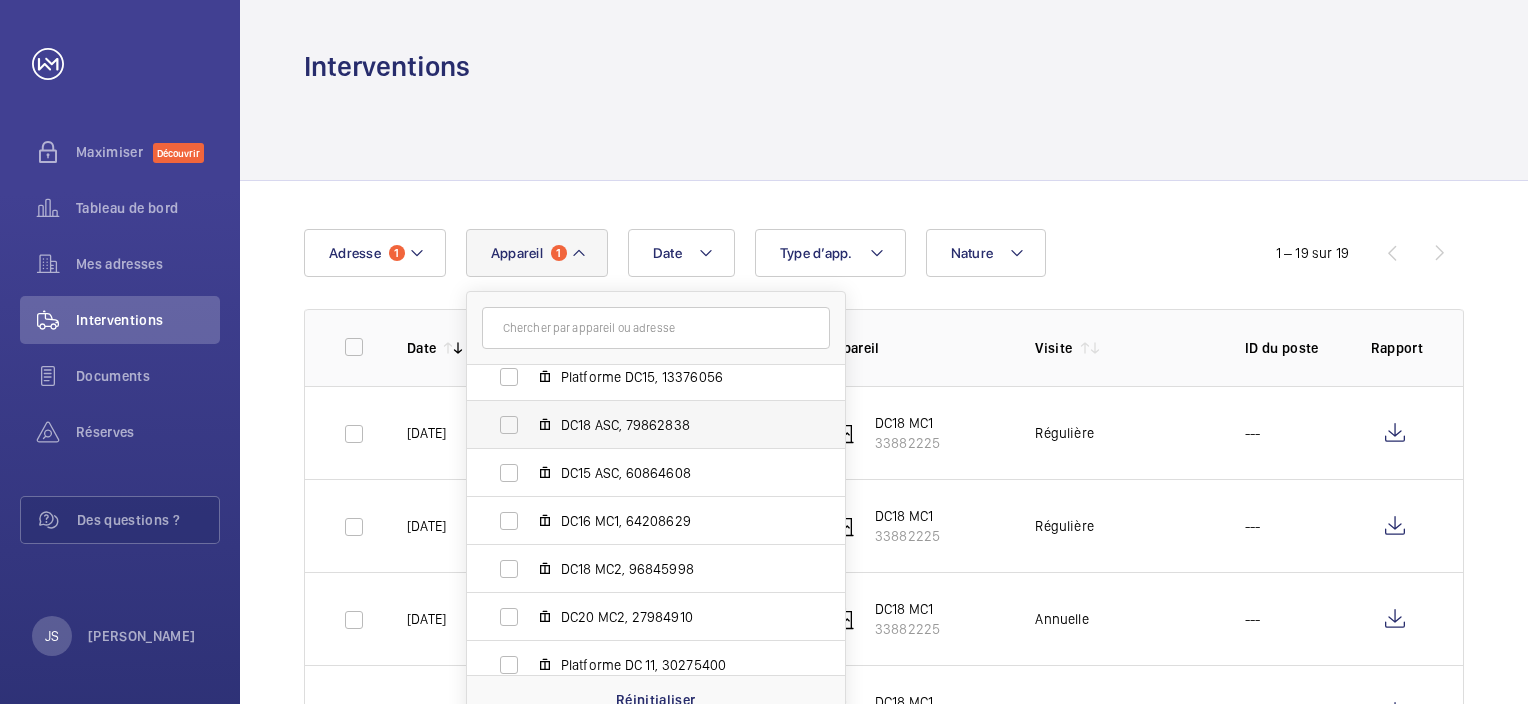 click on "DC18 ASC, 79862838" at bounding box center (640, 425) 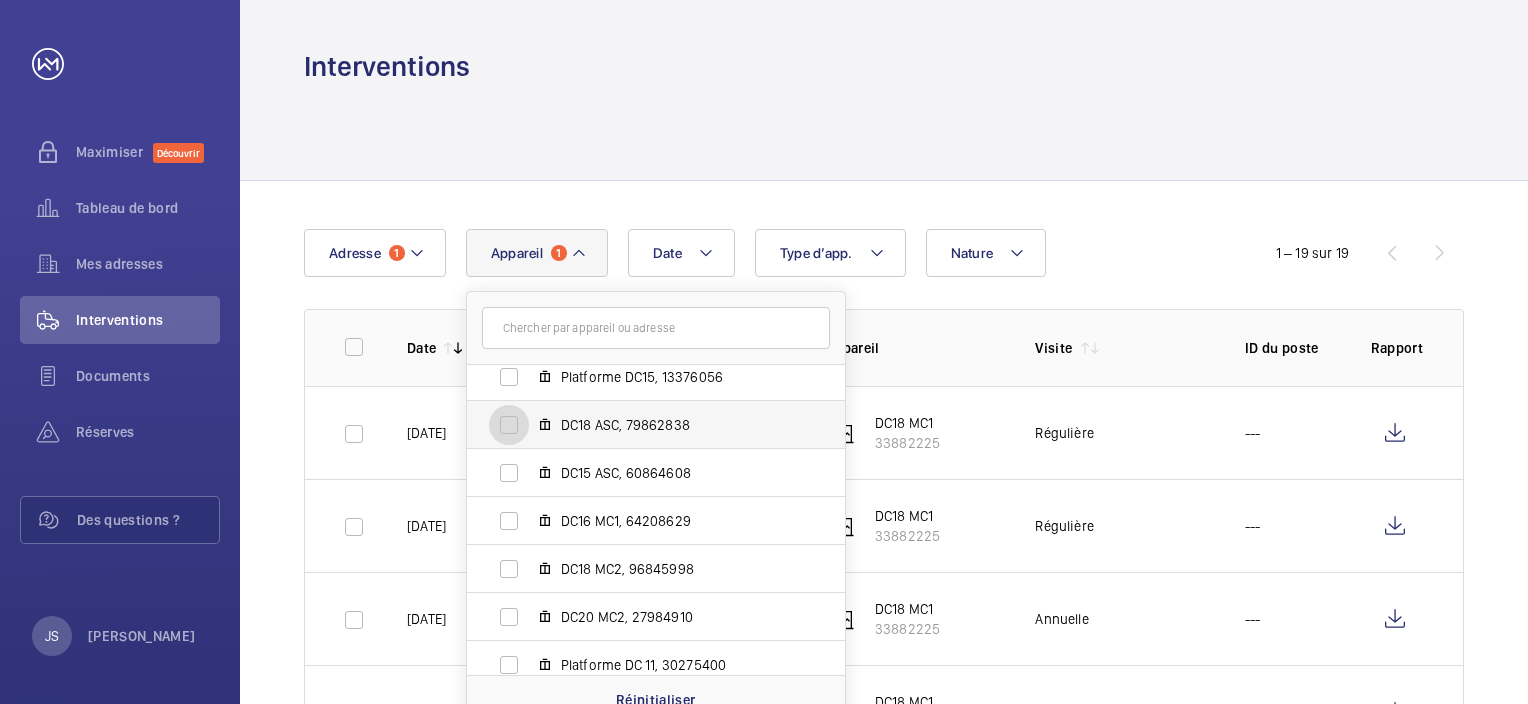 click on "DC18 ASC, 79862838" at bounding box center (509, 425) 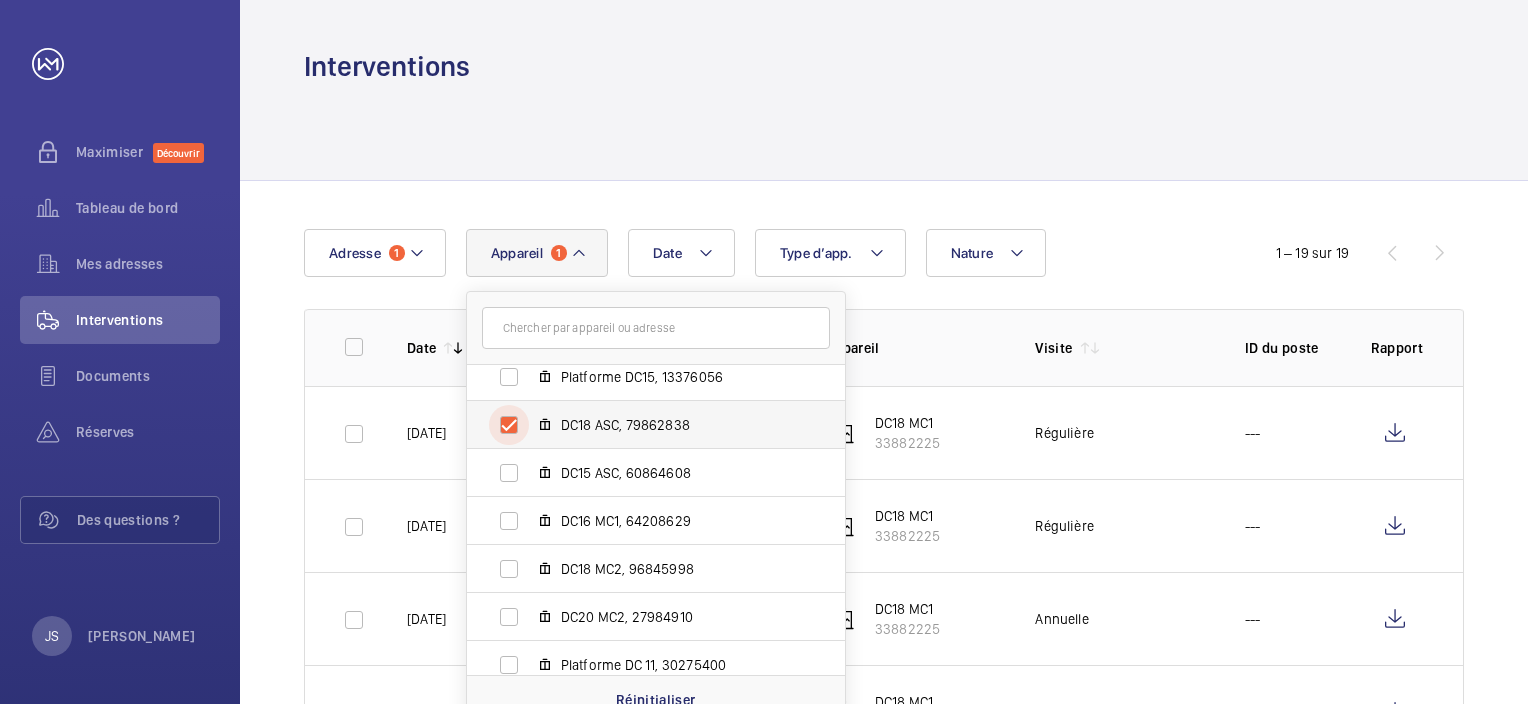 checkbox on "true" 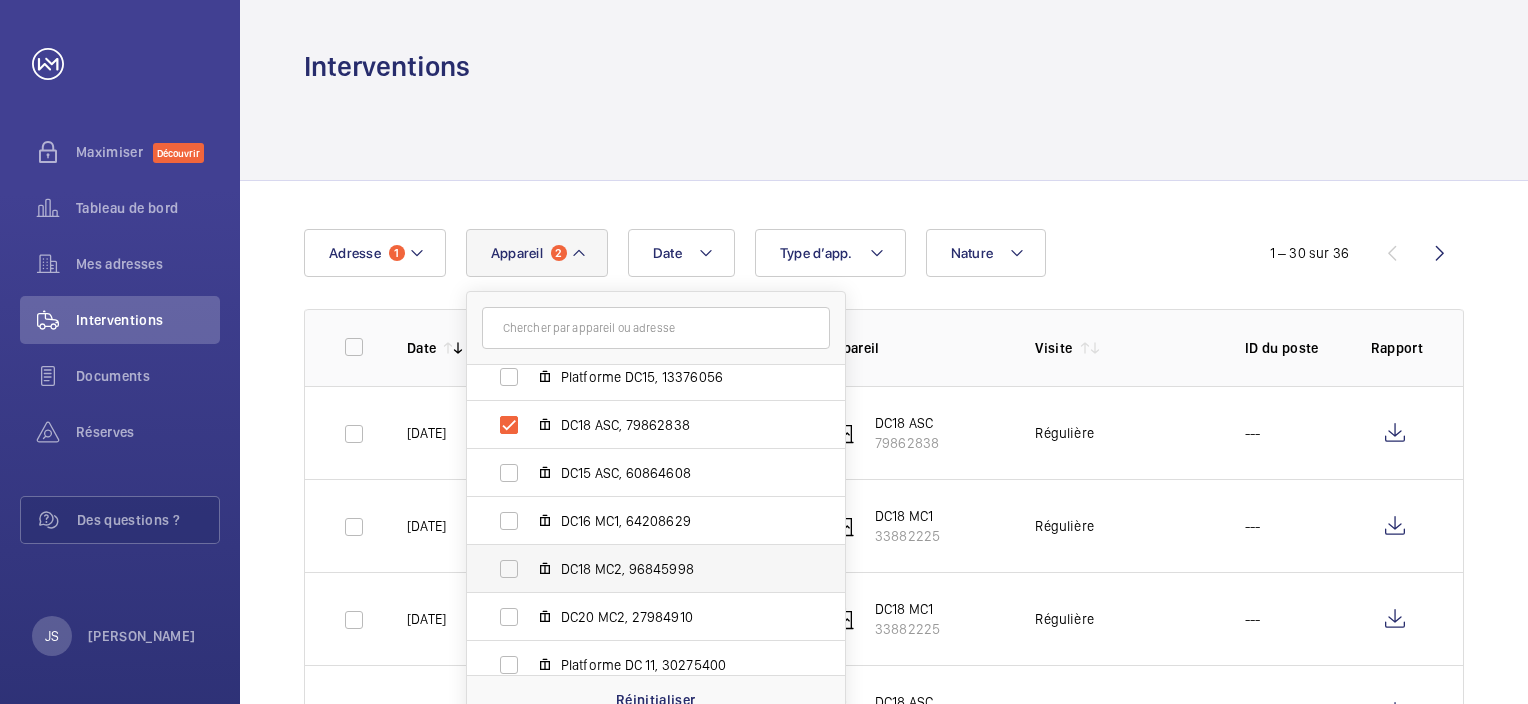 click on "DC18 MC2, 96845998" at bounding box center (640, 569) 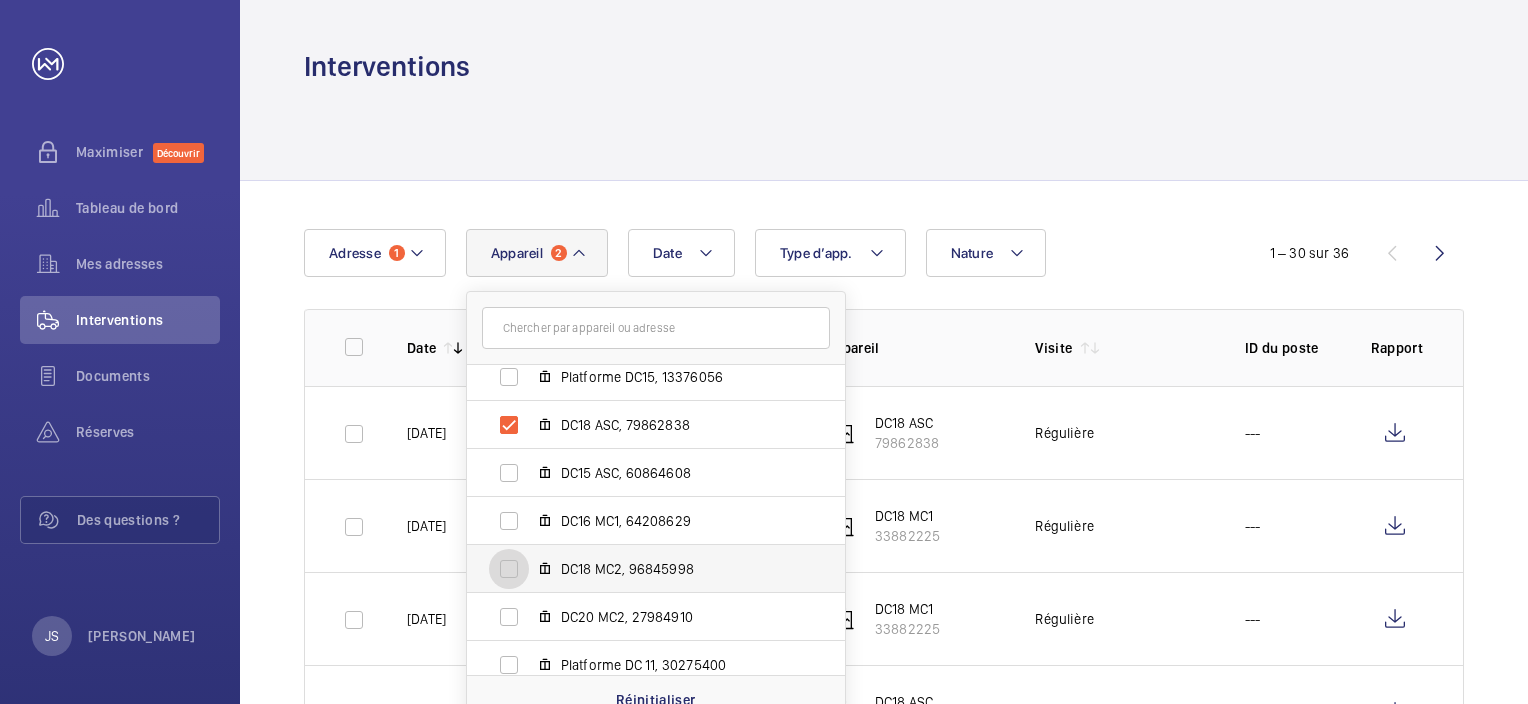 click on "DC18 MC2, 96845998" at bounding box center [509, 569] 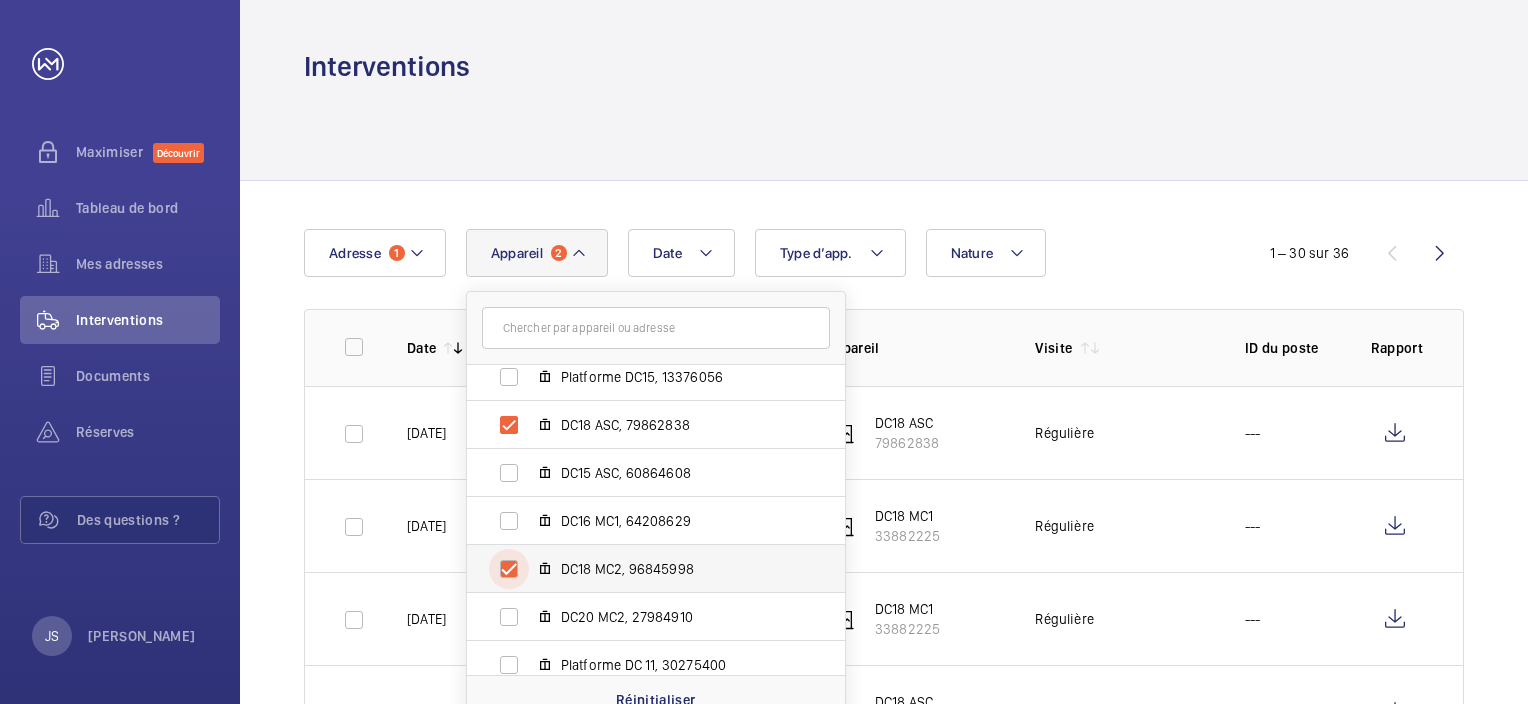 checkbox on "true" 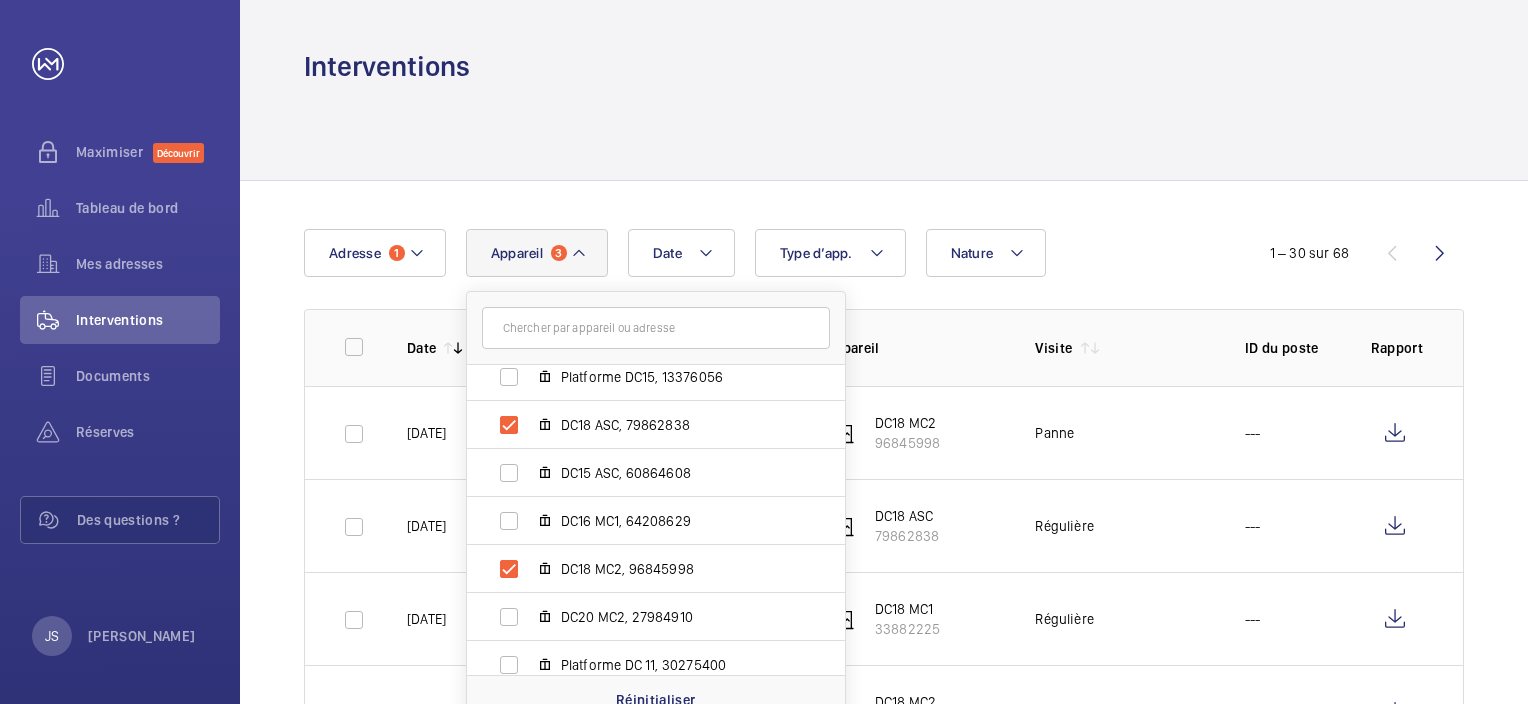 click 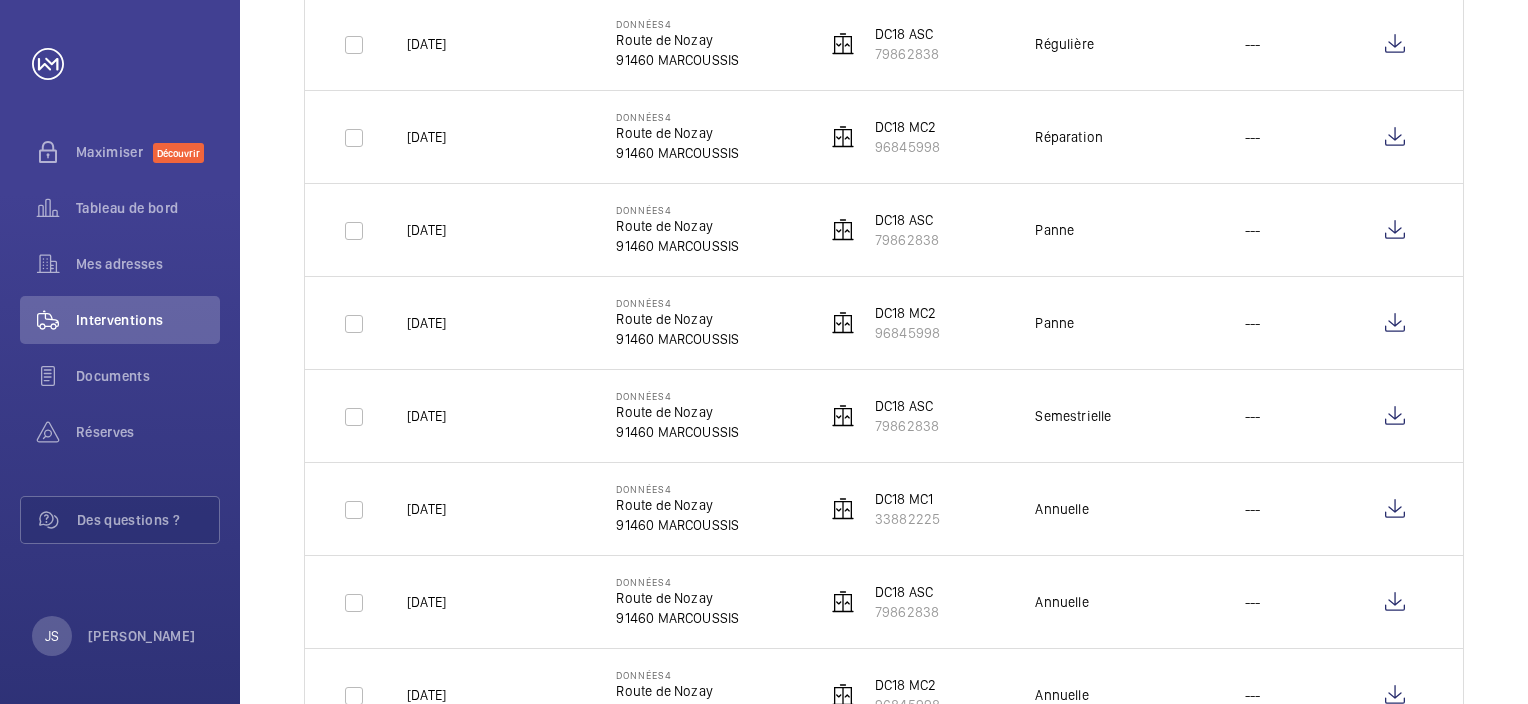 scroll, scrollTop: 2000, scrollLeft: 0, axis: vertical 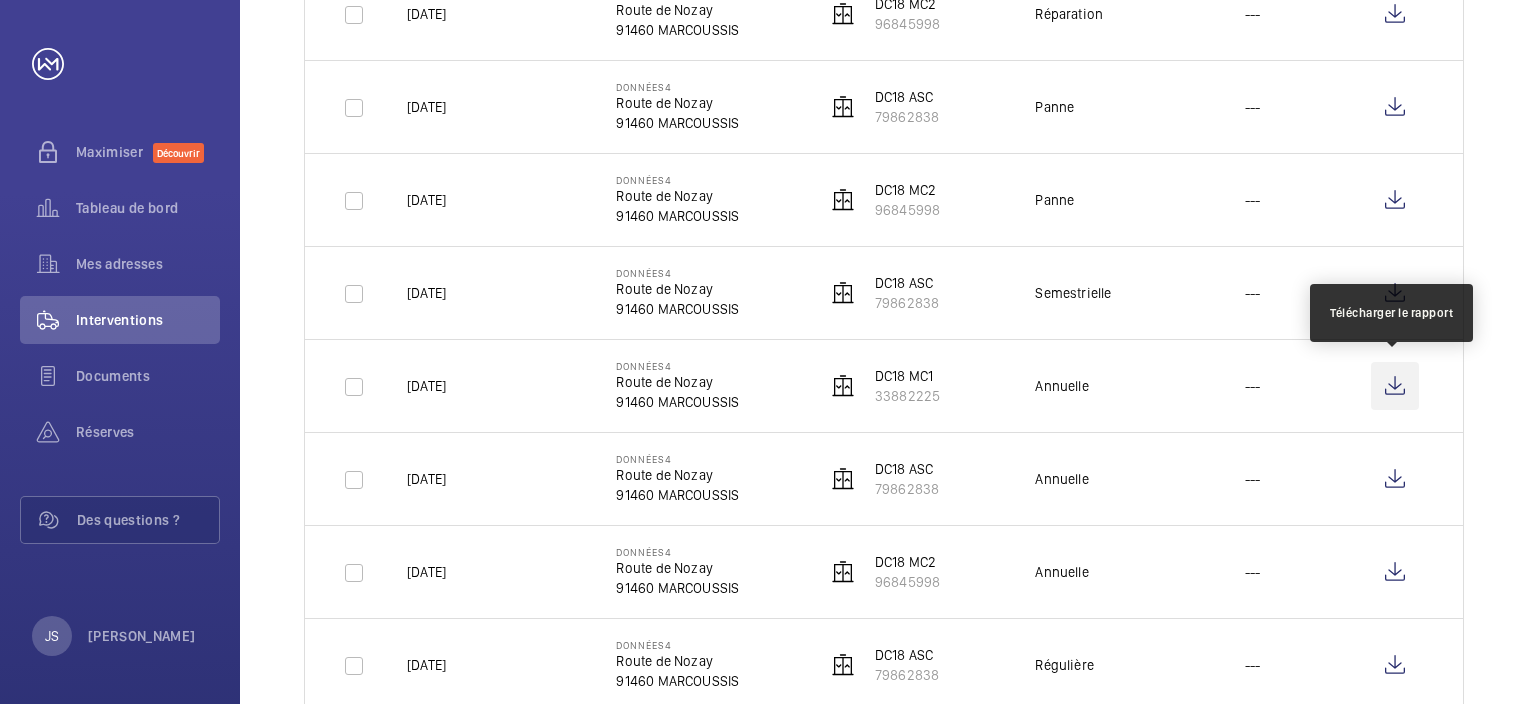 click 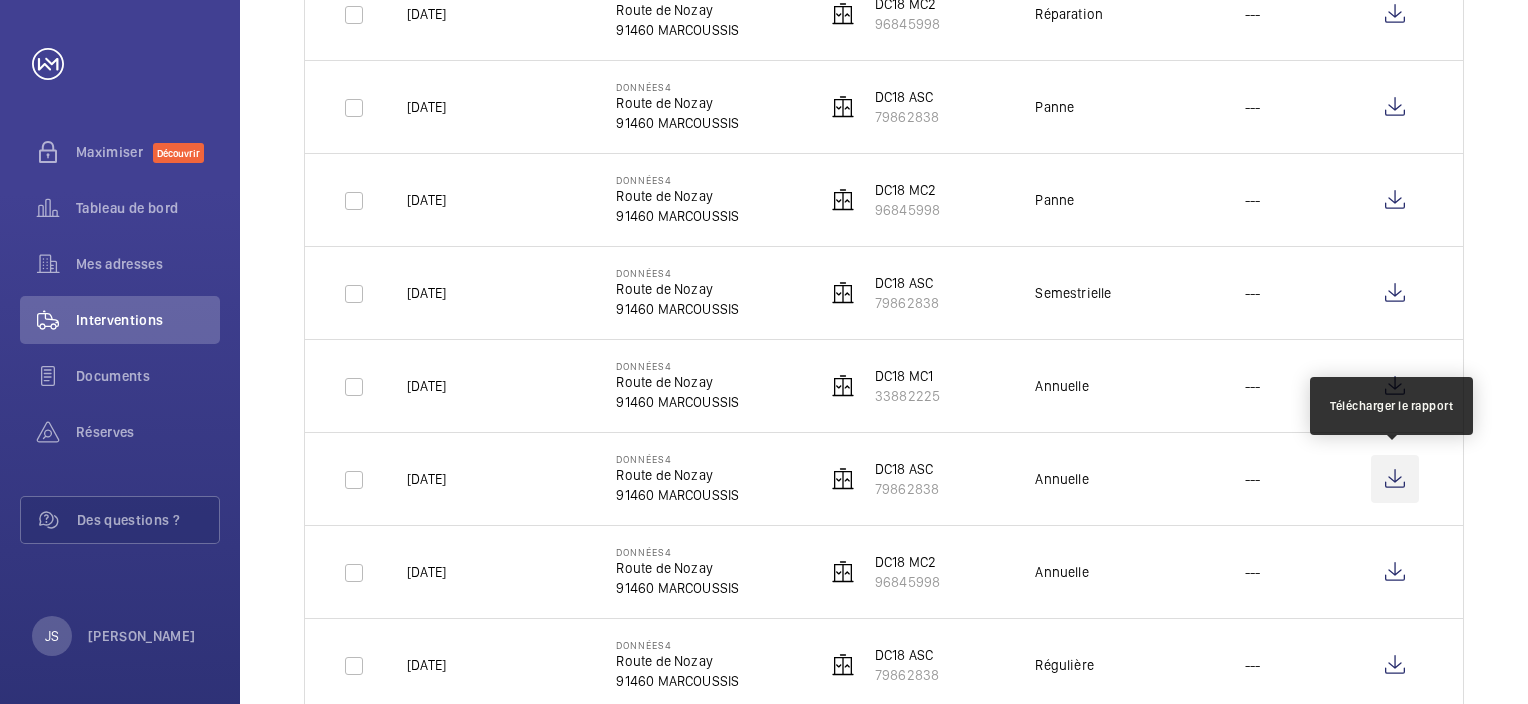 click 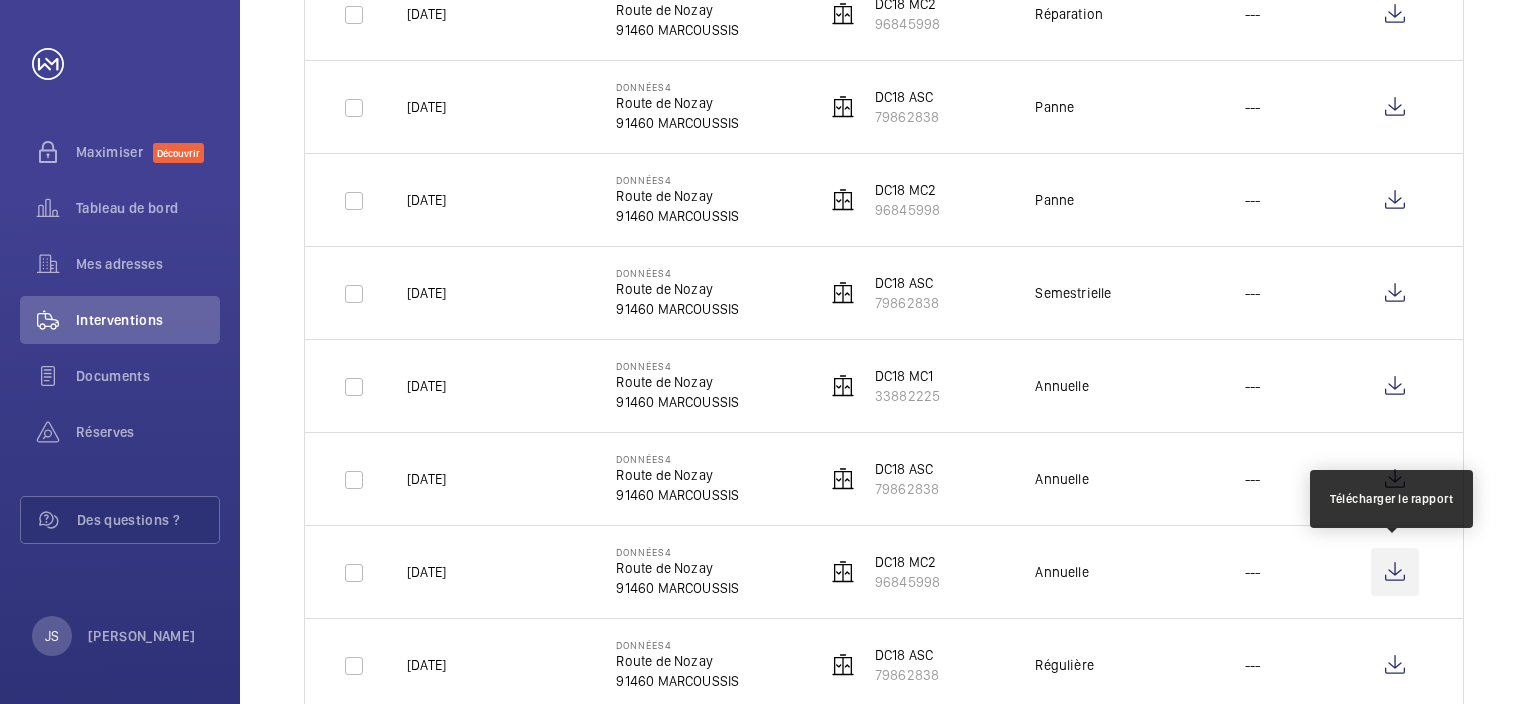 click 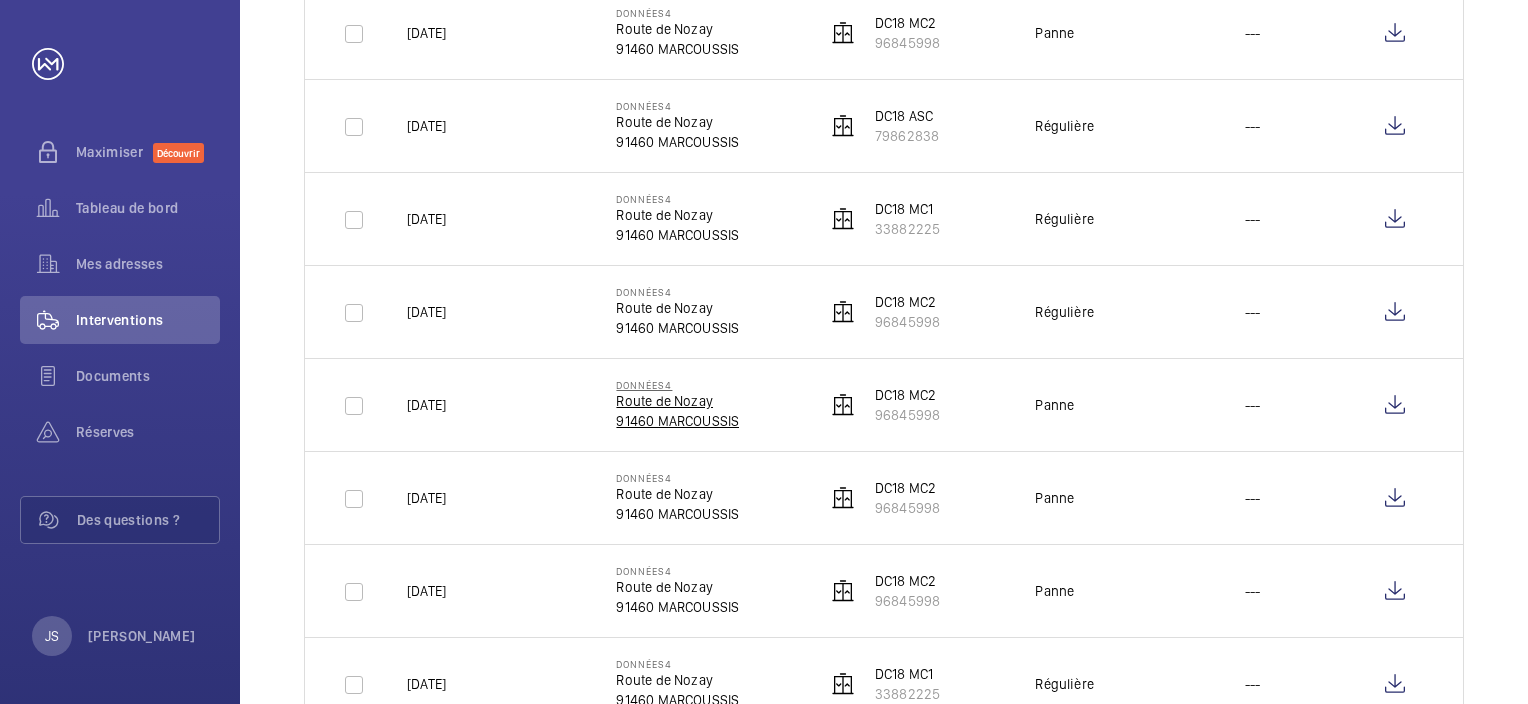 scroll, scrollTop: 0, scrollLeft: 0, axis: both 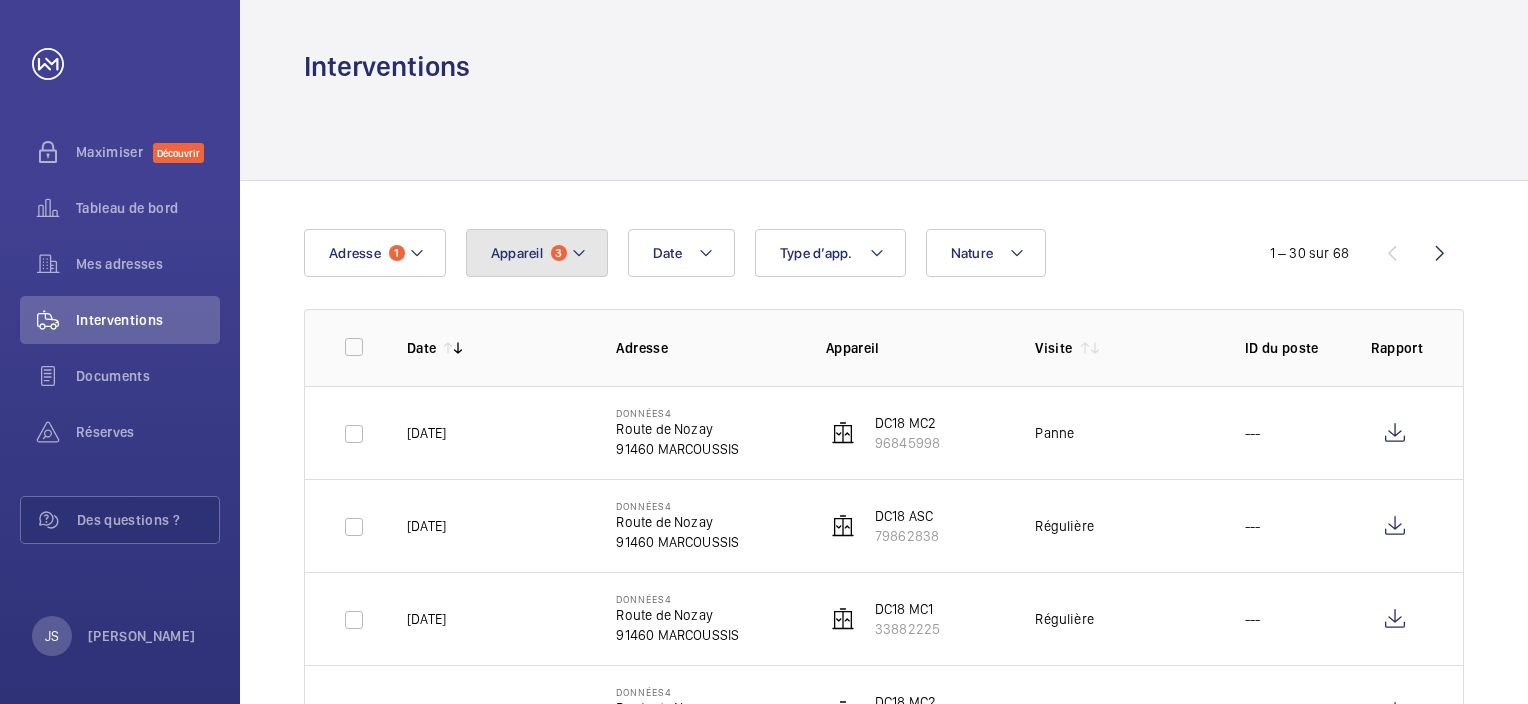 click 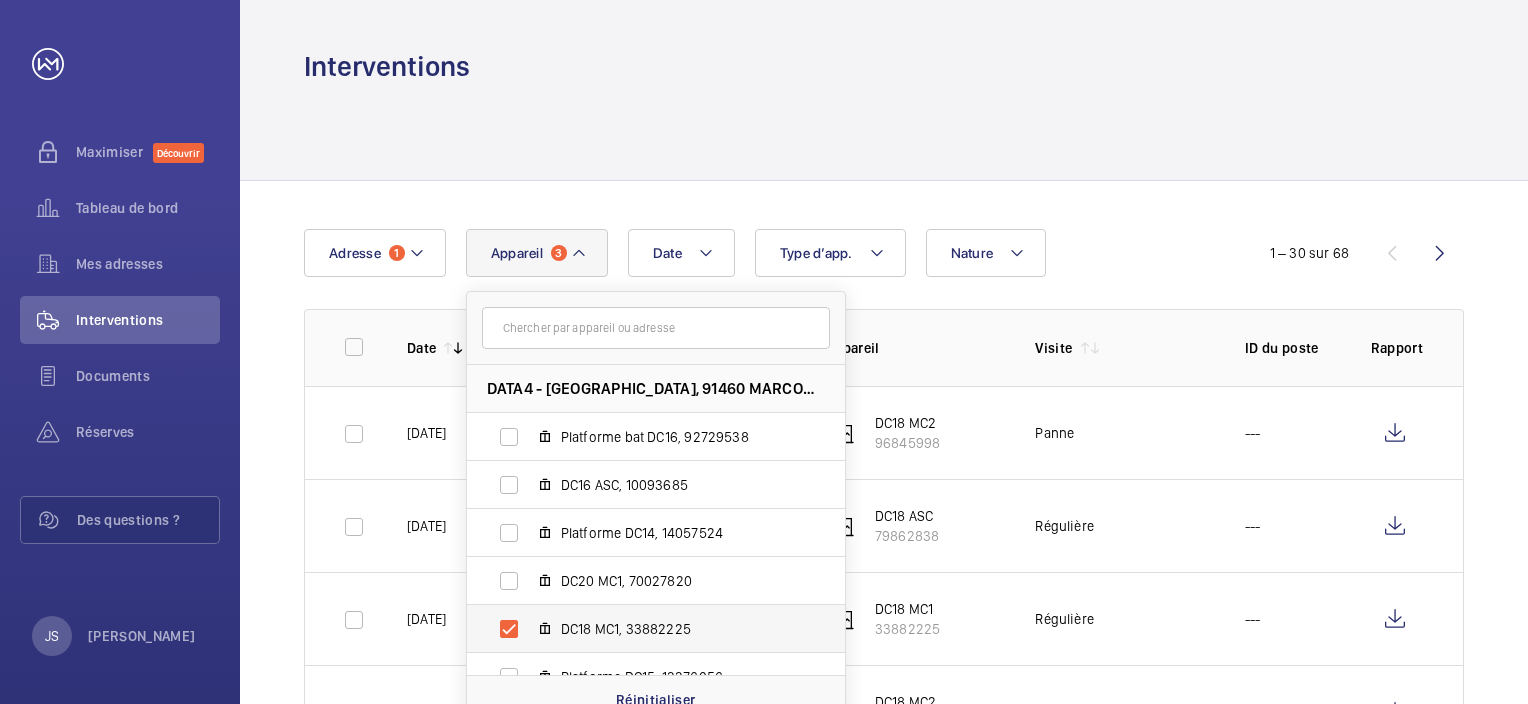 click on "DC18 MC1, 33882225" at bounding box center [640, 629] 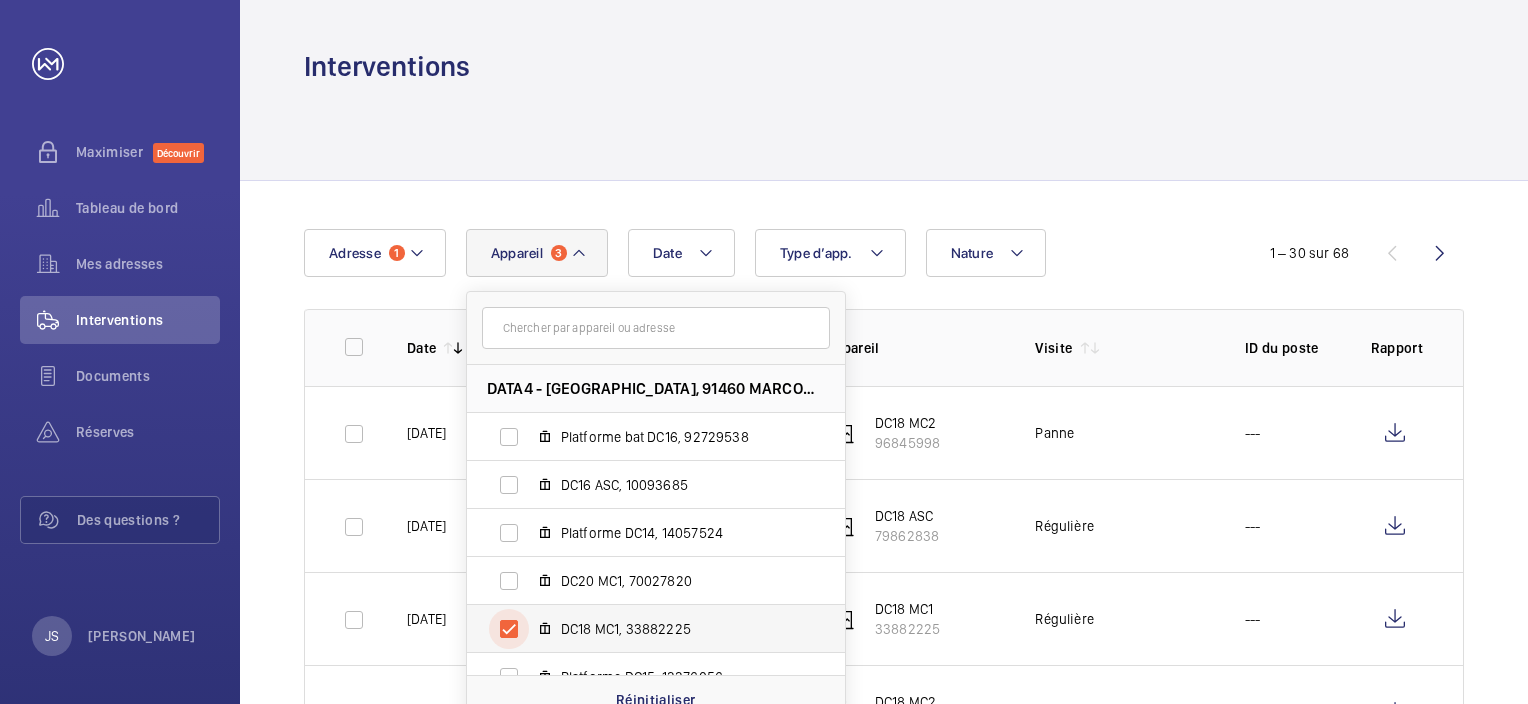 click on "DC18 MC1, 33882225" at bounding box center (509, 629) 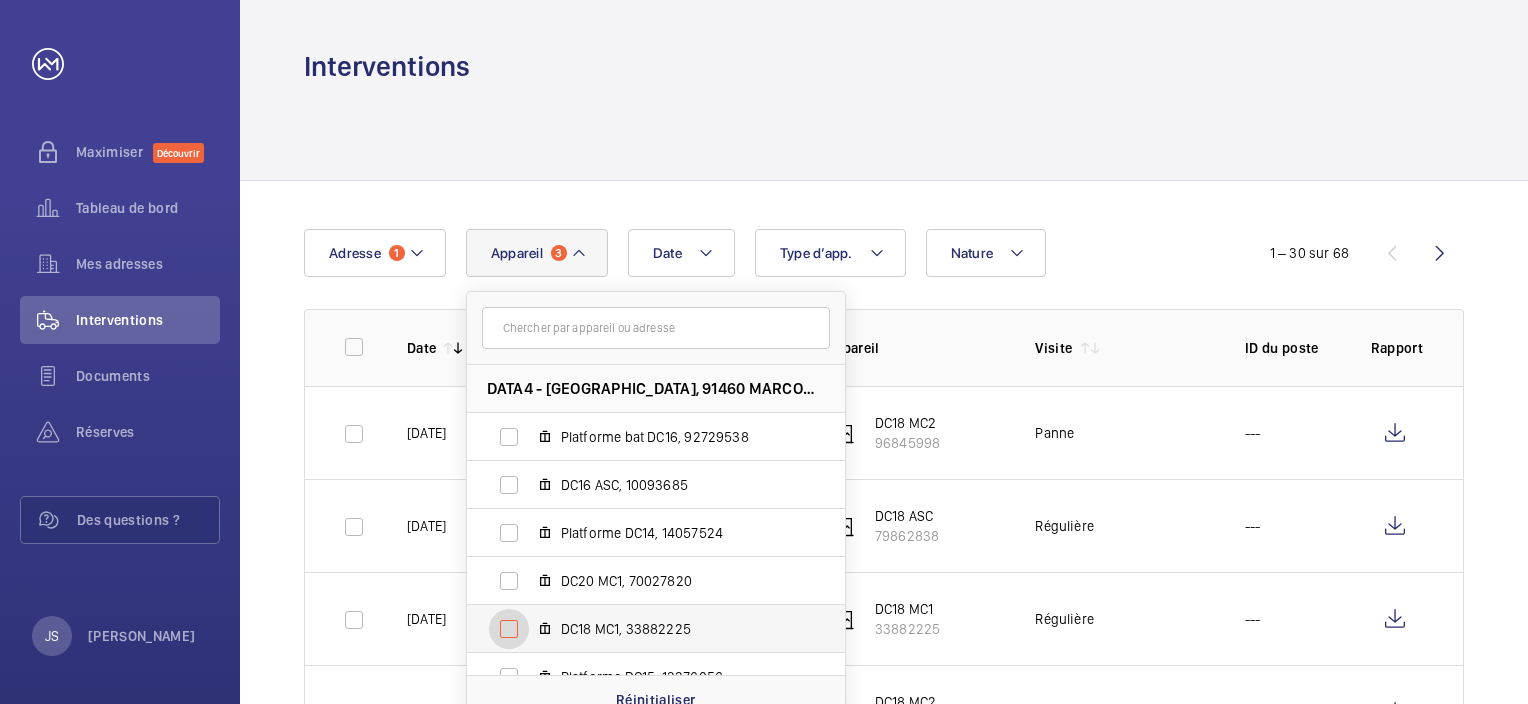 checkbox on "false" 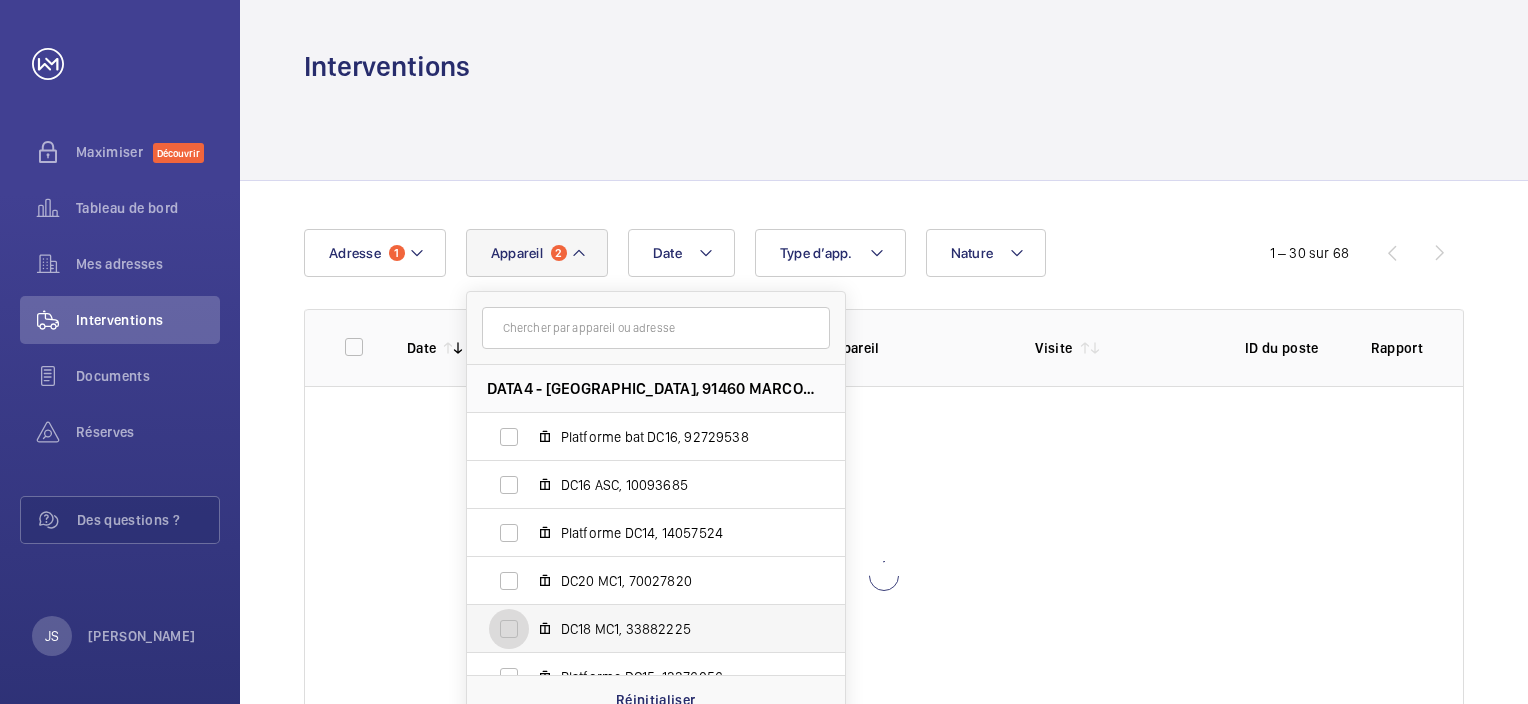 scroll, scrollTop: 218, scrollLeft: 0, axis: vertical 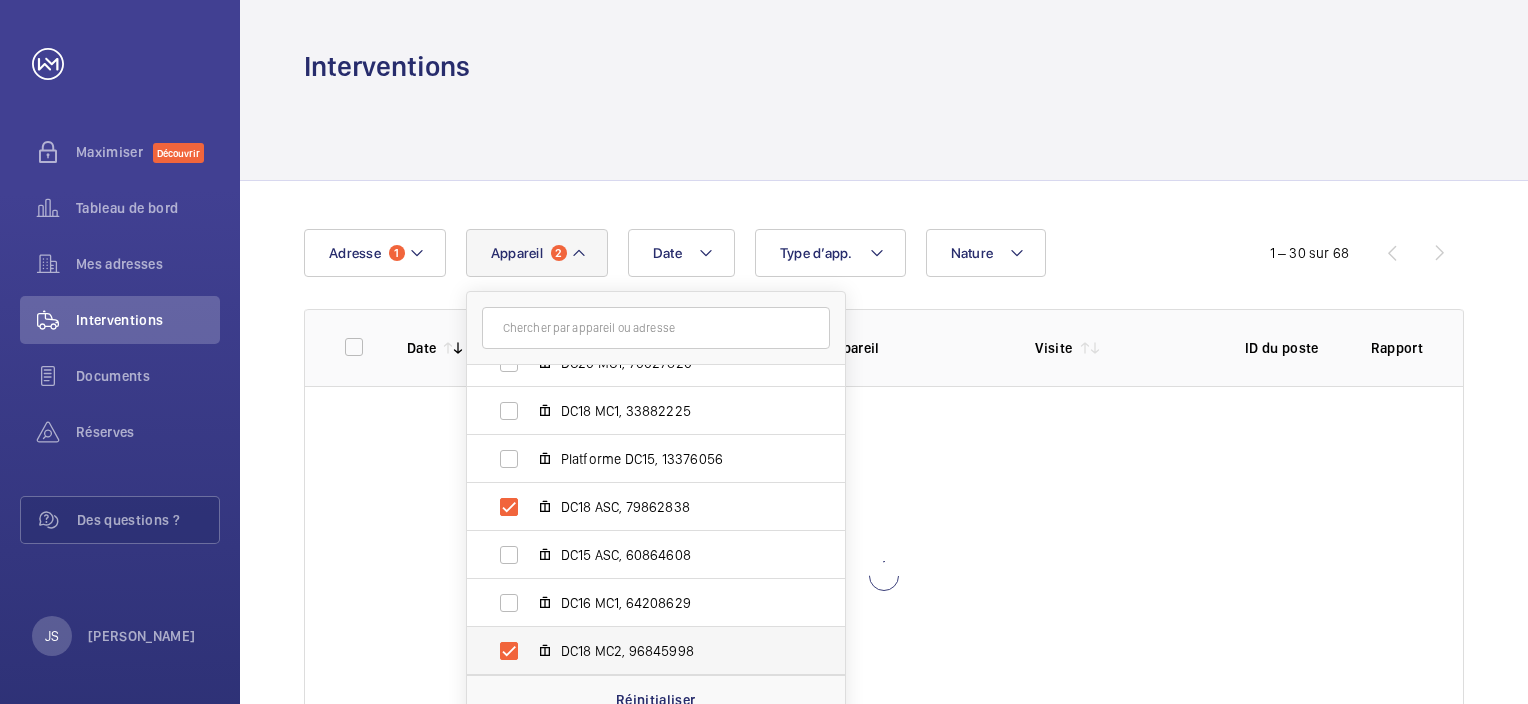 drag, startPoint x: 510, startPoint y: 501, endPoint x: 515, endPoint y: 630, distance: 129.09686 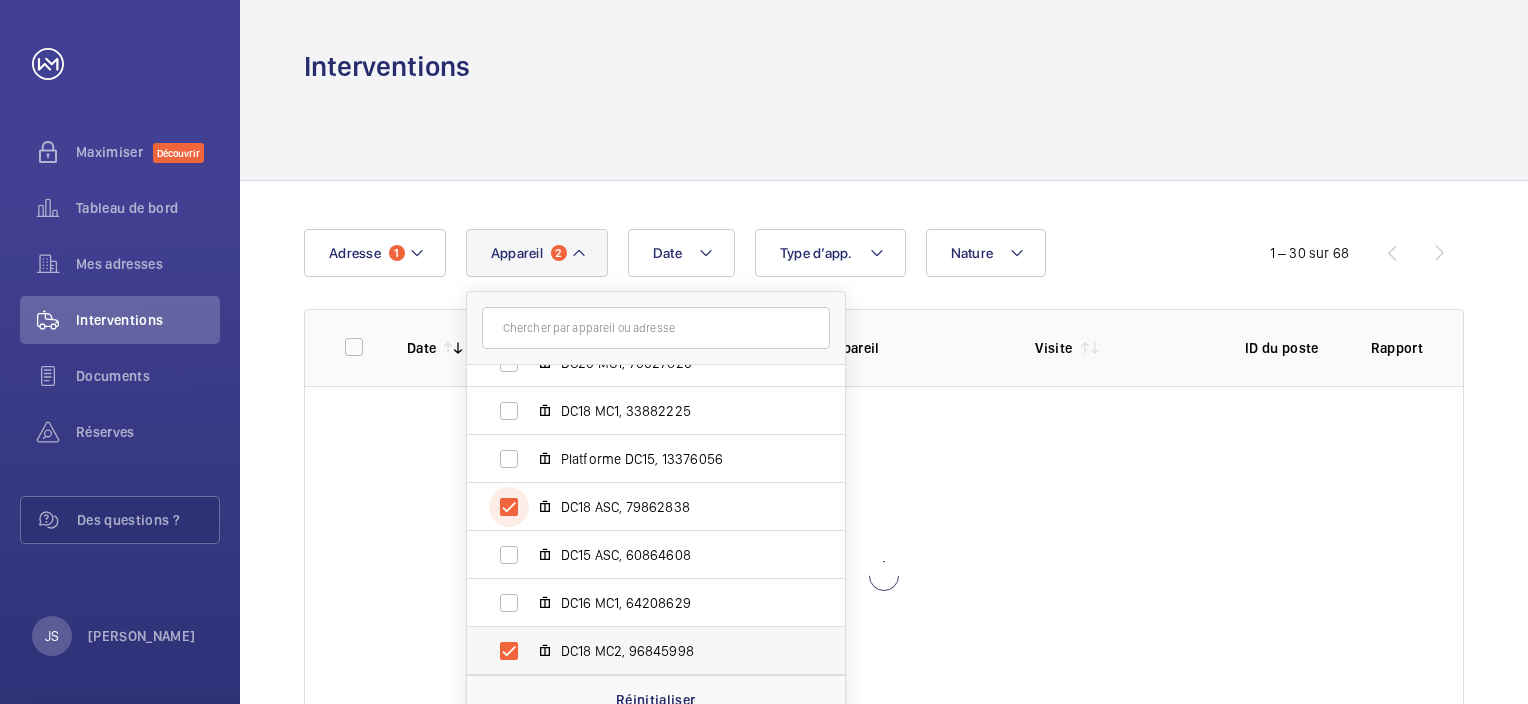 click on "DC18 ASC, 79862838" at bounding box center [509, 507] 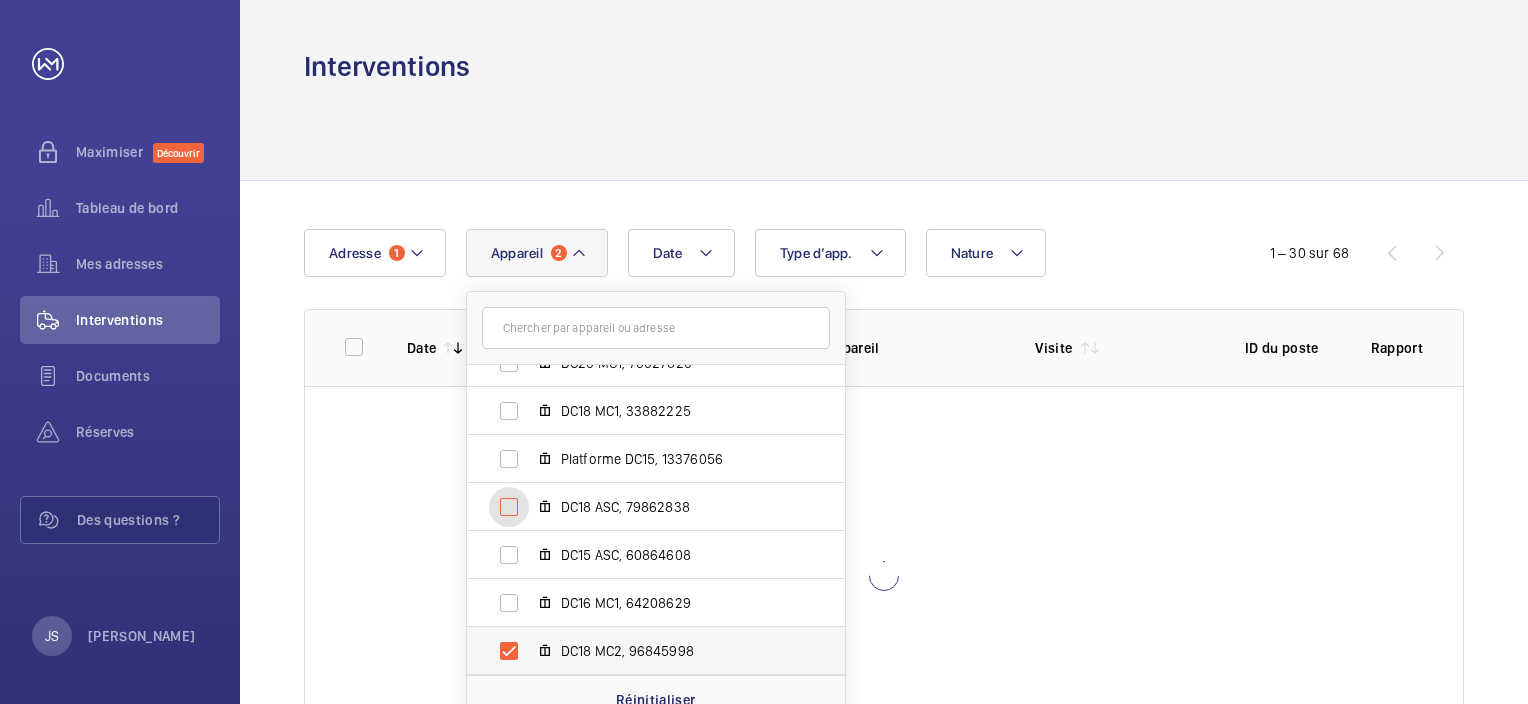 checkbox on "false" 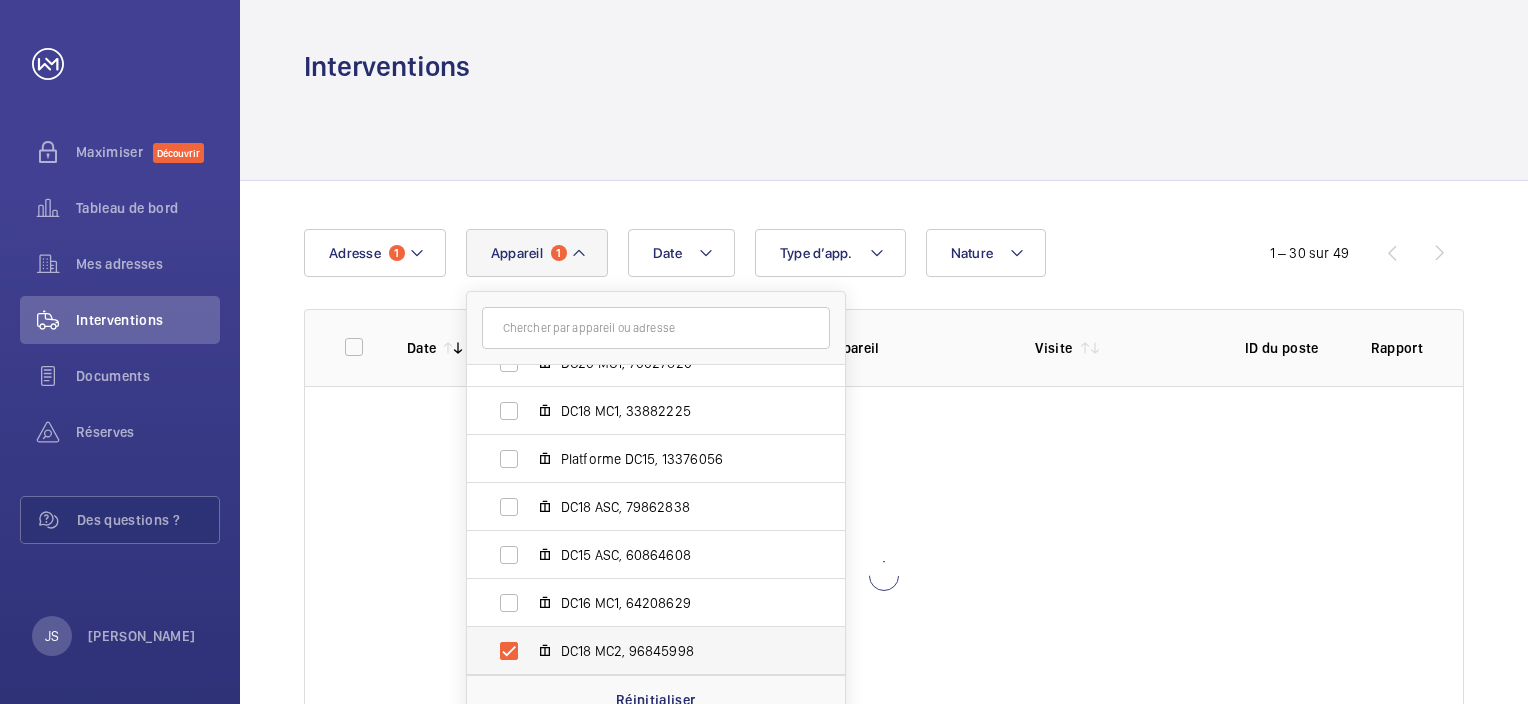 click on "DC18 MC2, 96845998" at bounding box center (640, 651) 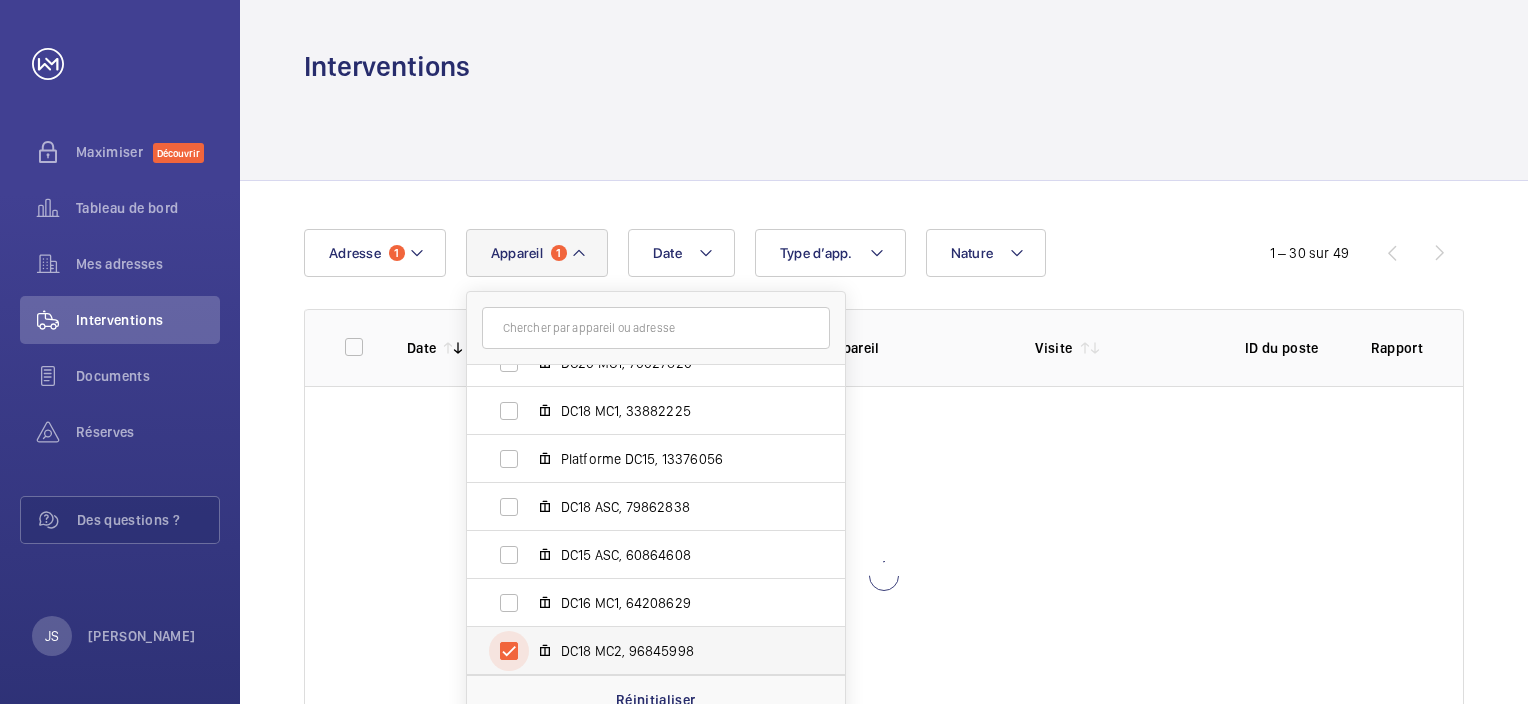 click on "DC18 MC2, 96845998" at bounding box center [509, 651] 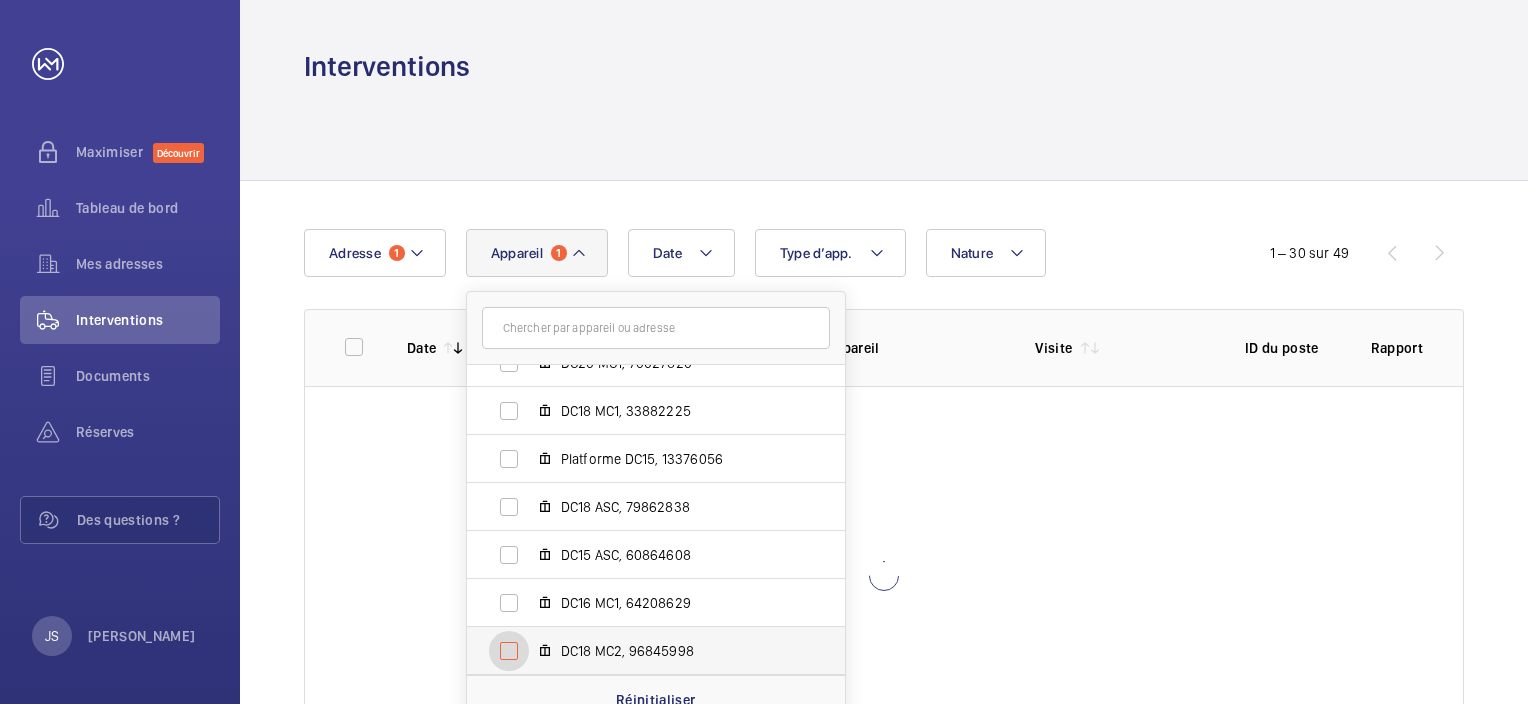 checkbox on "false" 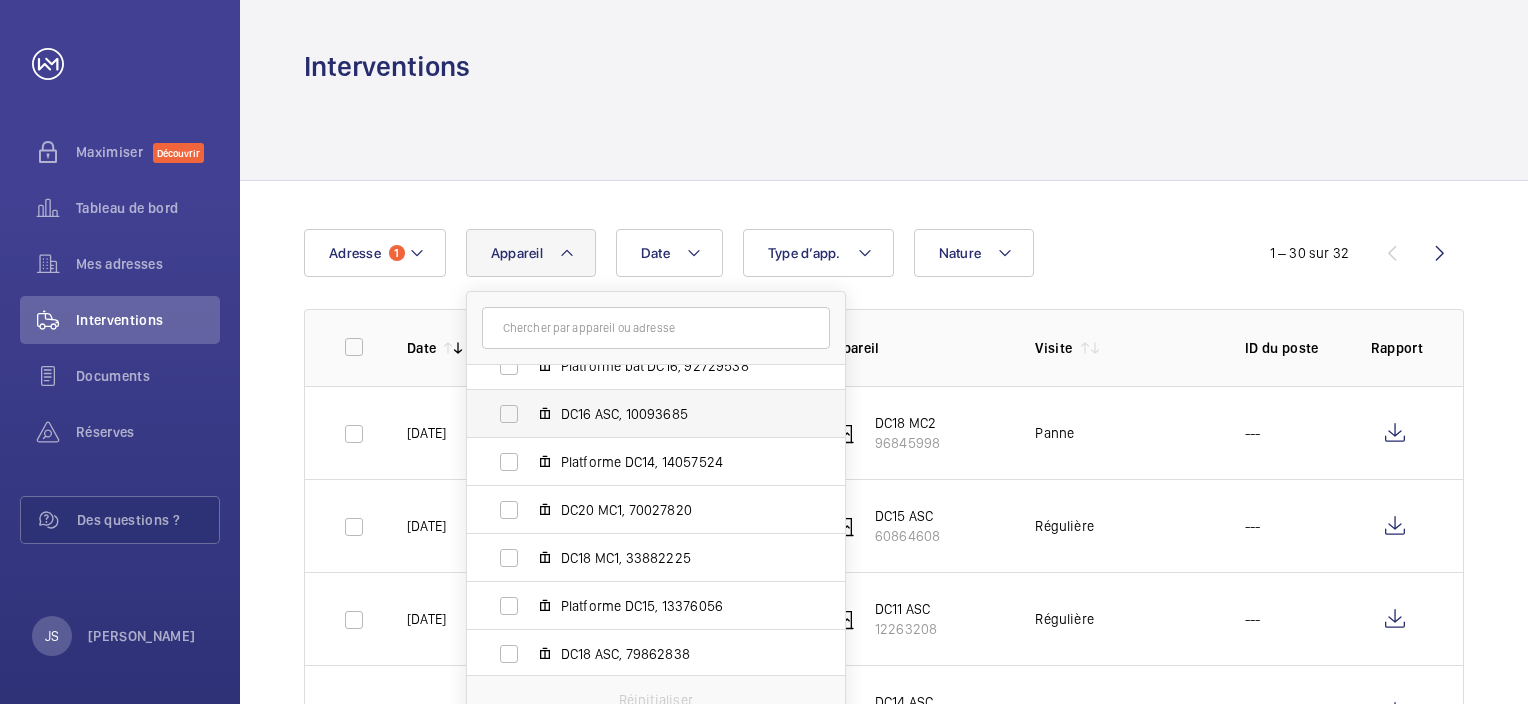 scroll, scrollTop: 100, scrollLeft: 0, axis: vertical 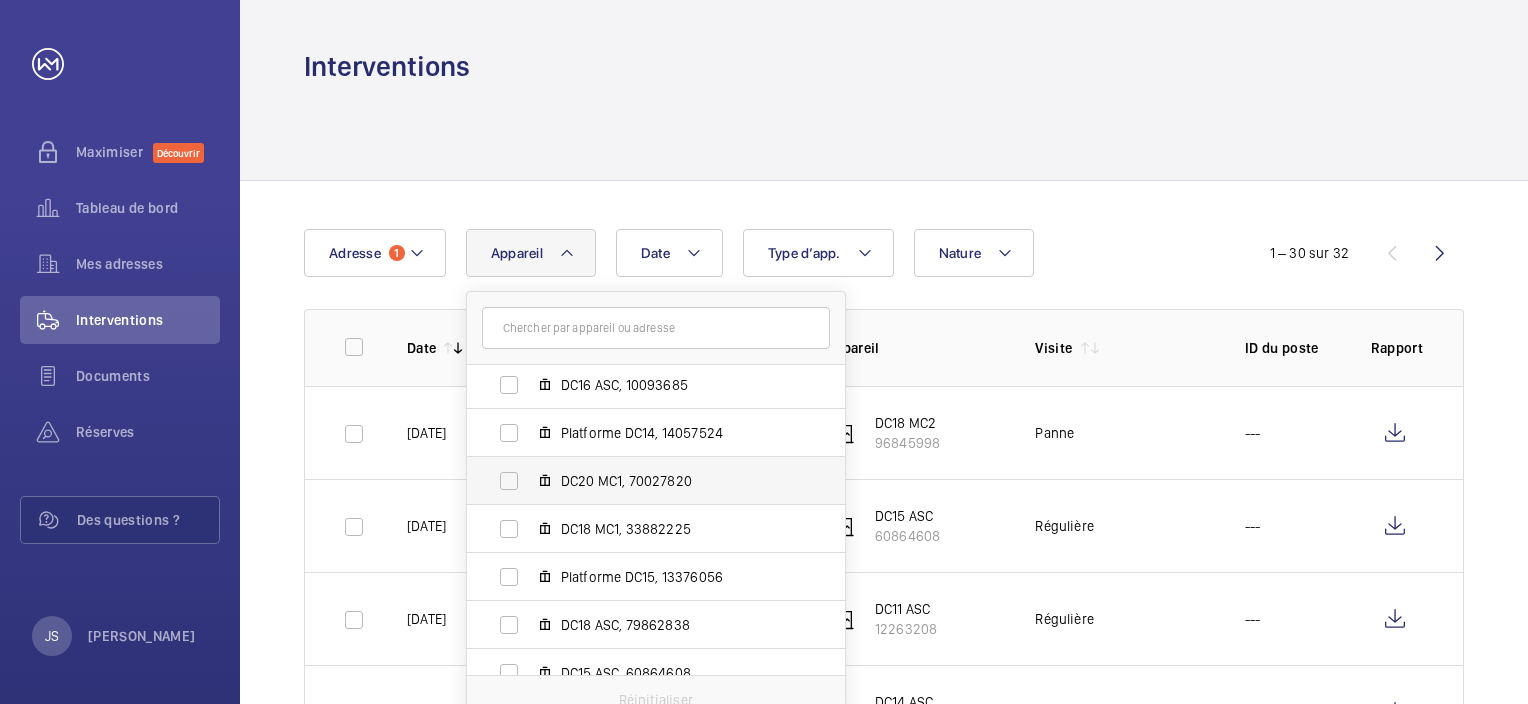 click on "DC20 MC1, 70027820" at bounding box center (640, 481) 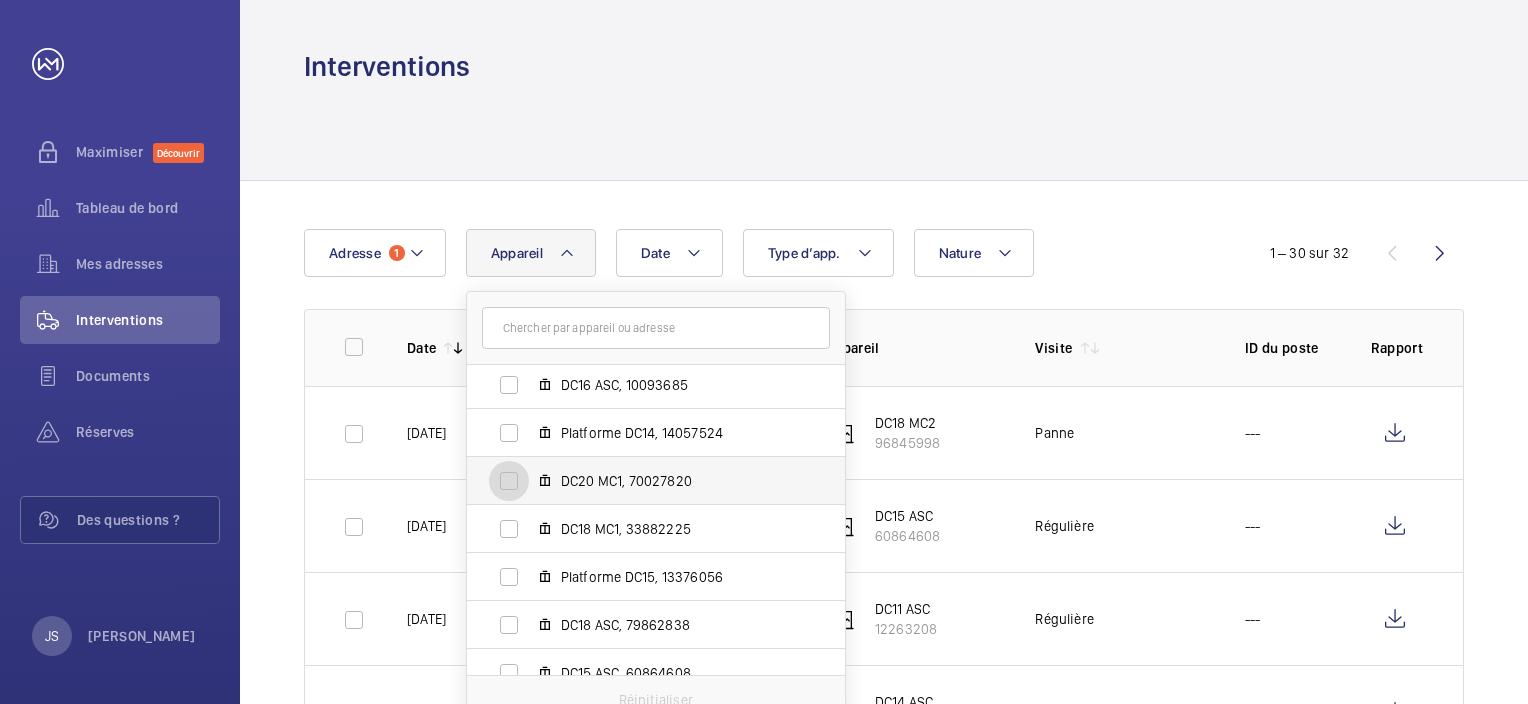 click on "DC20 MC1, 70027820" at bounding box center (509, 481) 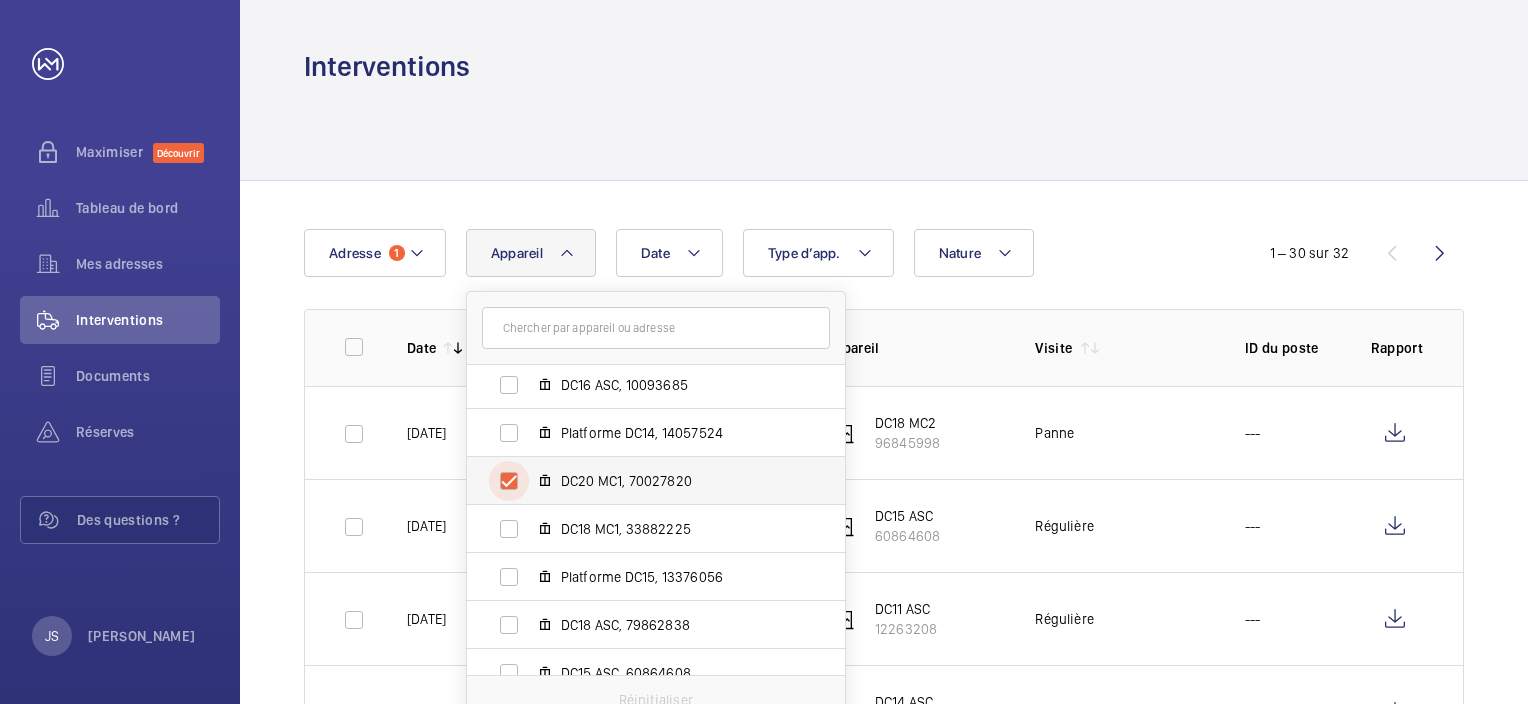 checkbox on "true" 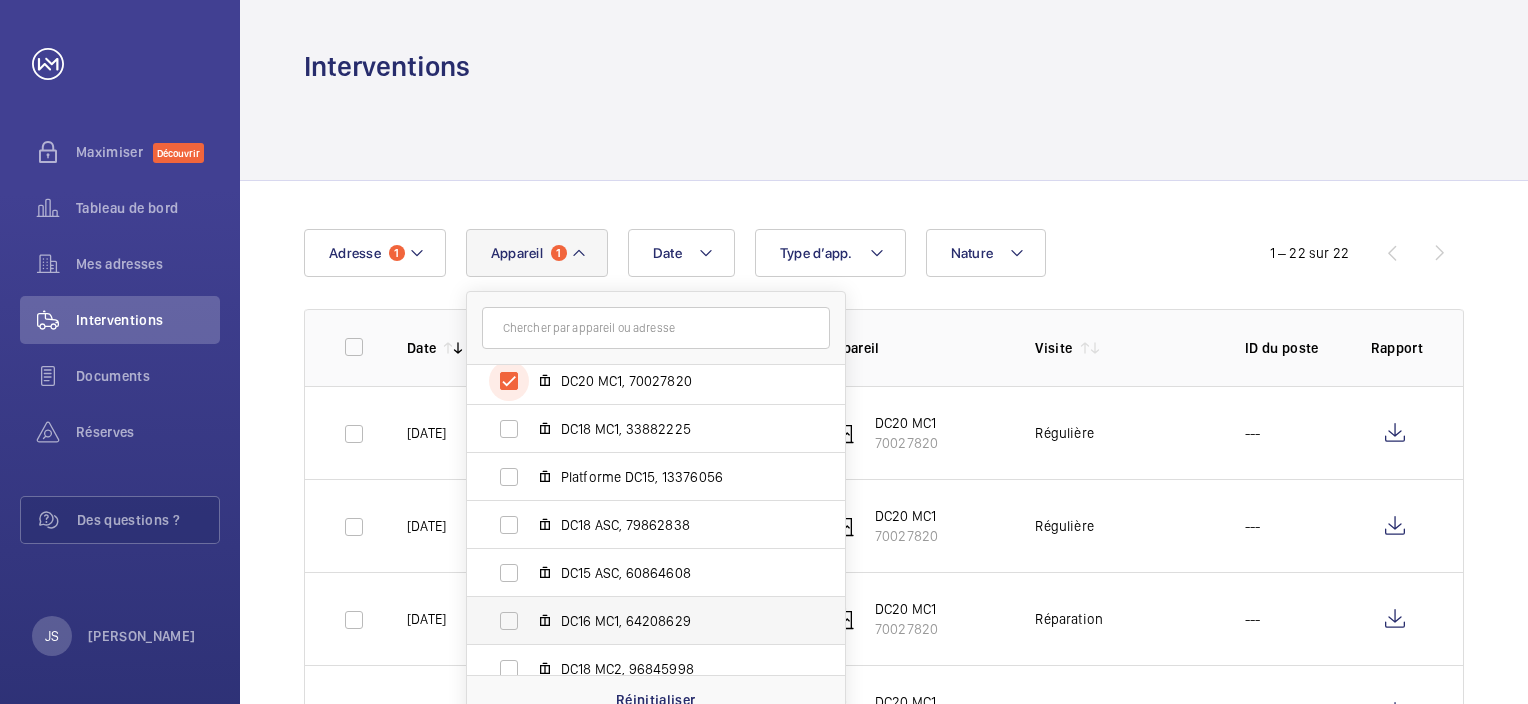 scroll, scrollTop: 400, scrollLeft: 0, axis: vertical 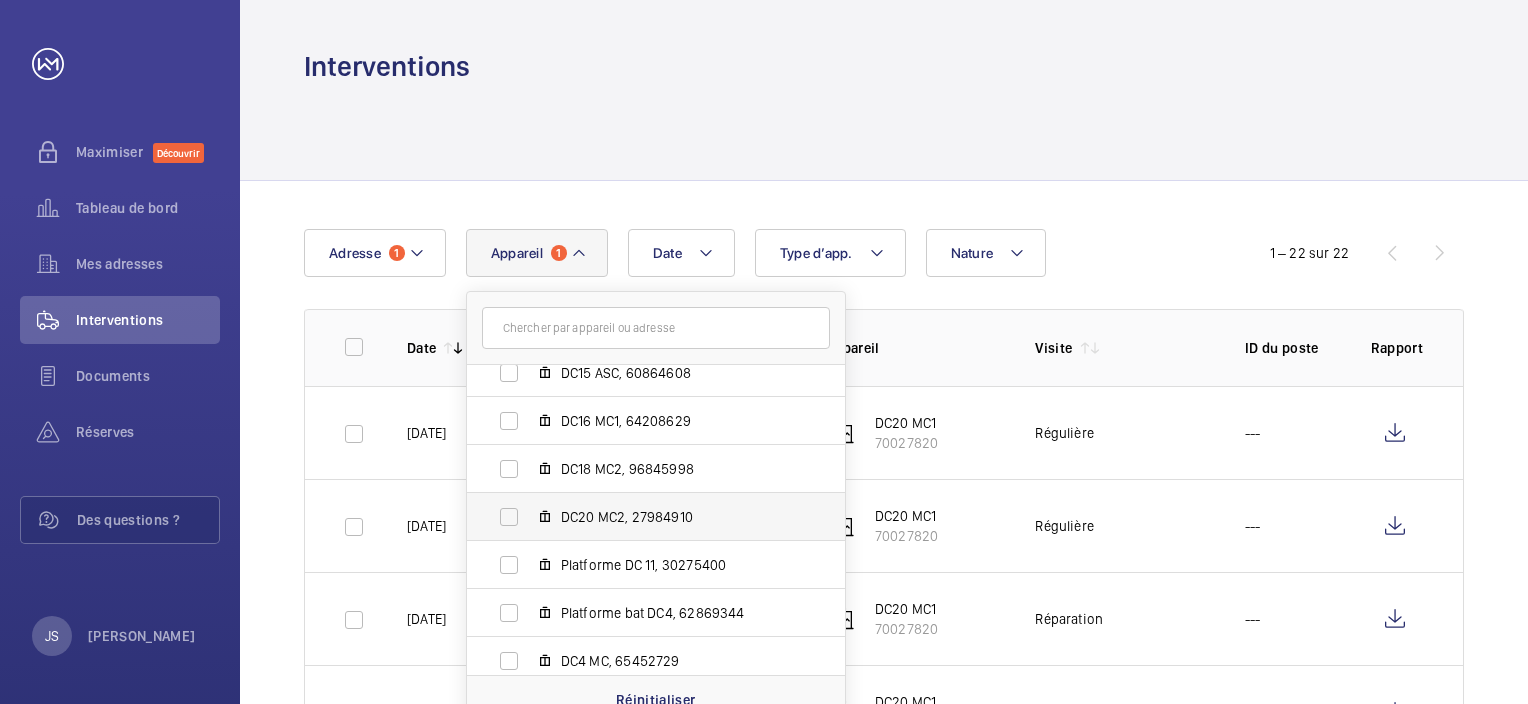 click on "DC20 MC2, 27984910" at bounding box center (640, 517) 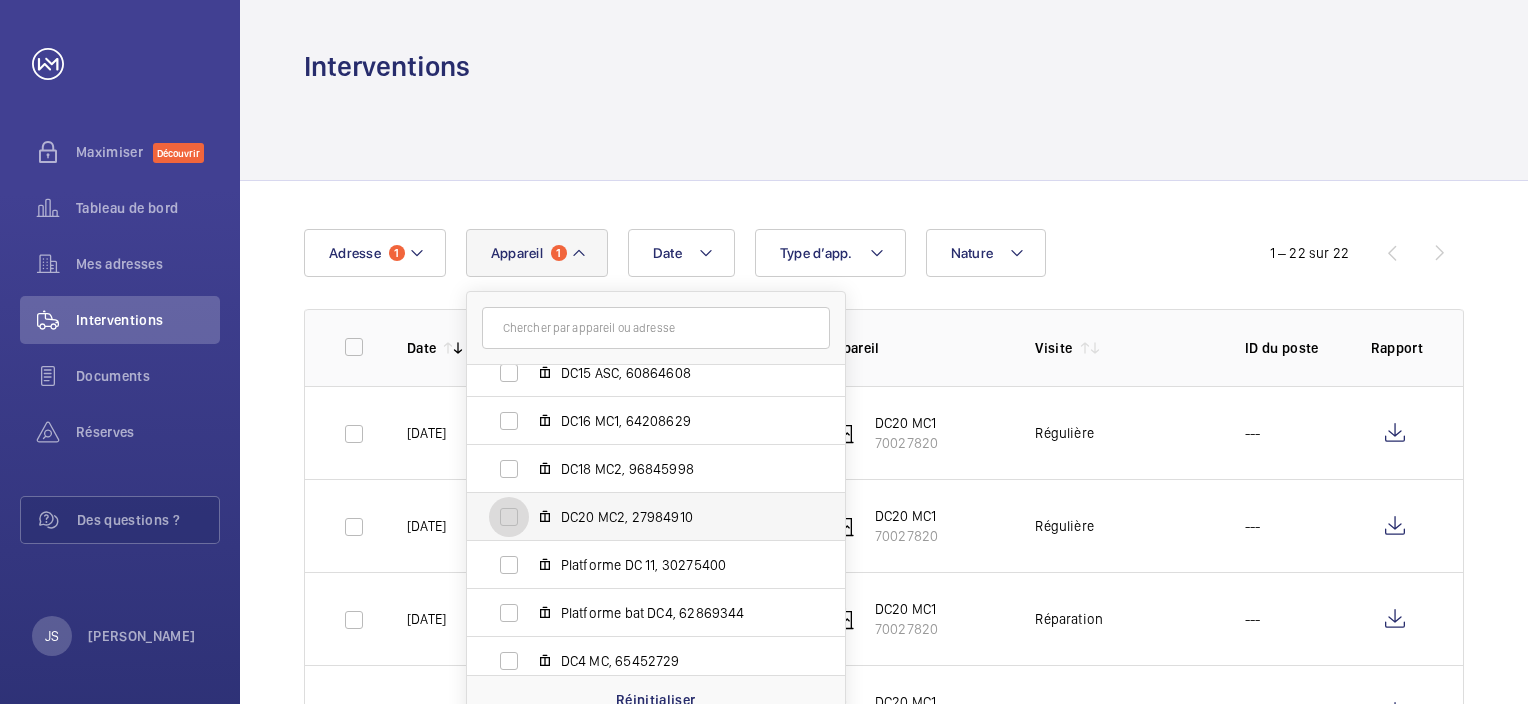 click on "DC20 MC2, 27984910" at bounding box center [509, 517] 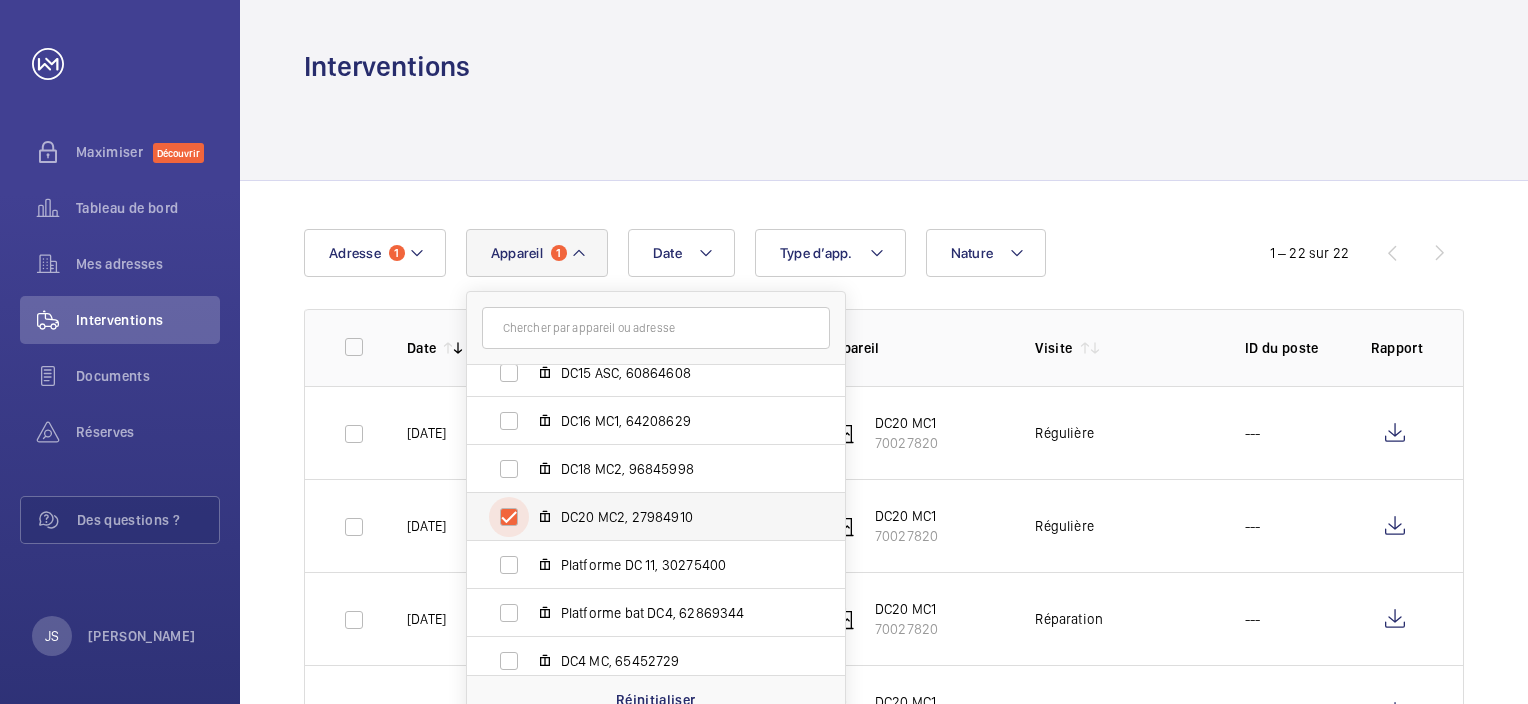 checkbox on "true" 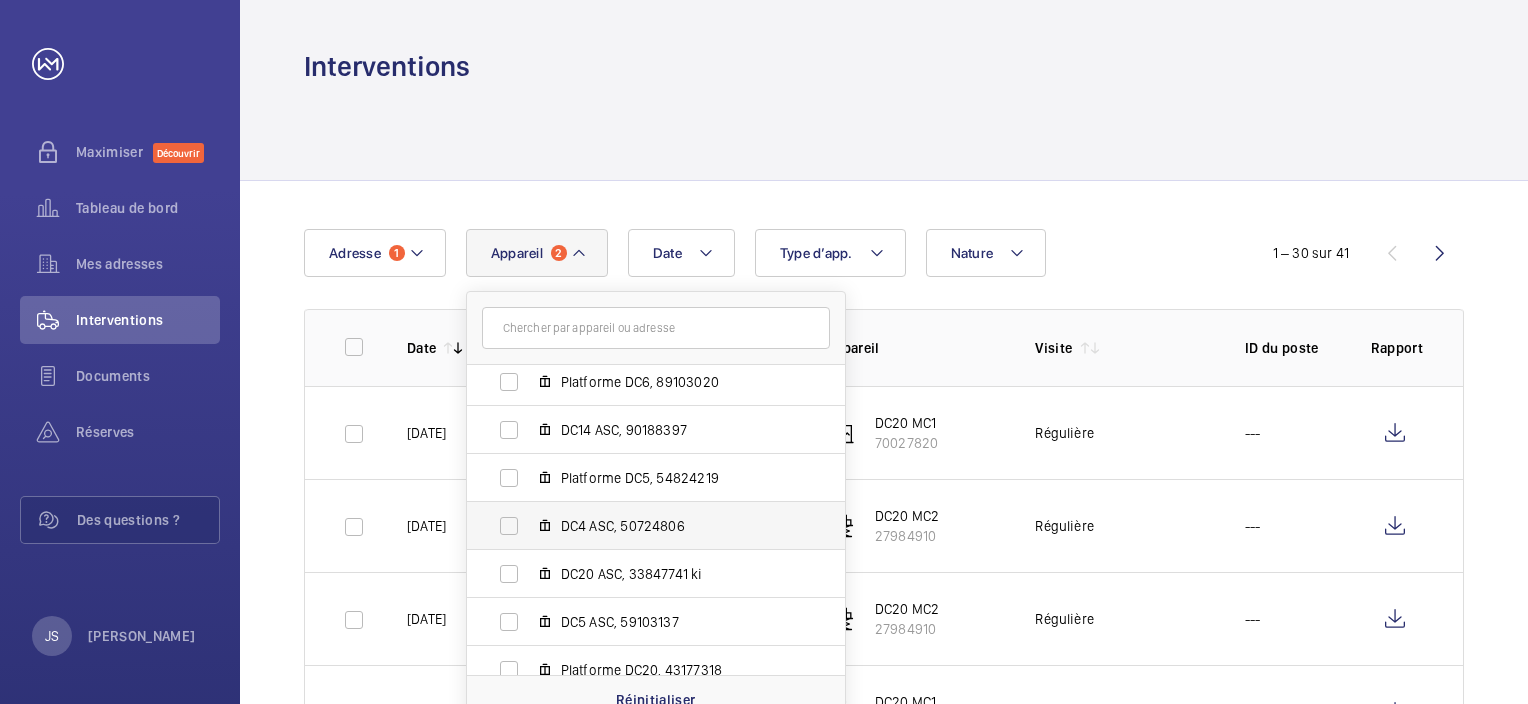 scroll, scrollTop: 900, scrollLeft: 0, axis: vertical 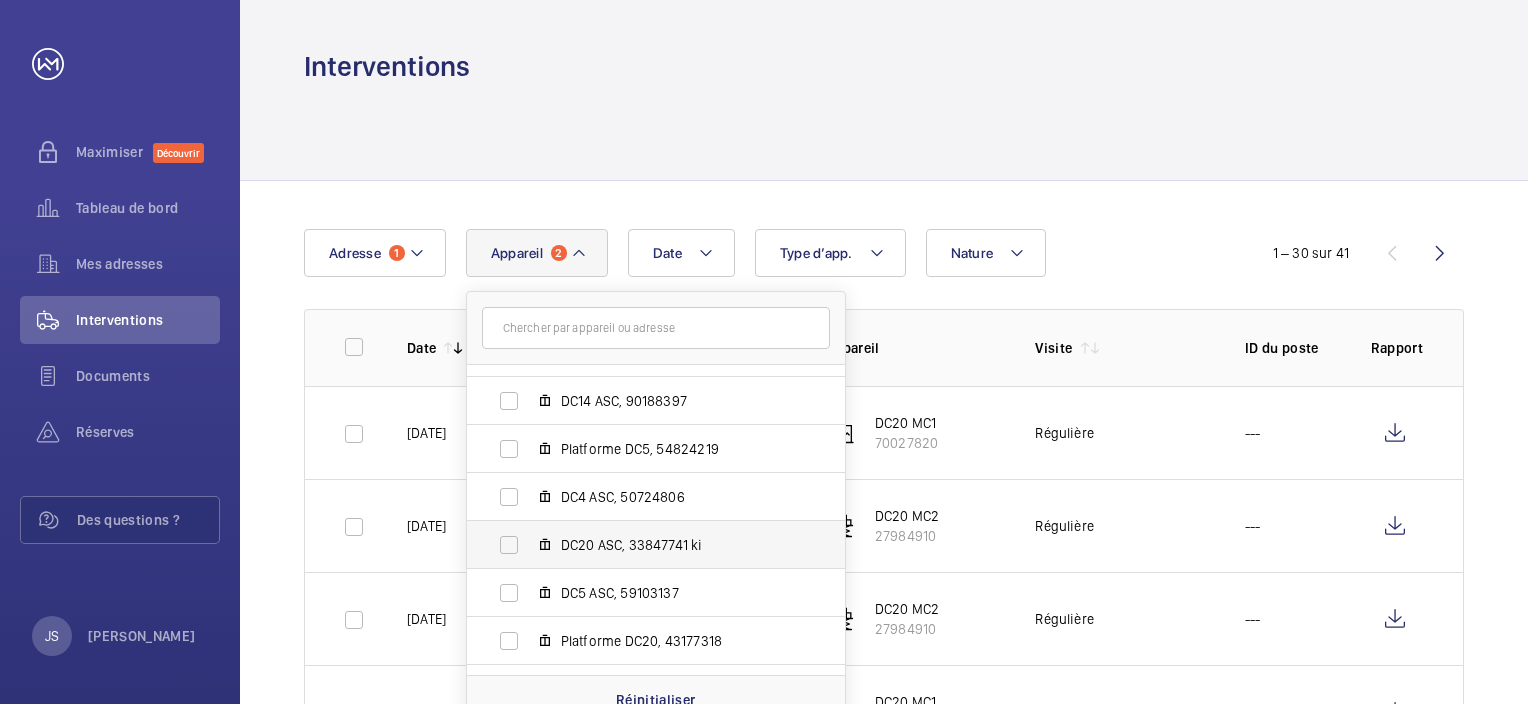 click on "DC20 ASC, 33847741 ki" at bounding box center (640, 545) 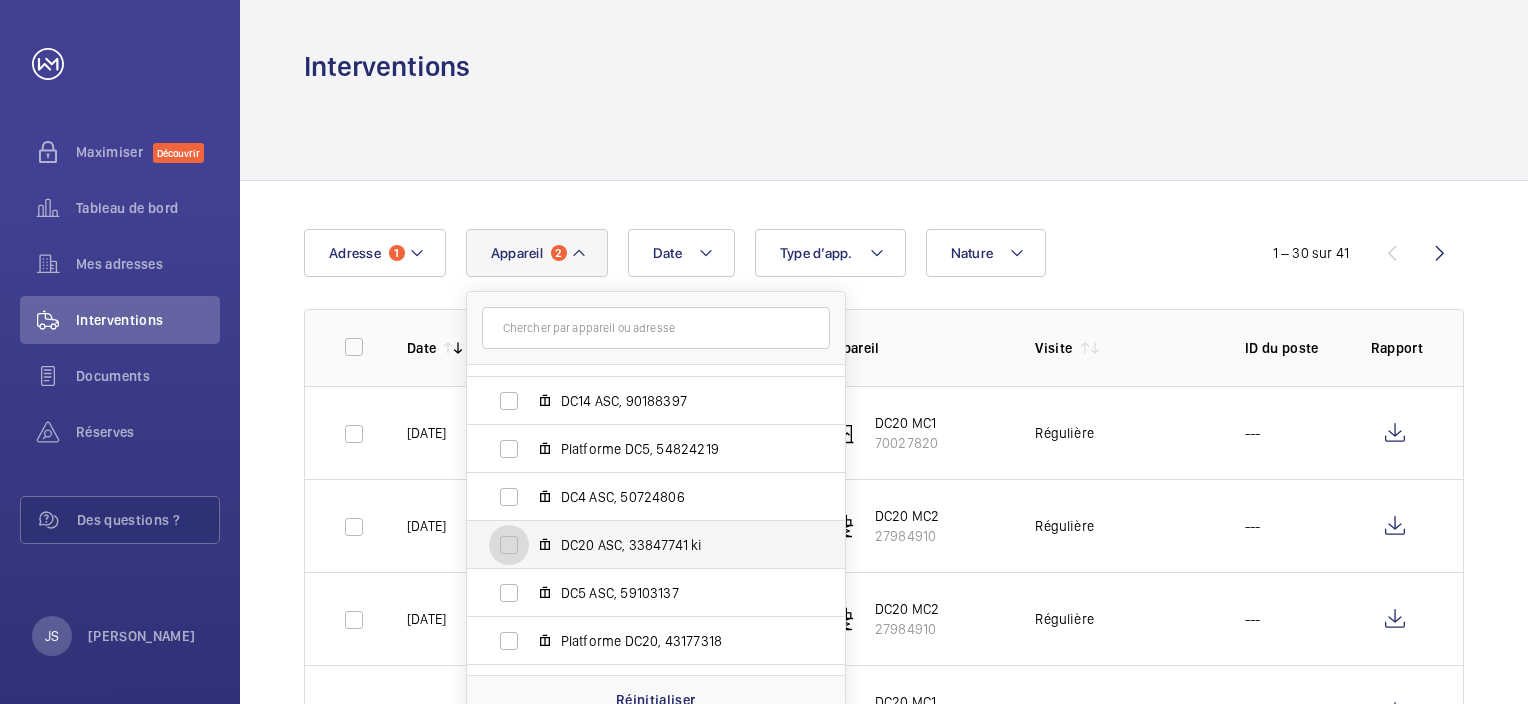 click on "DC20 ASC, 33847741 ki" at bounding box center (509, 545) 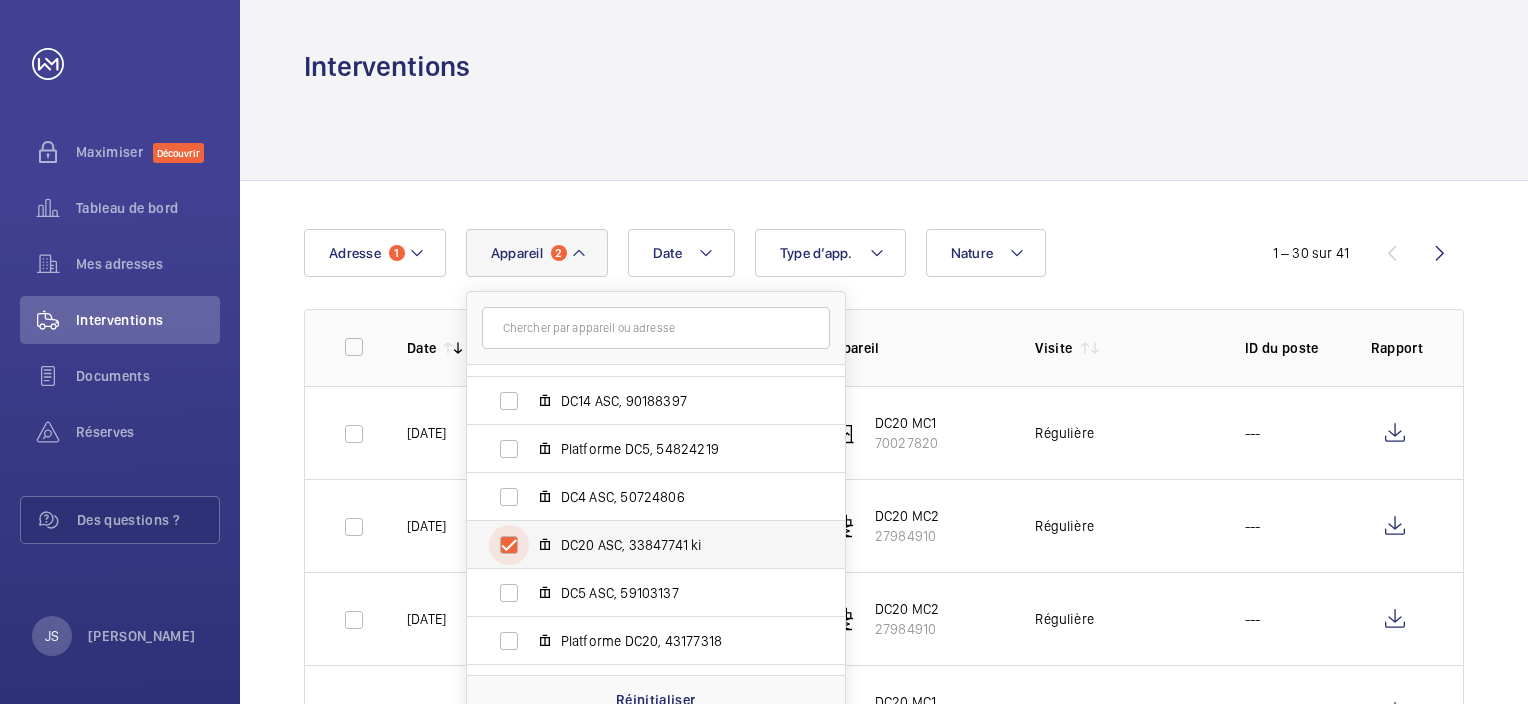 checkbox on "true" 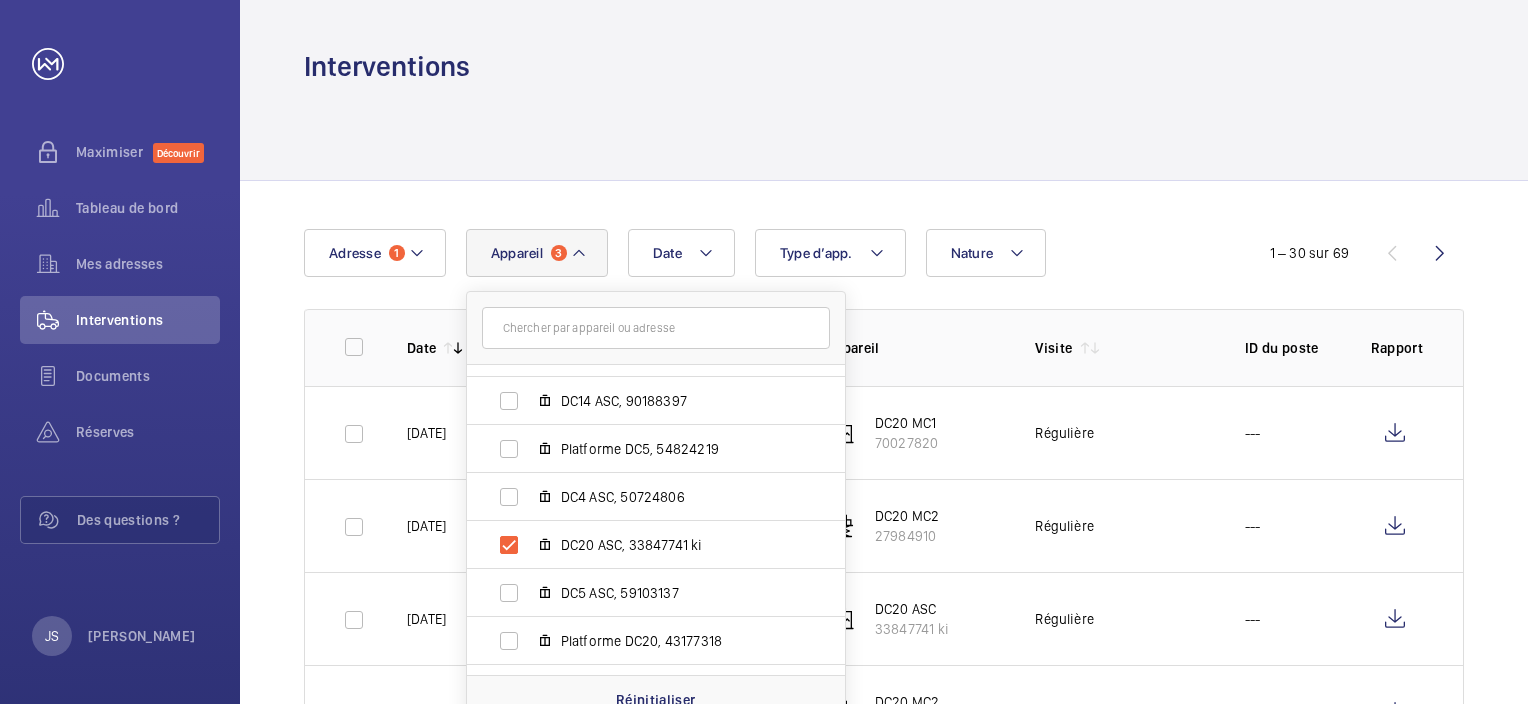 click 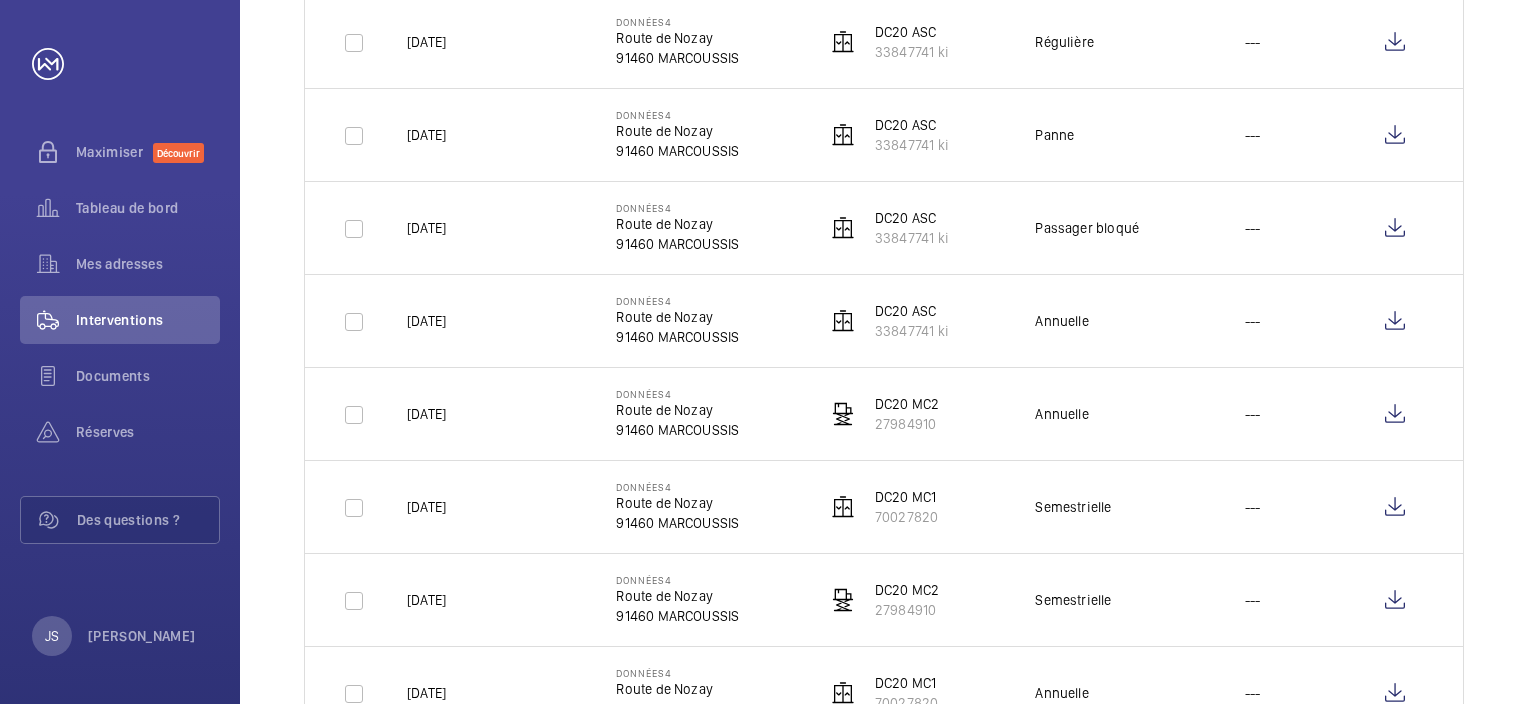 scroll, scrollTop: 1800, scrollLeft: 0, axis: vertical 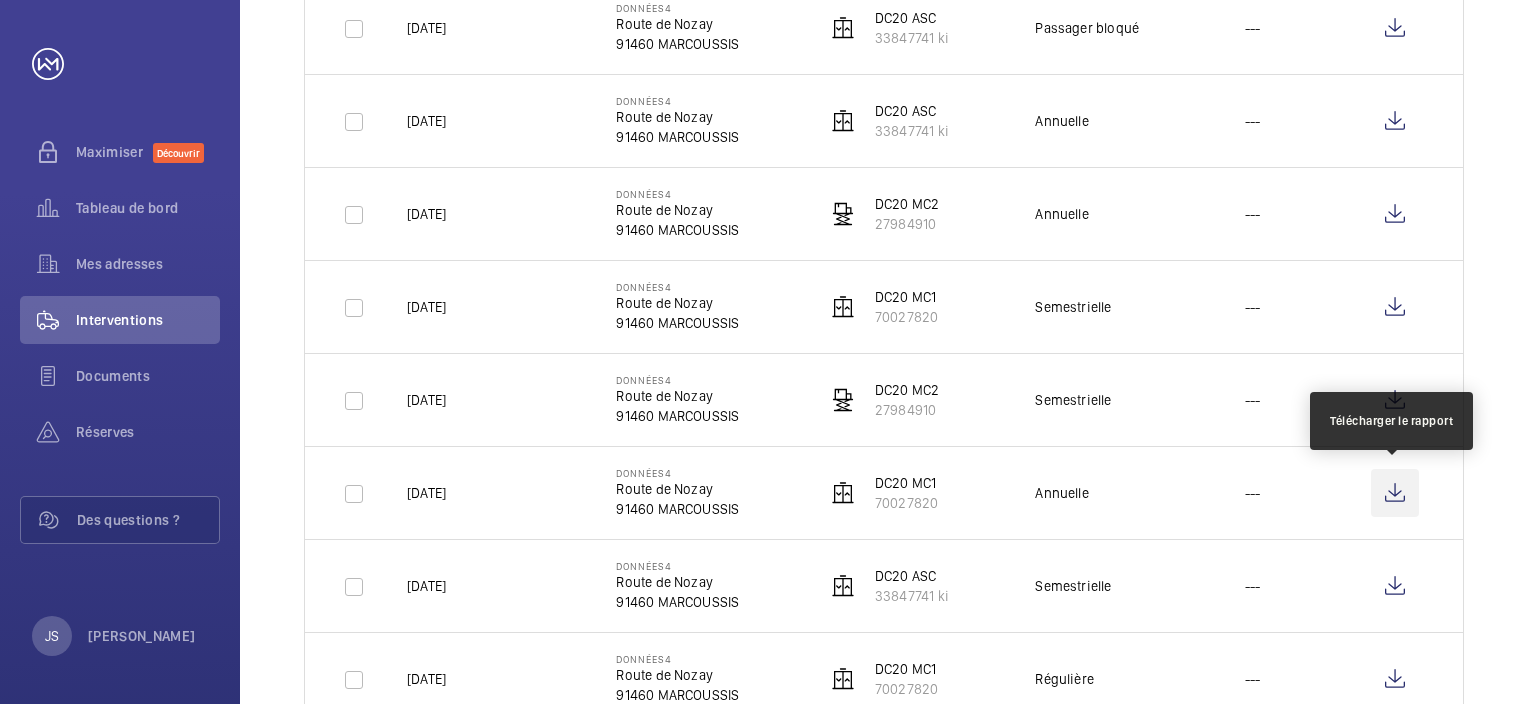 click 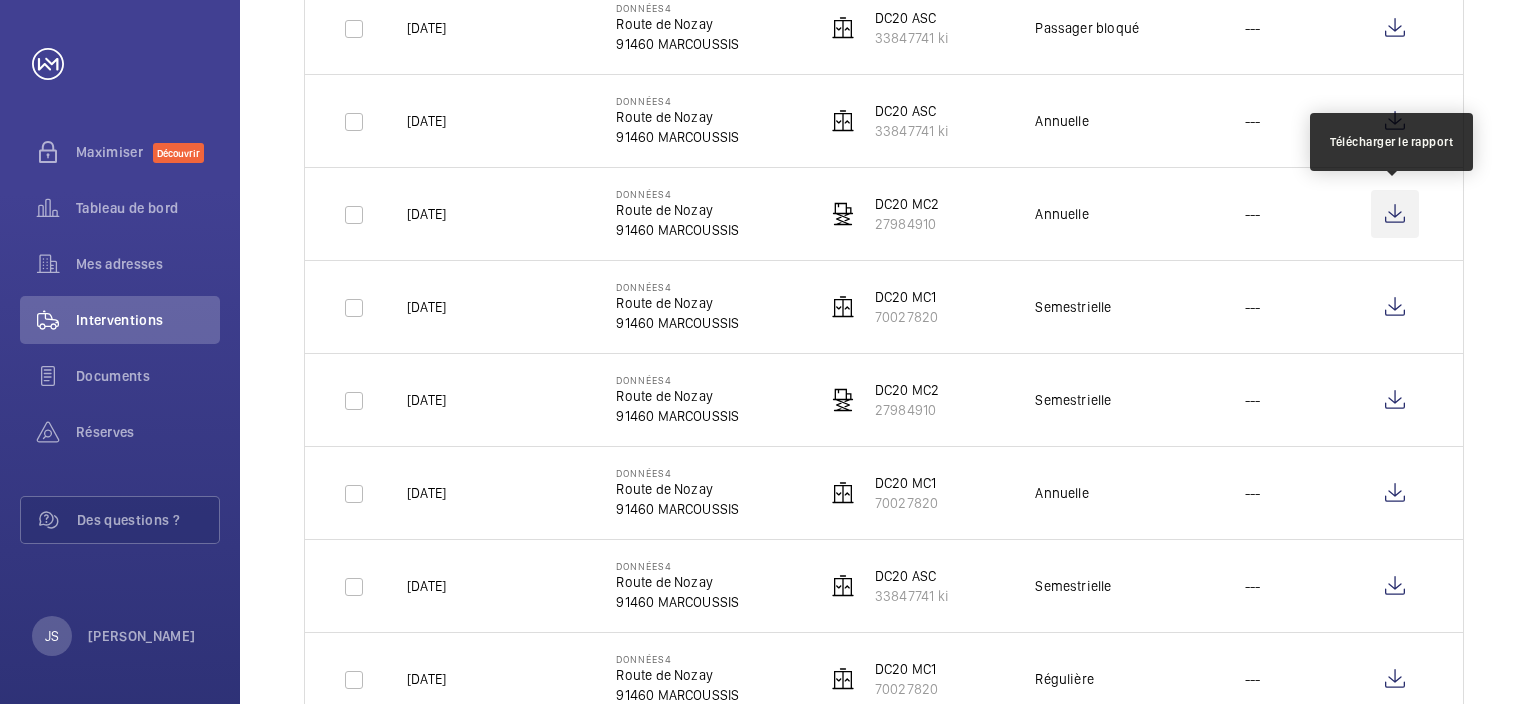 click 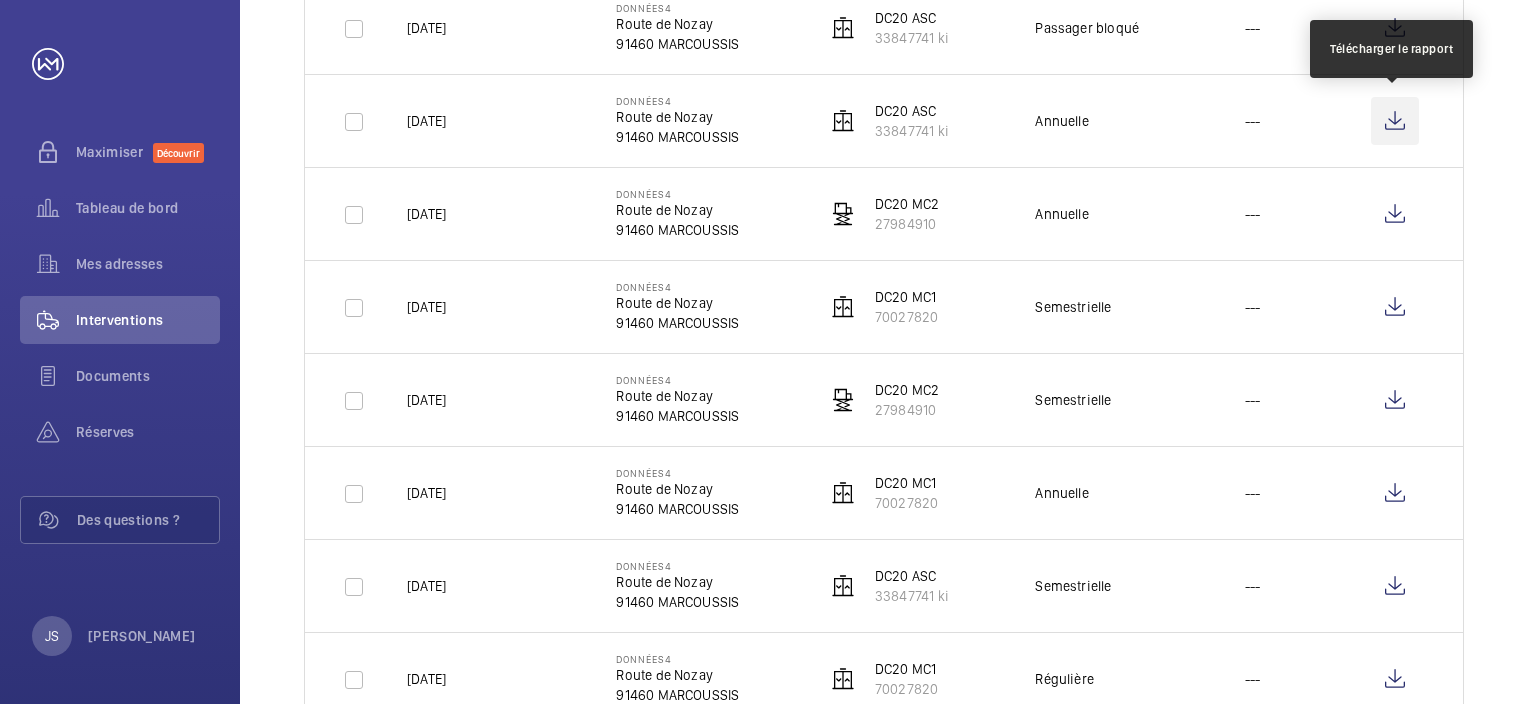 click 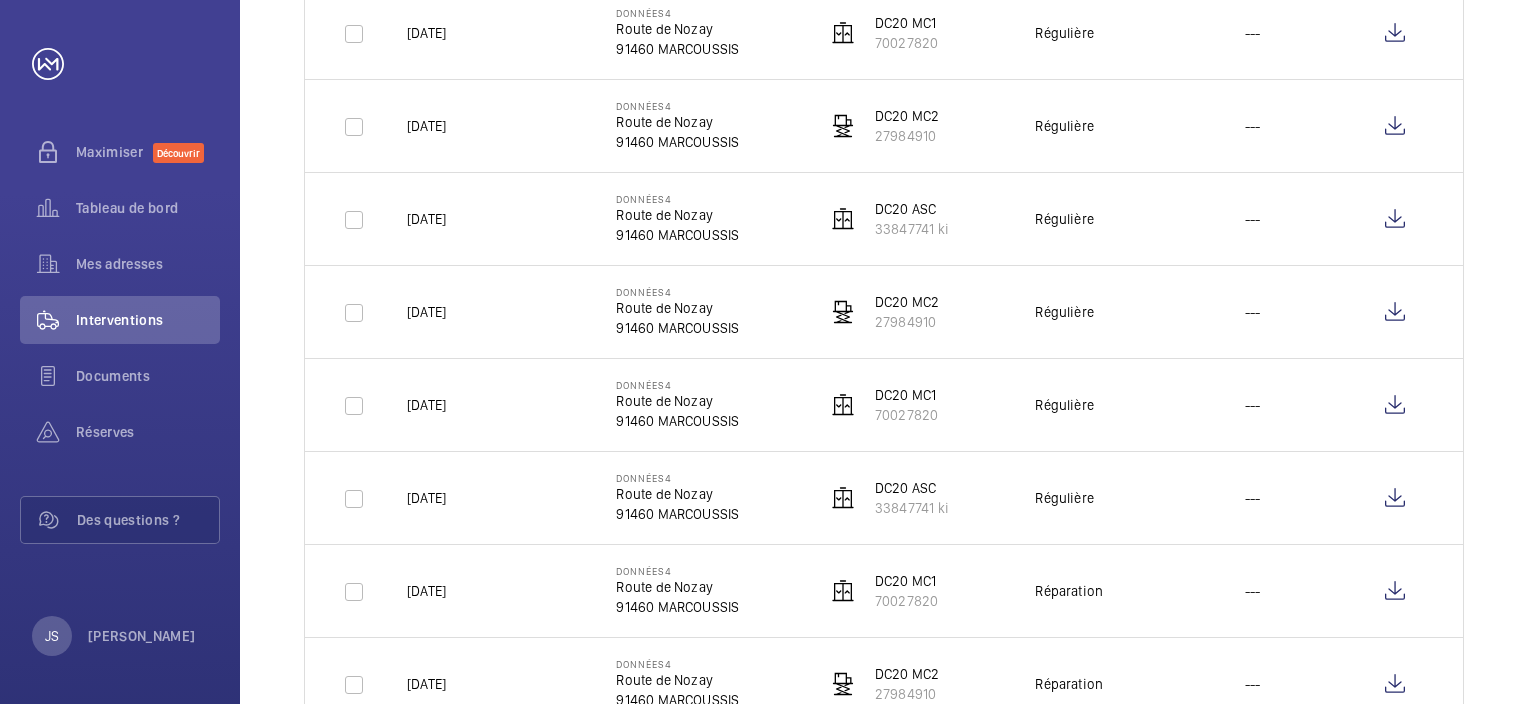 scroll, scrollTop: 0, scrollLeft: 0, axis: both 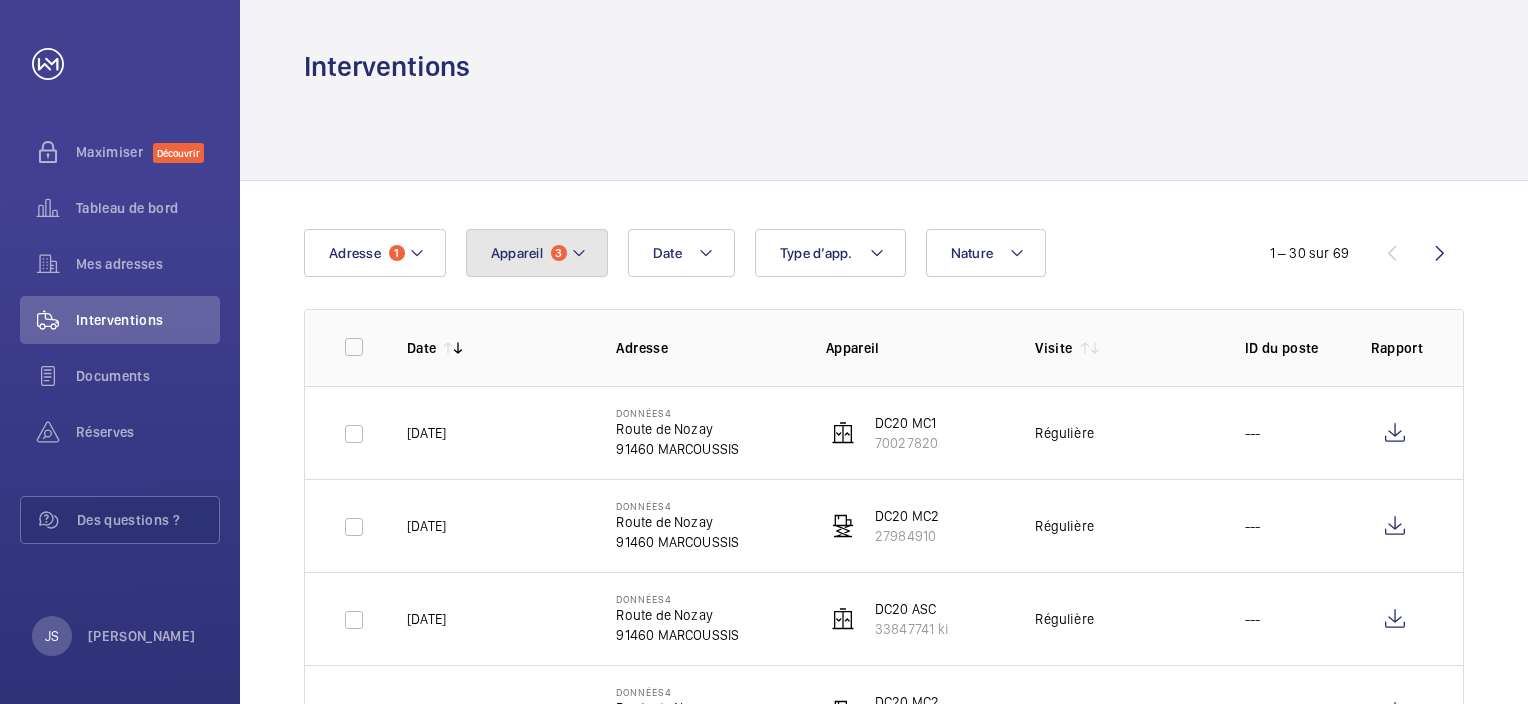 click 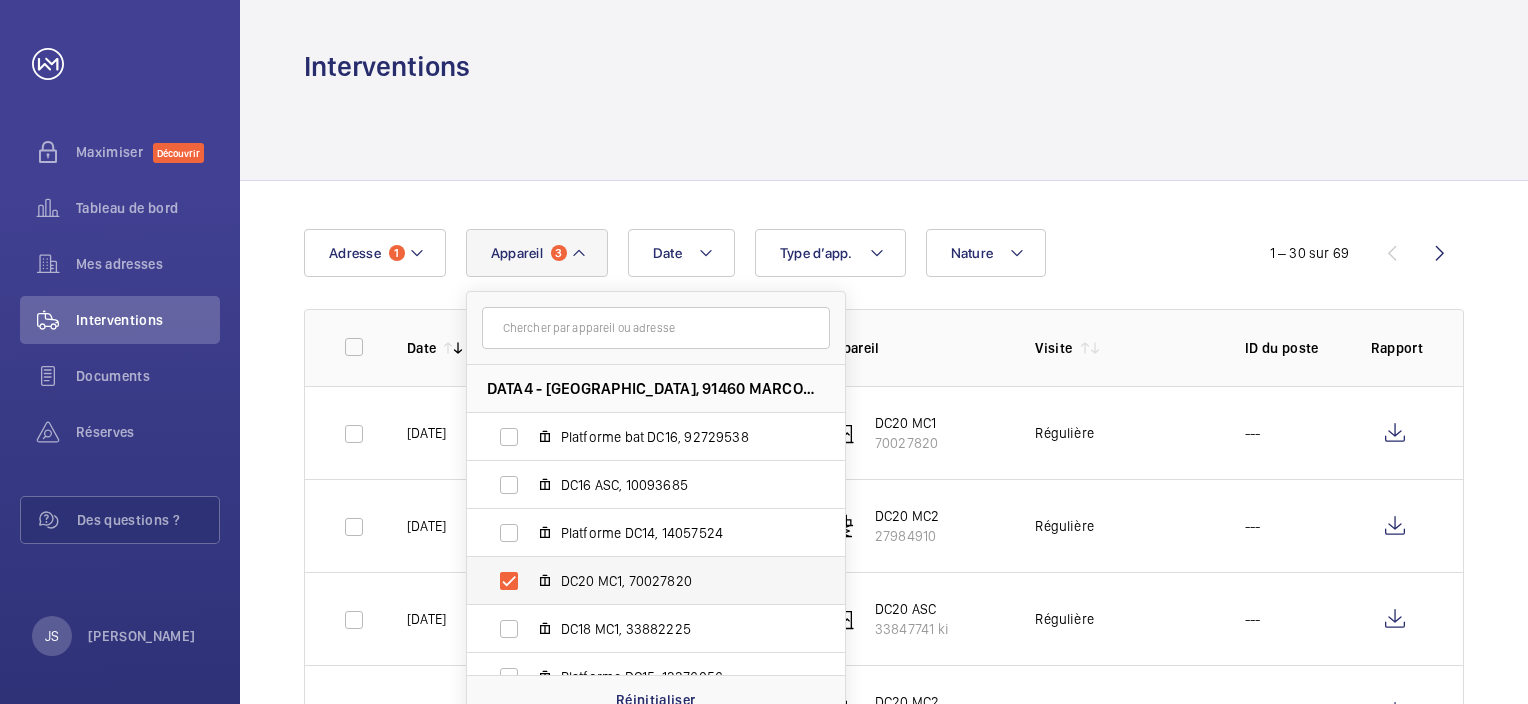 click on "DC20 MC1, 70027820" at bounding box center (640, 581) 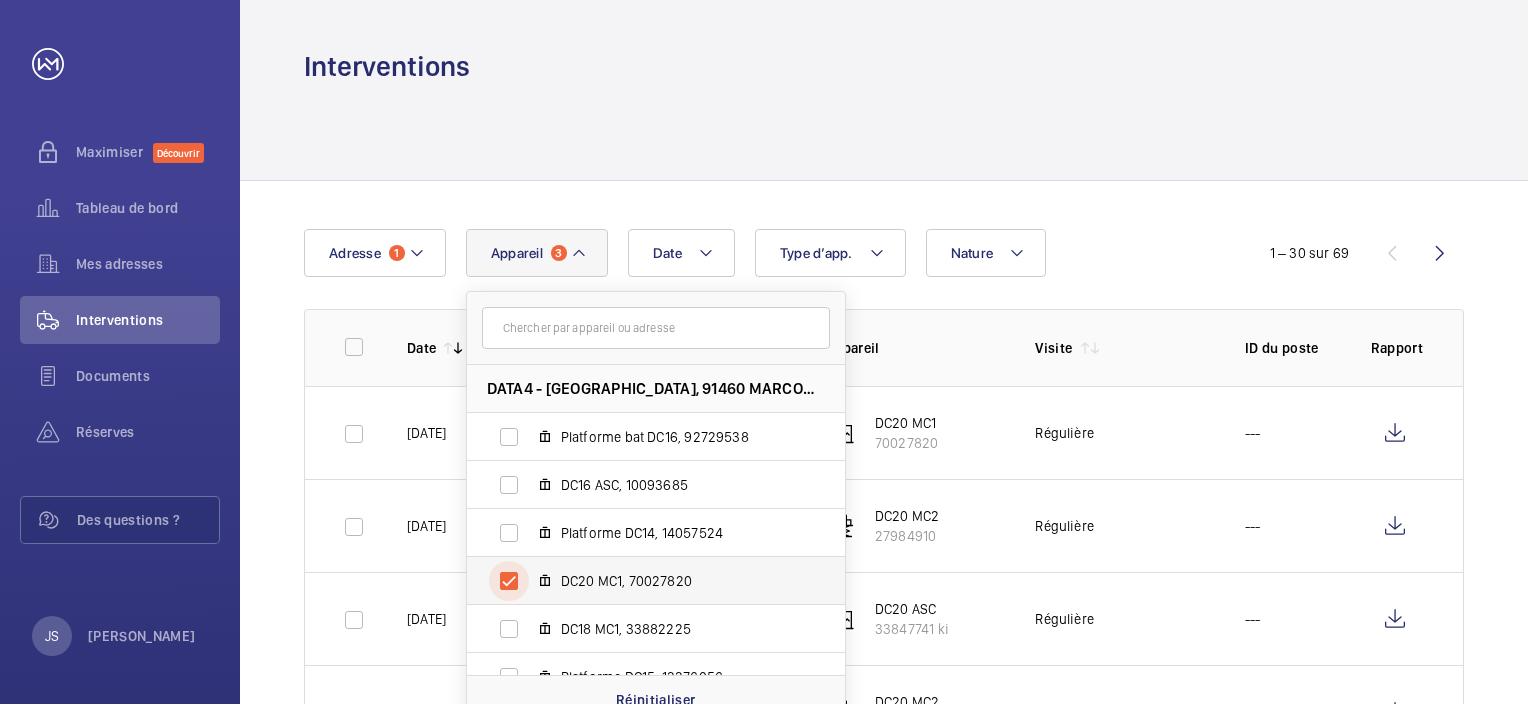click on "DC20 MC1, 70027820" at bounding box center (509, 581) 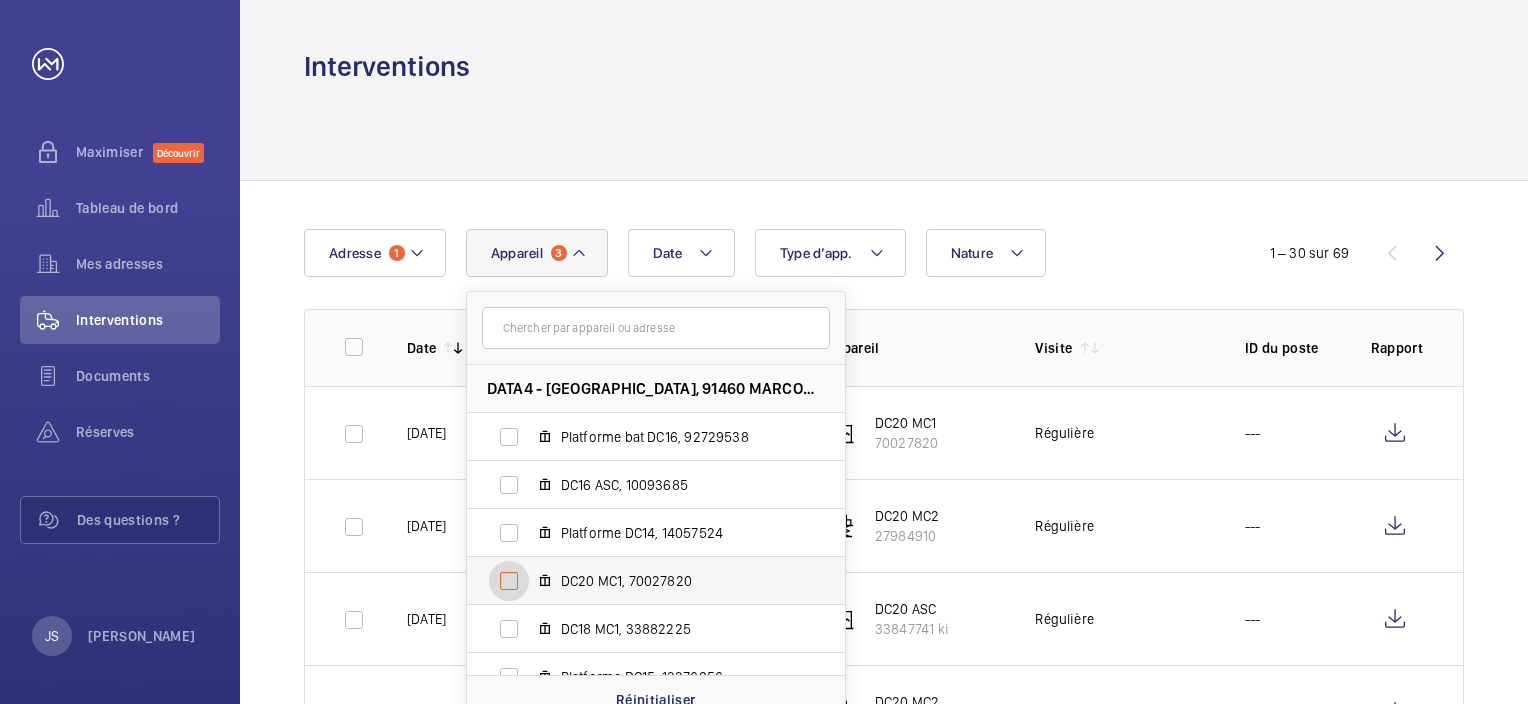 checkbox on "false" 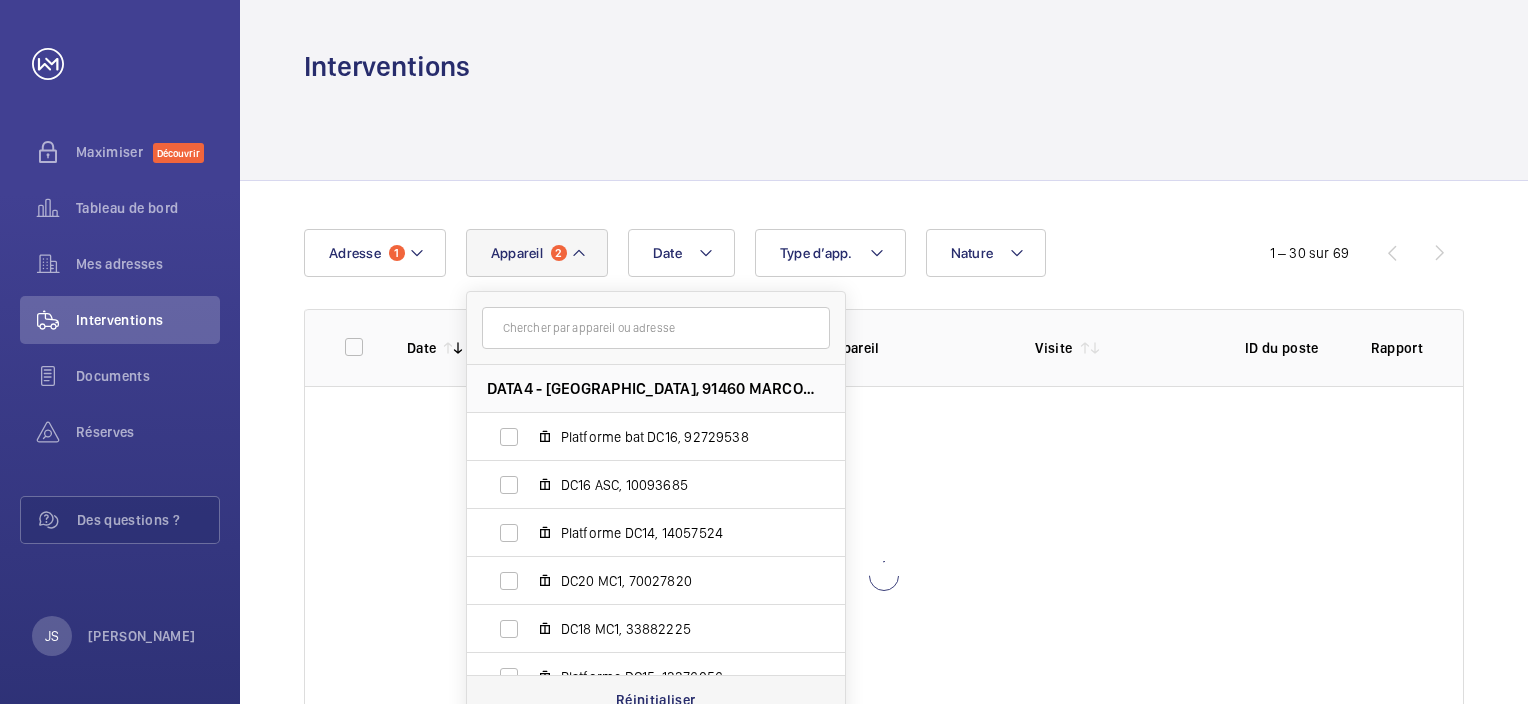 click on "Réinitialiser" 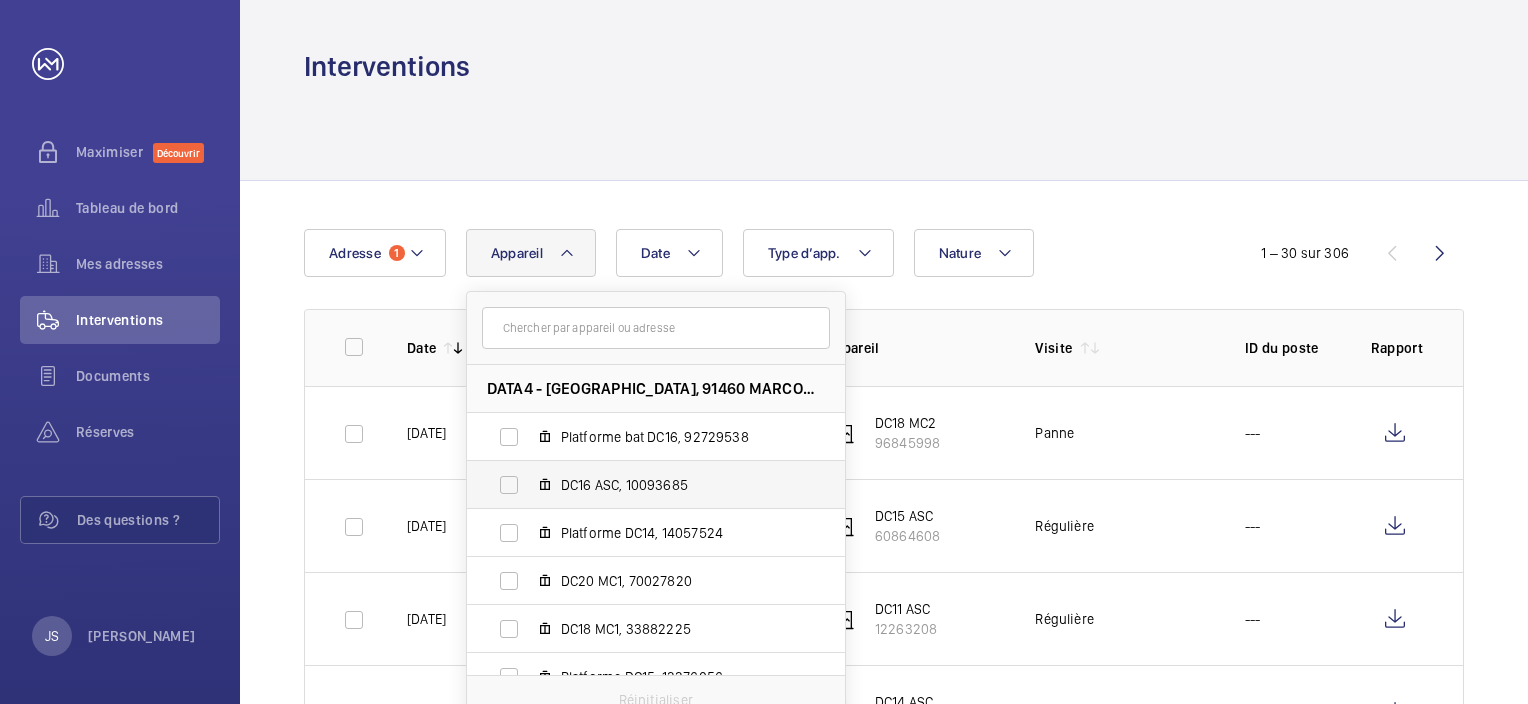 click on "DC16 ASC, 10093685" at bounding box center [640, 485] 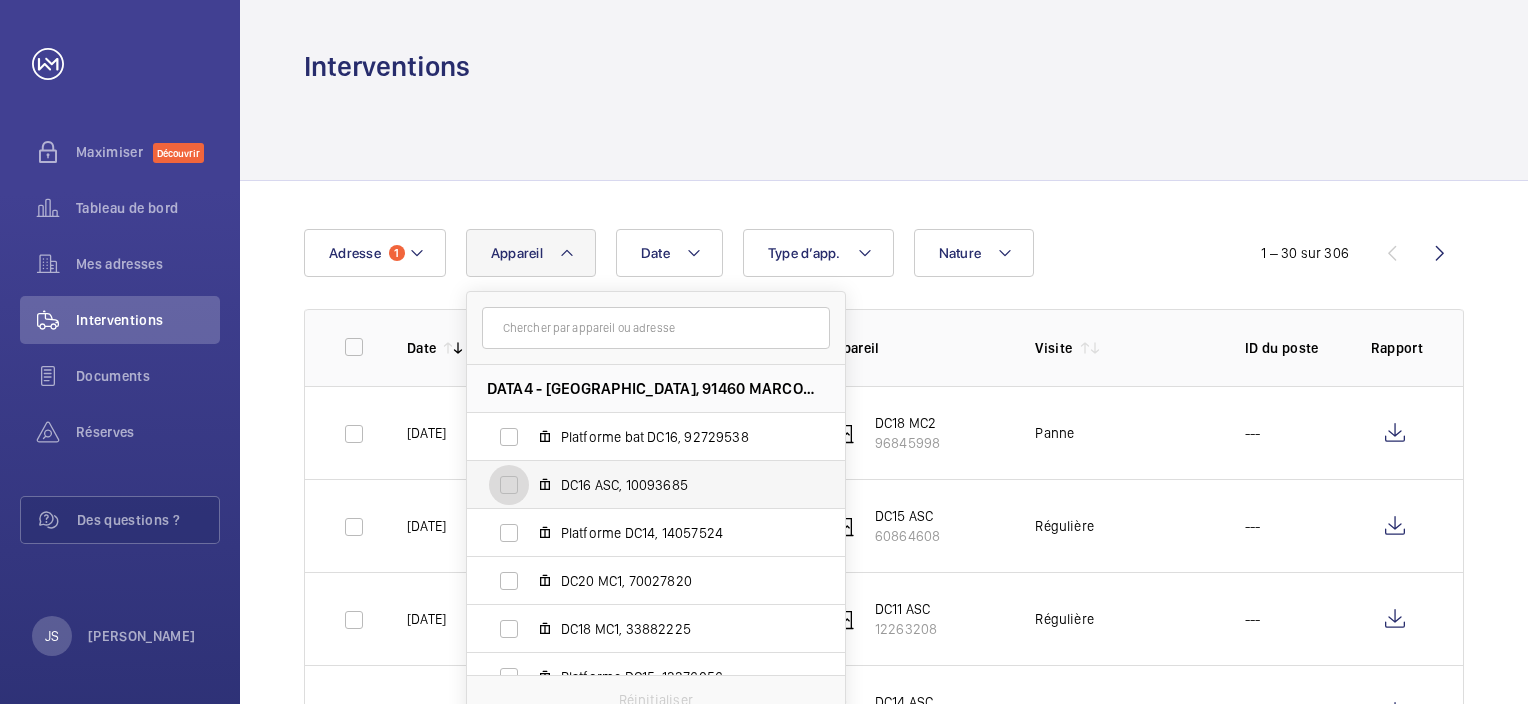 click on "DC16 ASC, 10093685" at bounding box center [509, 485] 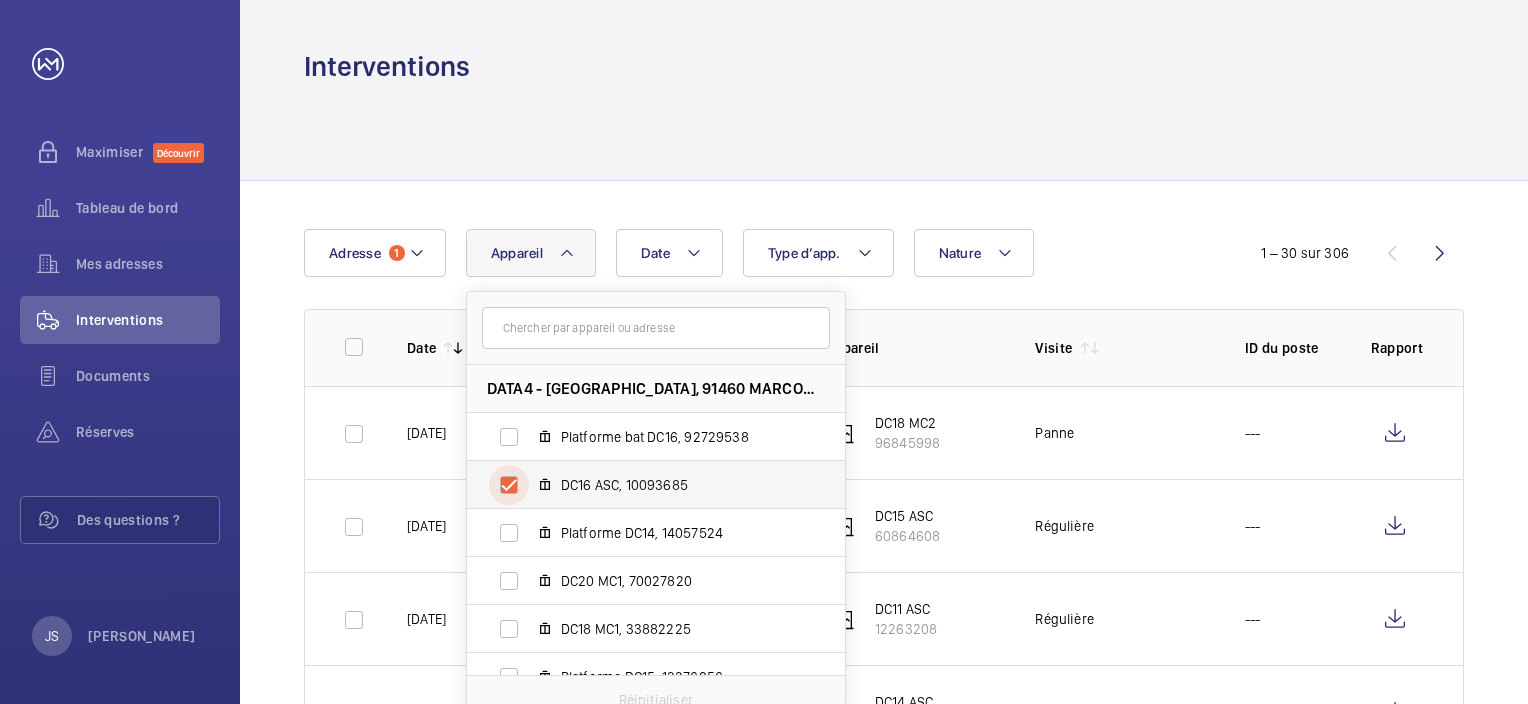 checkbox on "true" 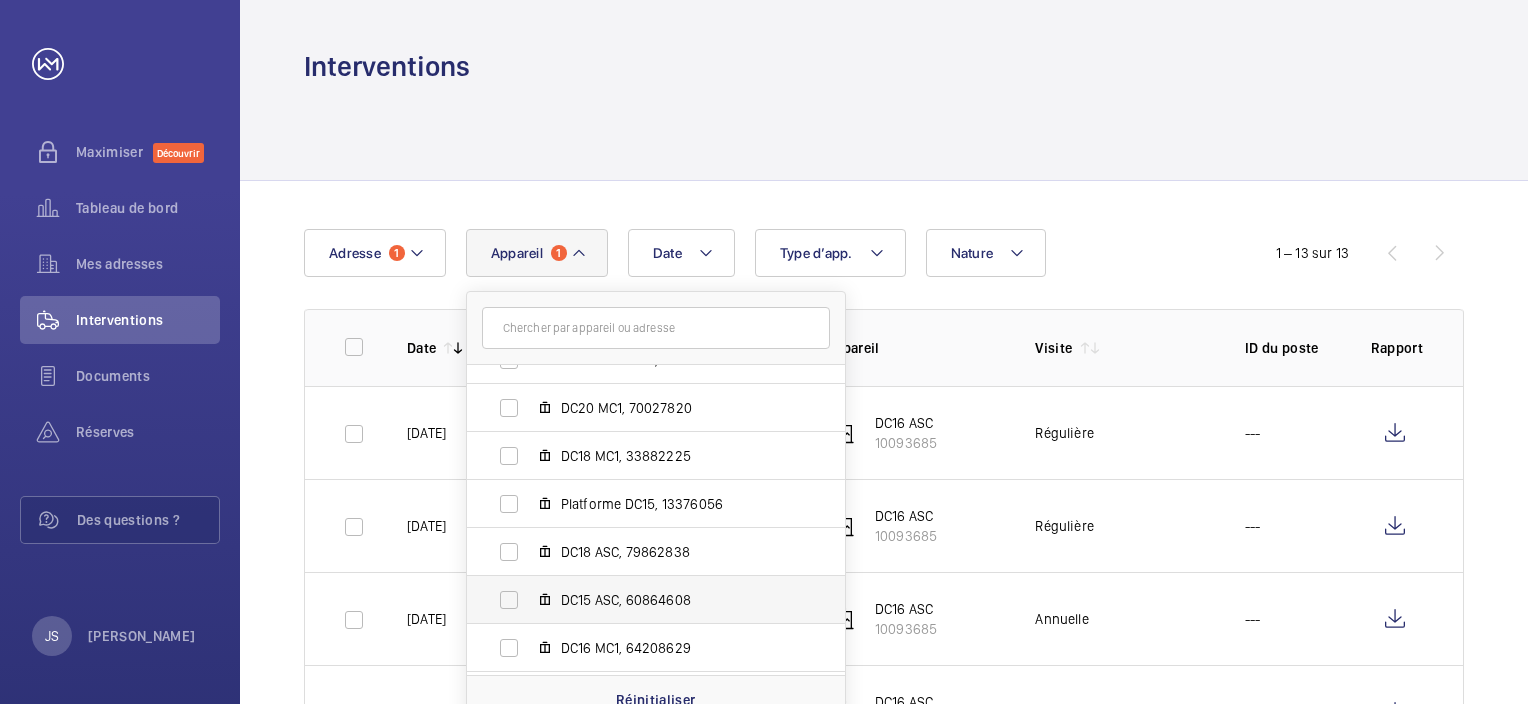 scroll, scrollTop: 200, scrollLeft: 0, axis: vertical 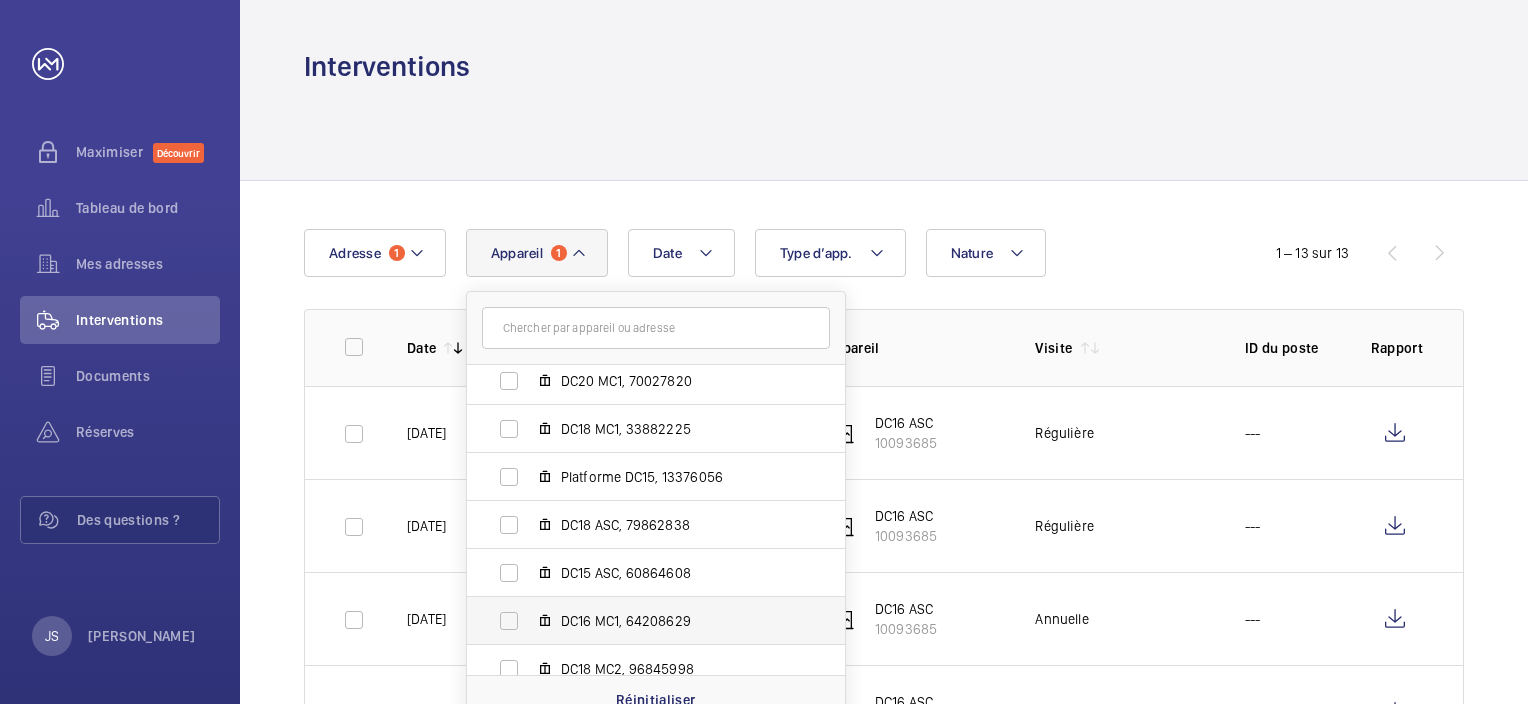 click on "DC16 MC1, 64208629" at bounding box center (640, 621) 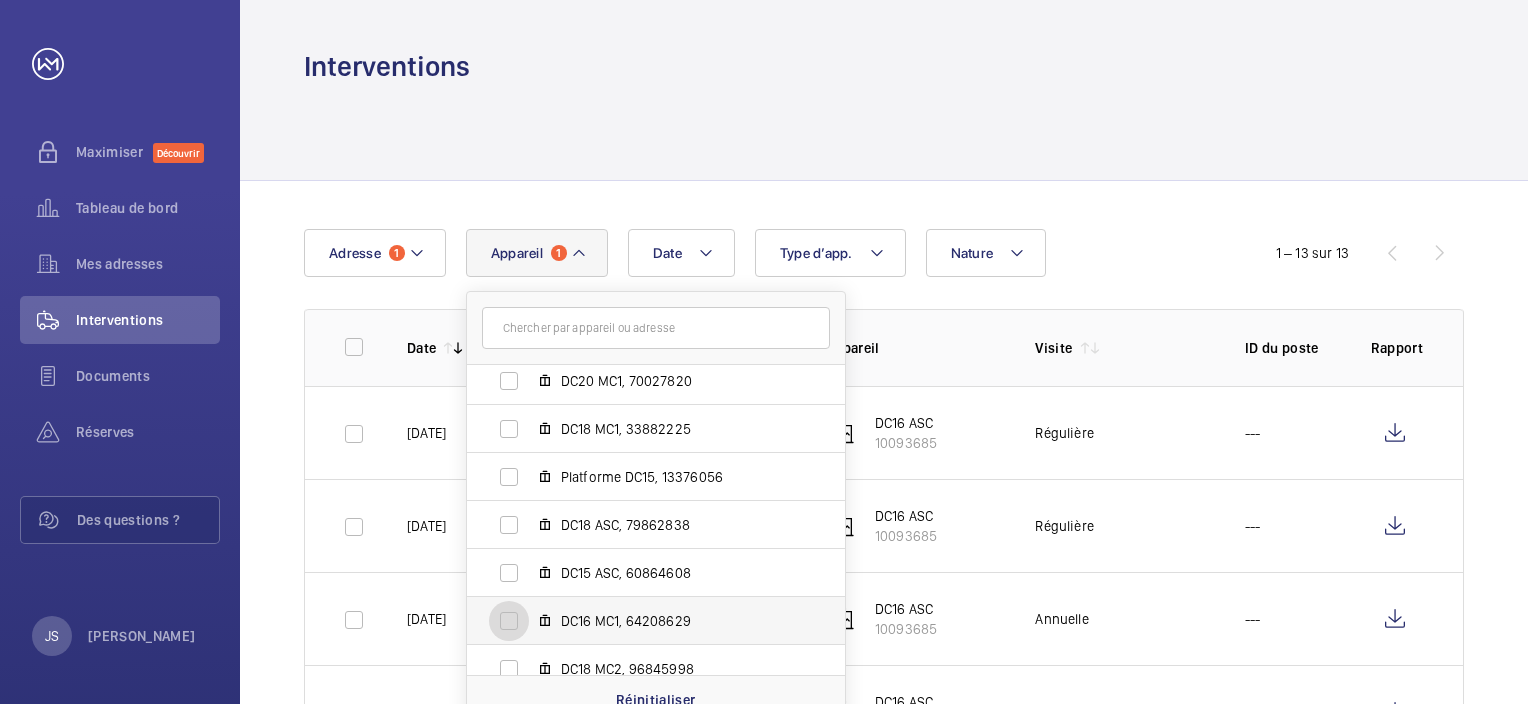 click on "DC16 MC1, 64208629" at bounding box center (509, 621) 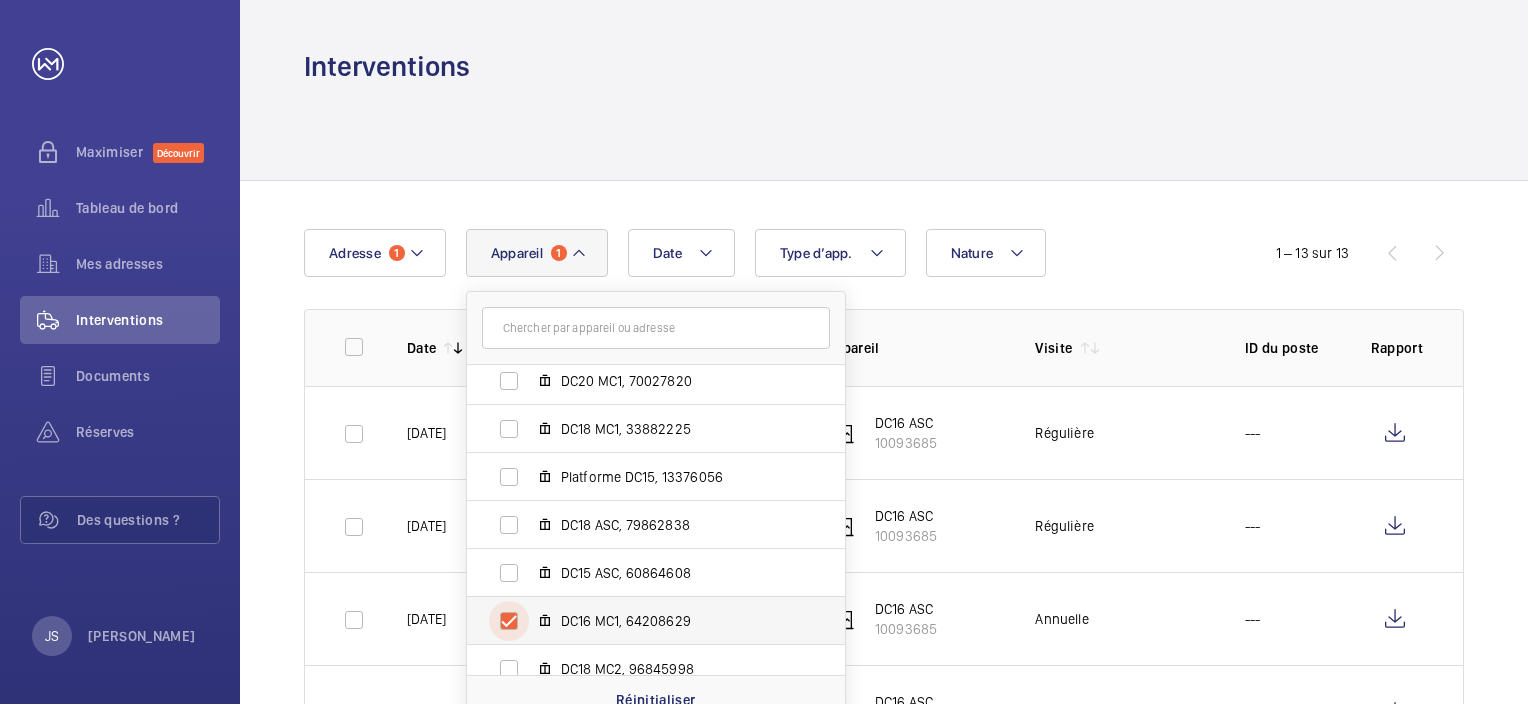 checkbox on "true" 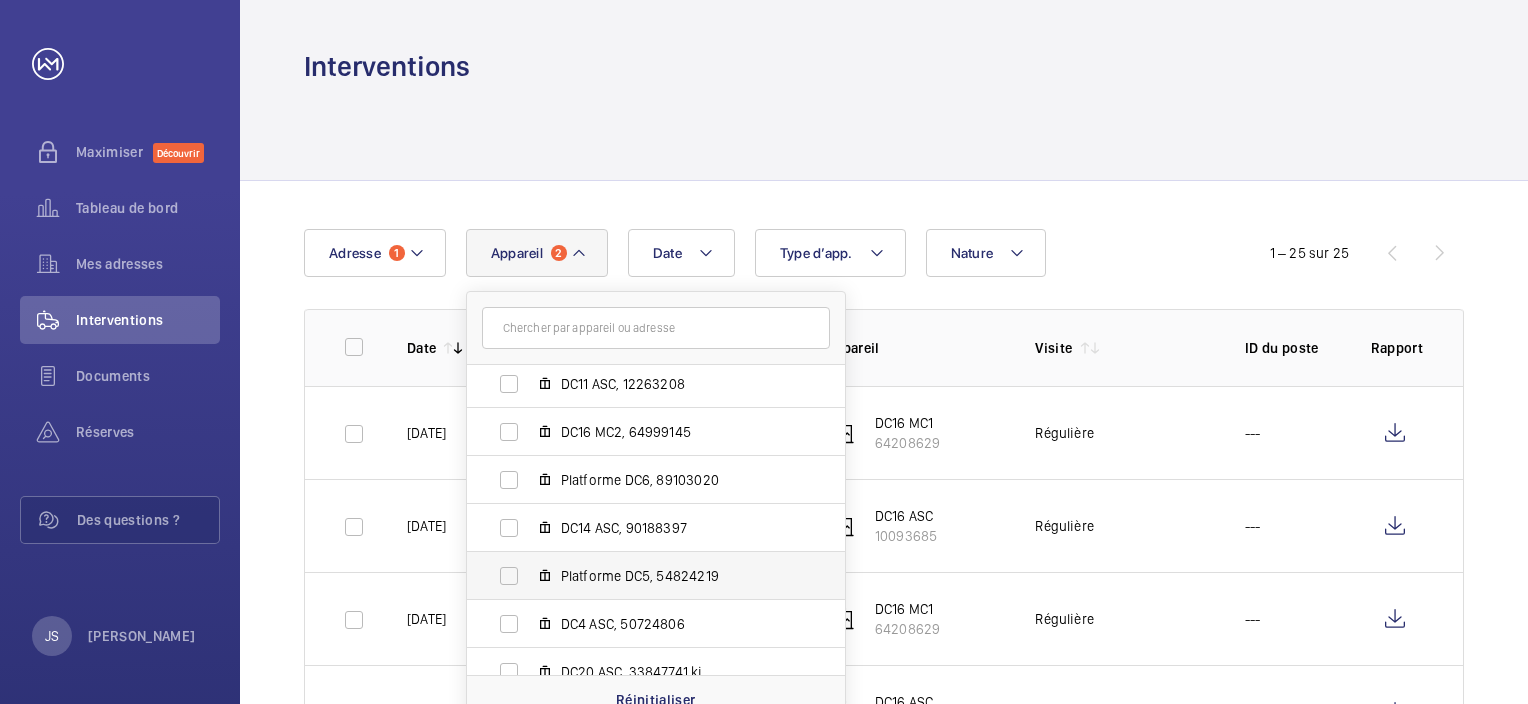 scroll, scrollTop: 738, scrollLeft: 0, axis: vertical 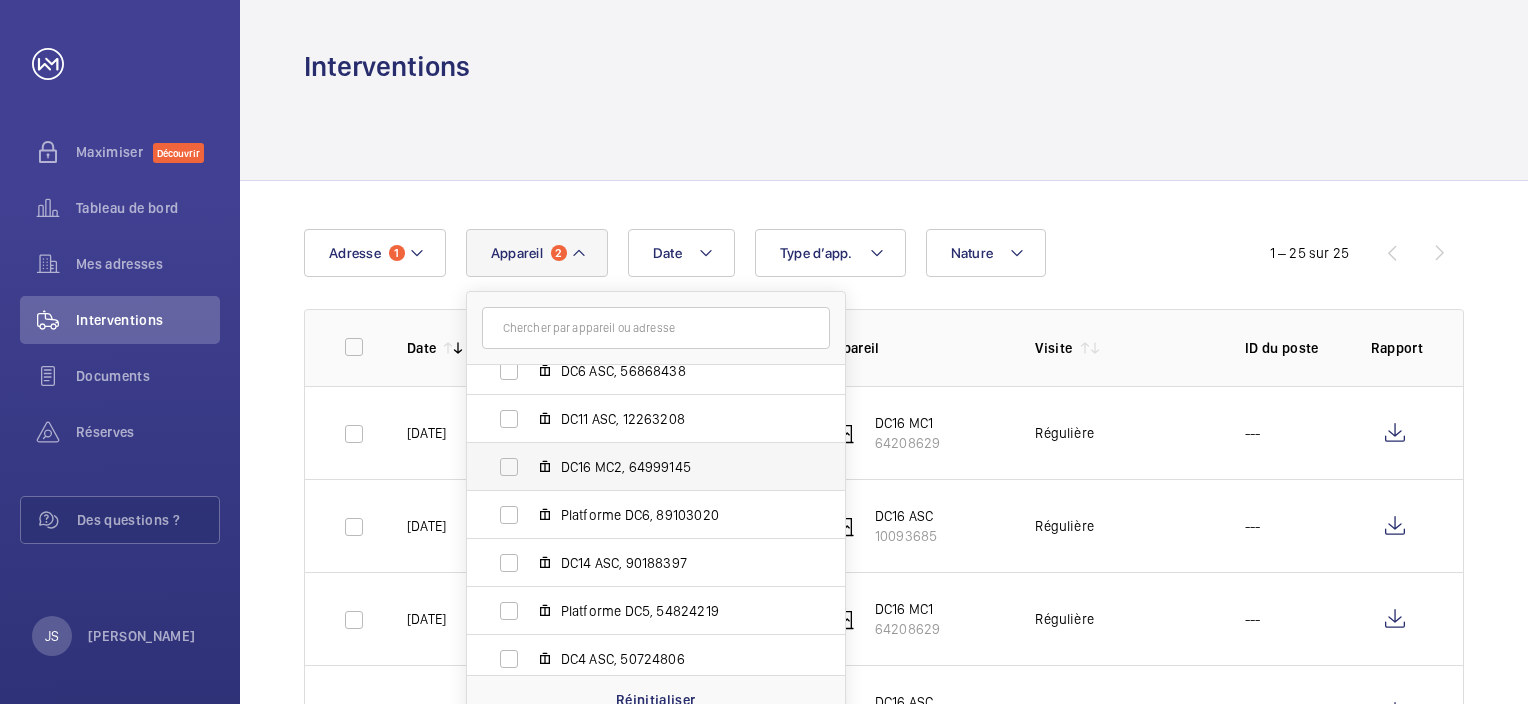 click on "DC16 MC2, 64999145" at bounding box center (640, 467) 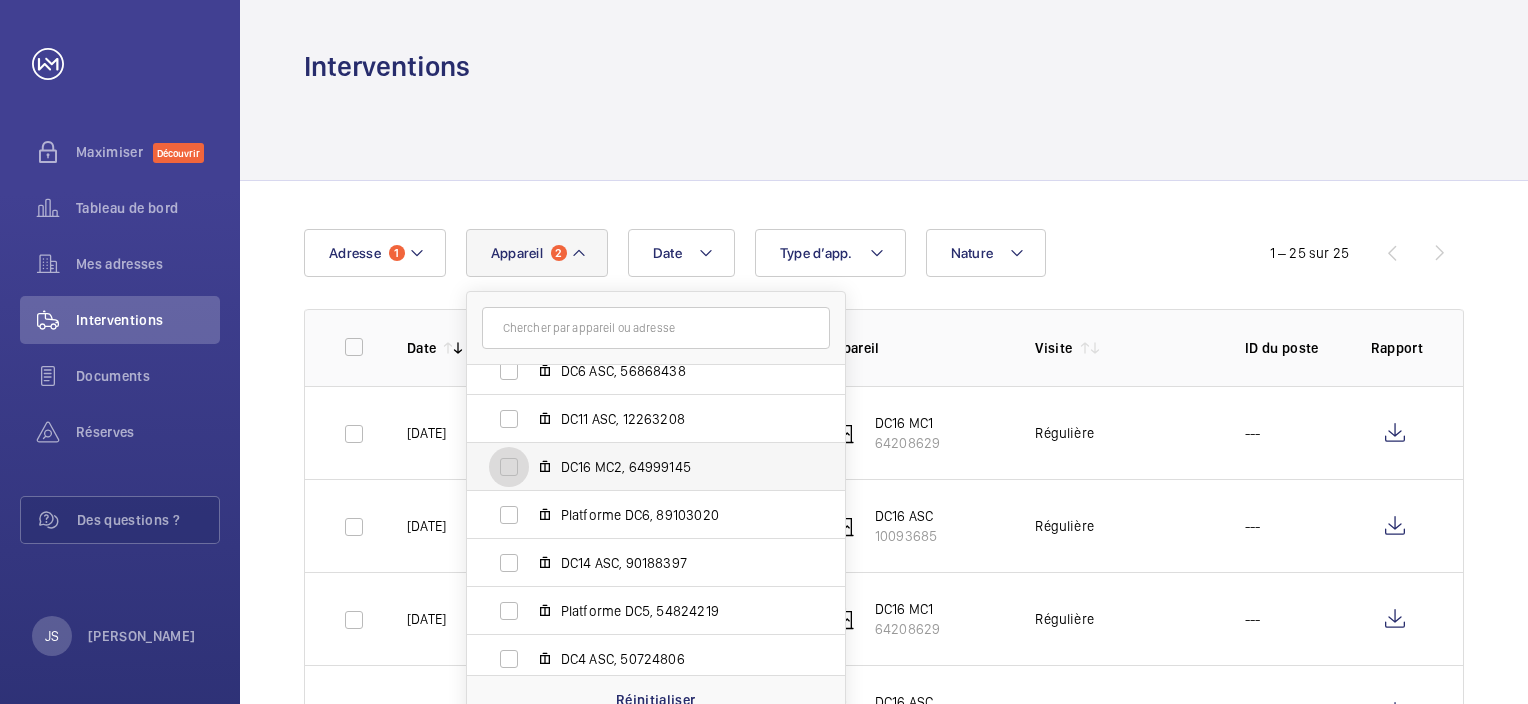 click on "DC16 MC2, 64999145" at bounding box center (509, 467) 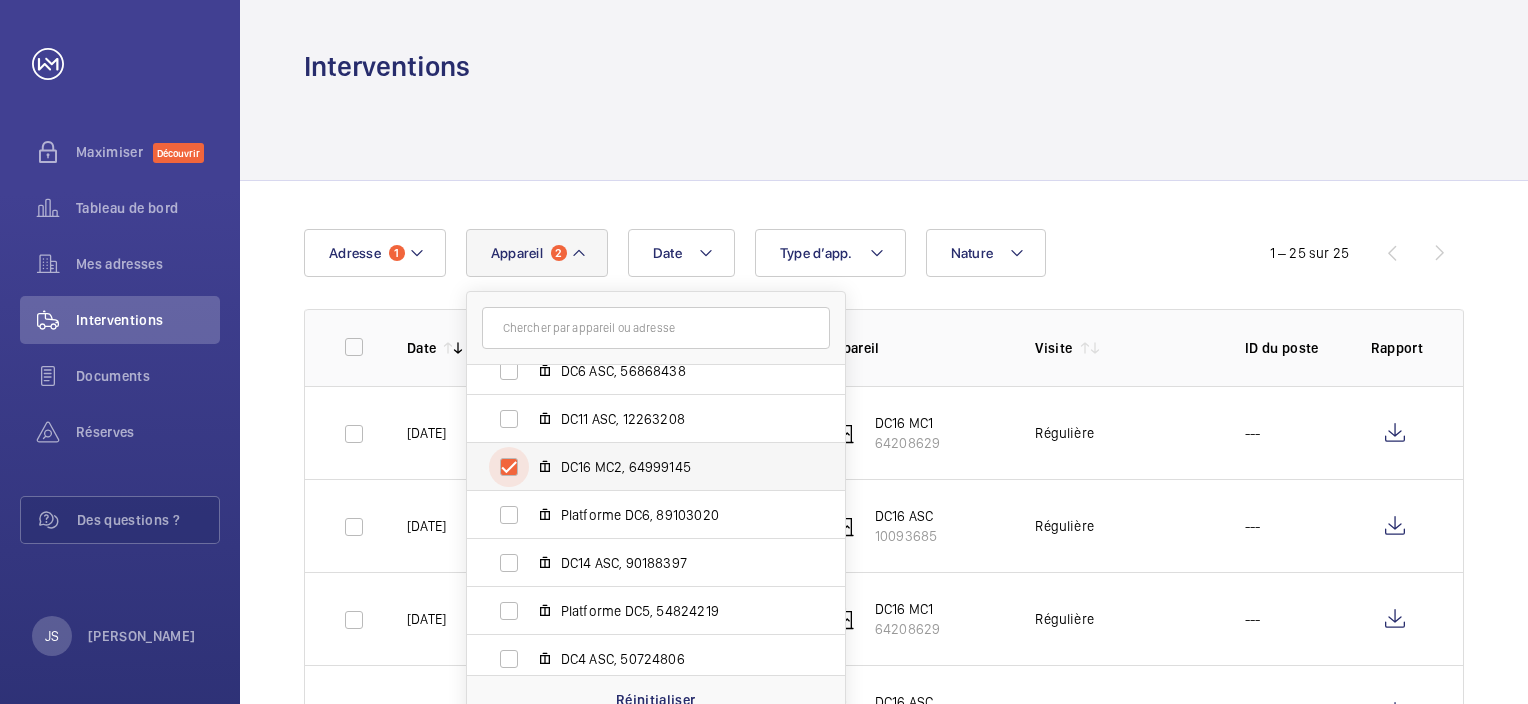 checkbox on "true" 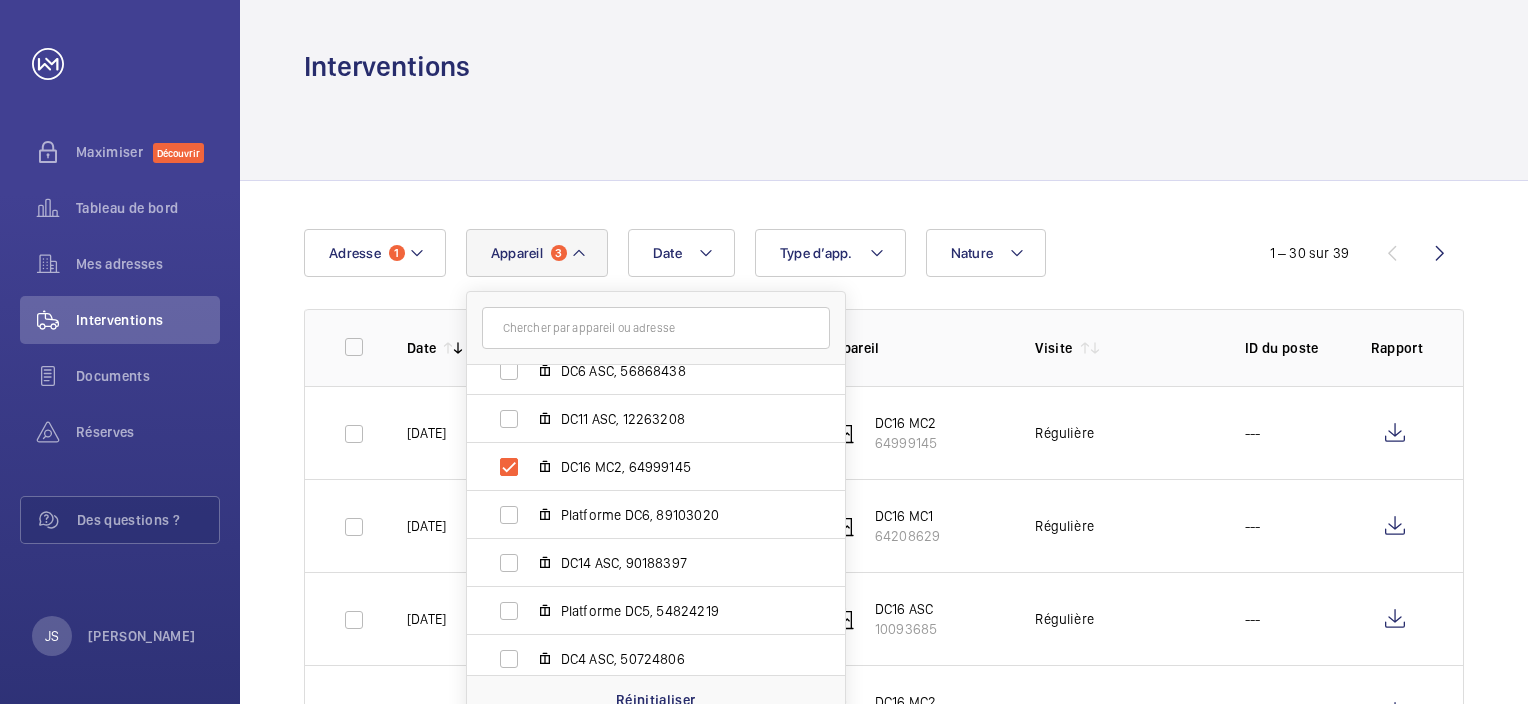 click 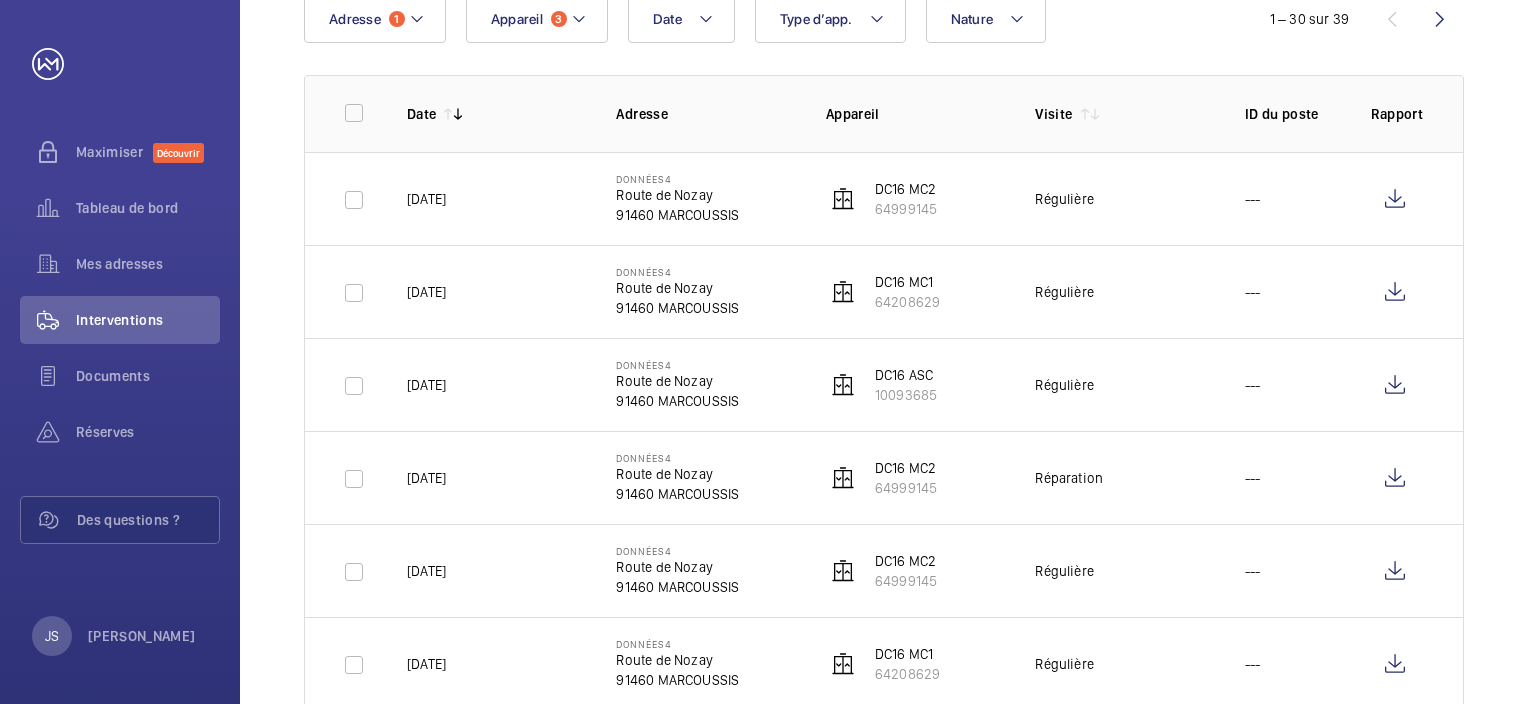 scroll, scrollTop: 200, scrollLeft: 0, axis: vertical 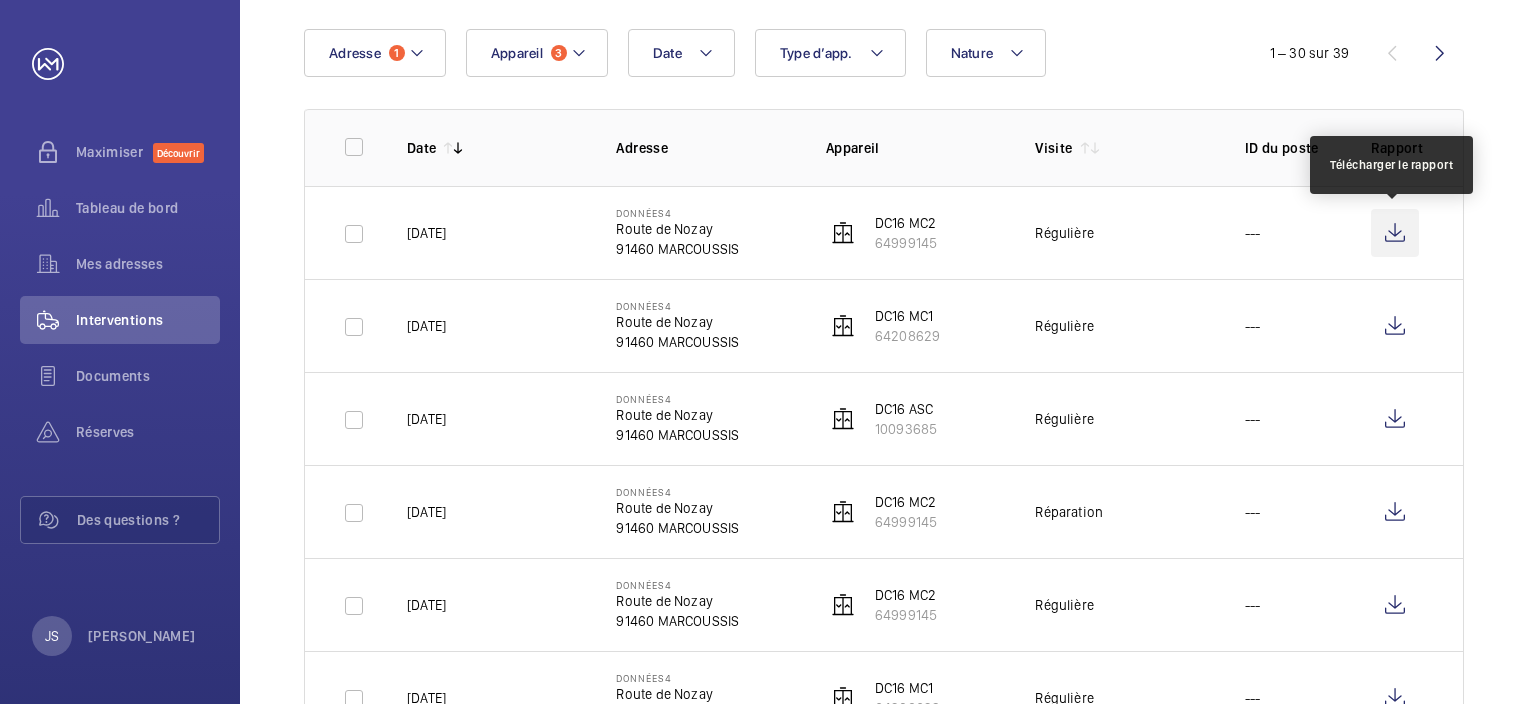 click 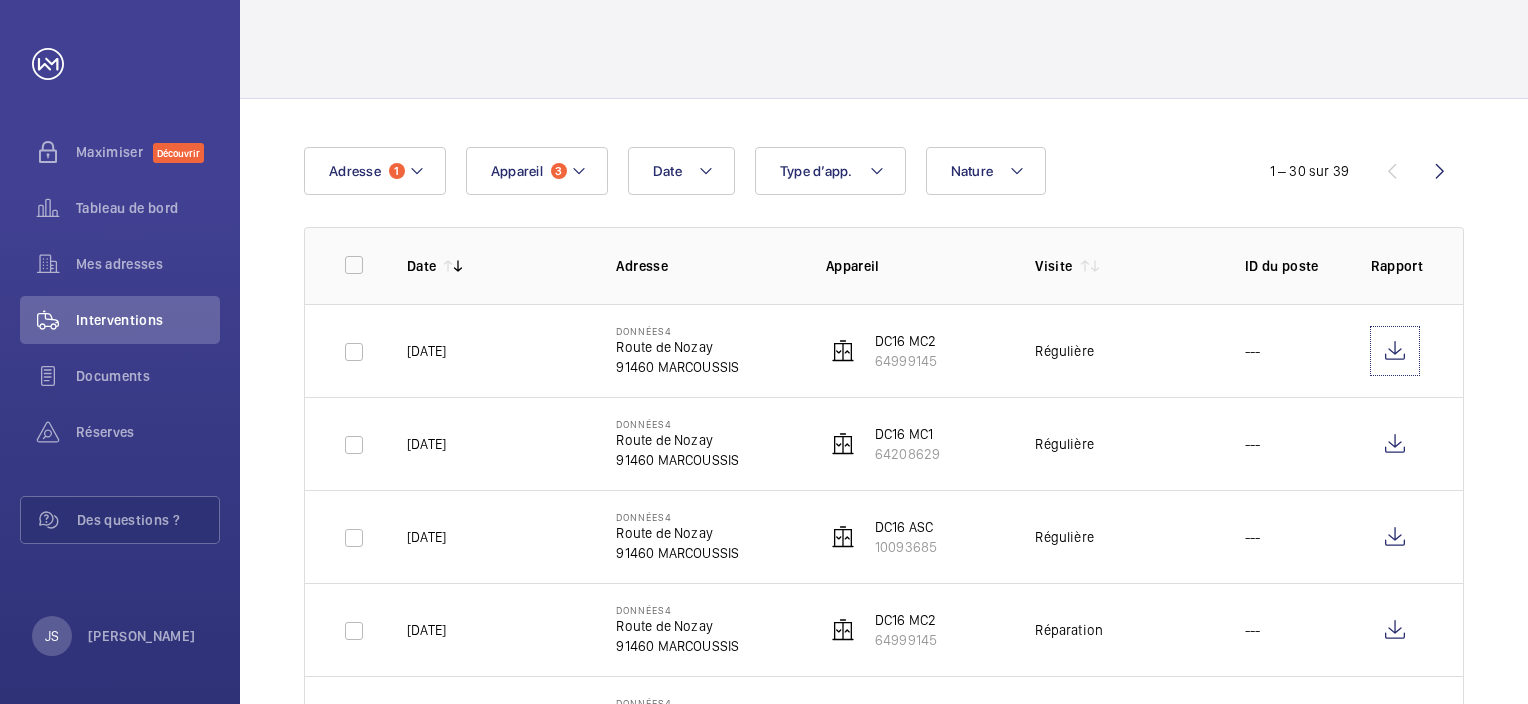 scroll, scrollTop: 0, scrollLeft: 0, axis: both 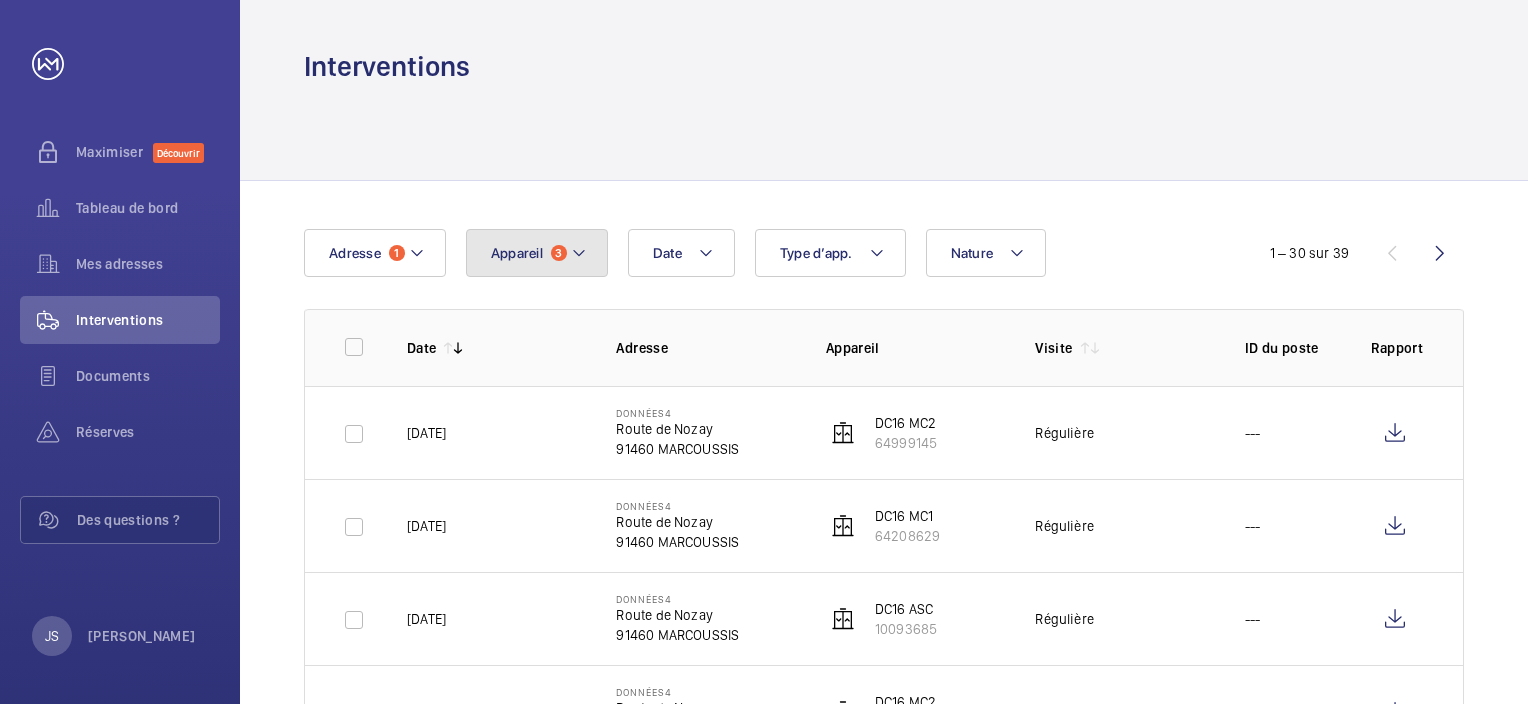 click 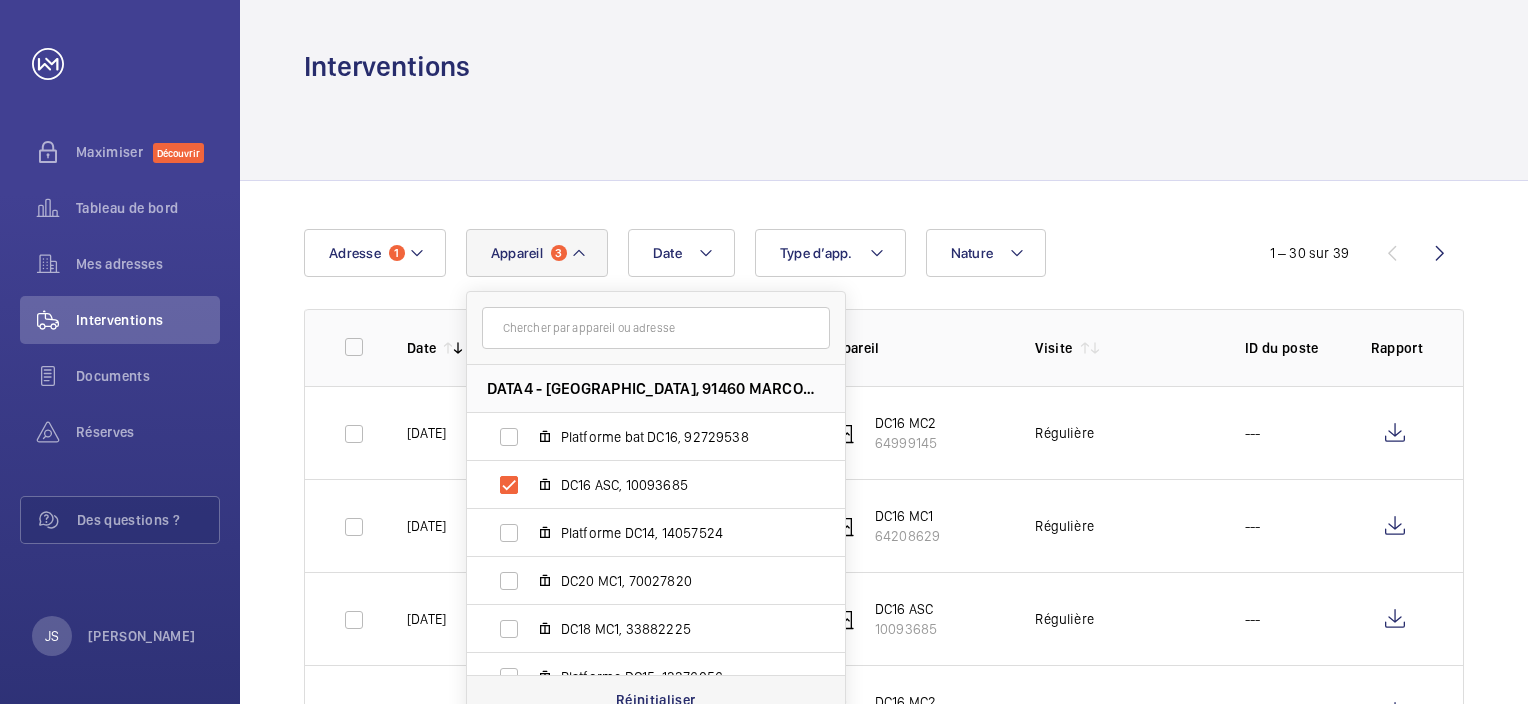 click on "Réinitialiser" 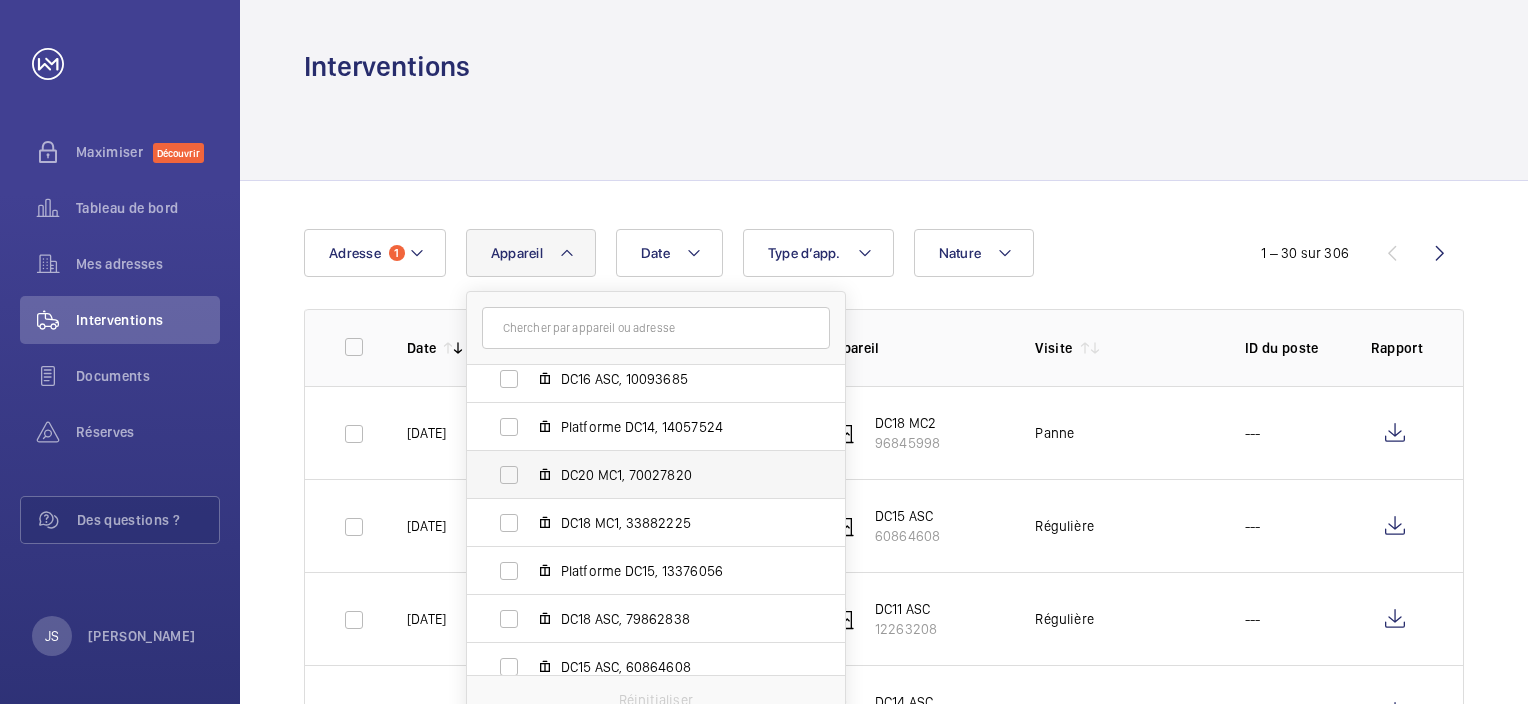 scroll, scrollTop: 200, scrollLeft: 0, axis: vertical 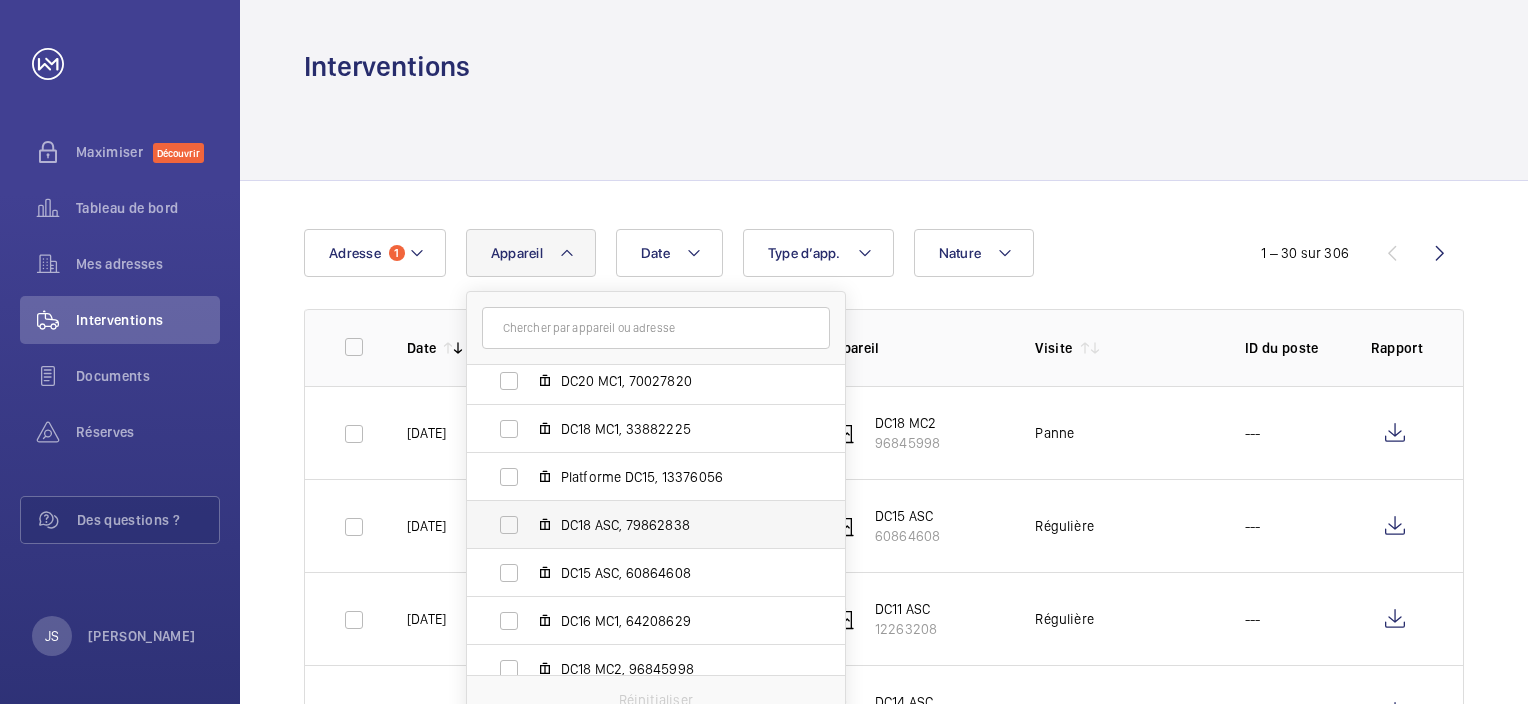 click on "DC18 ASC, 79862838" at bounding box center [640, 525] 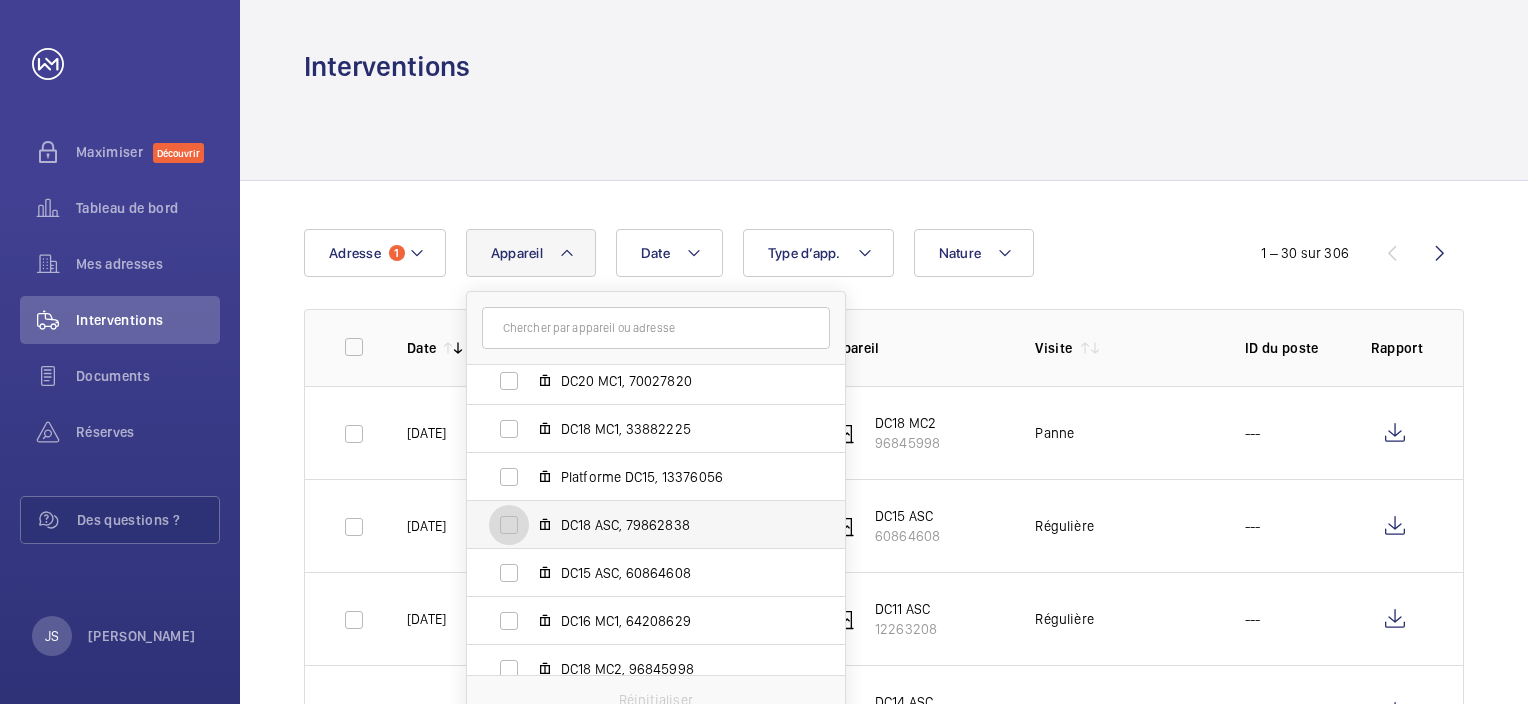 click on "DC18 ASC, 79862838" at bounding box center [509, 525] 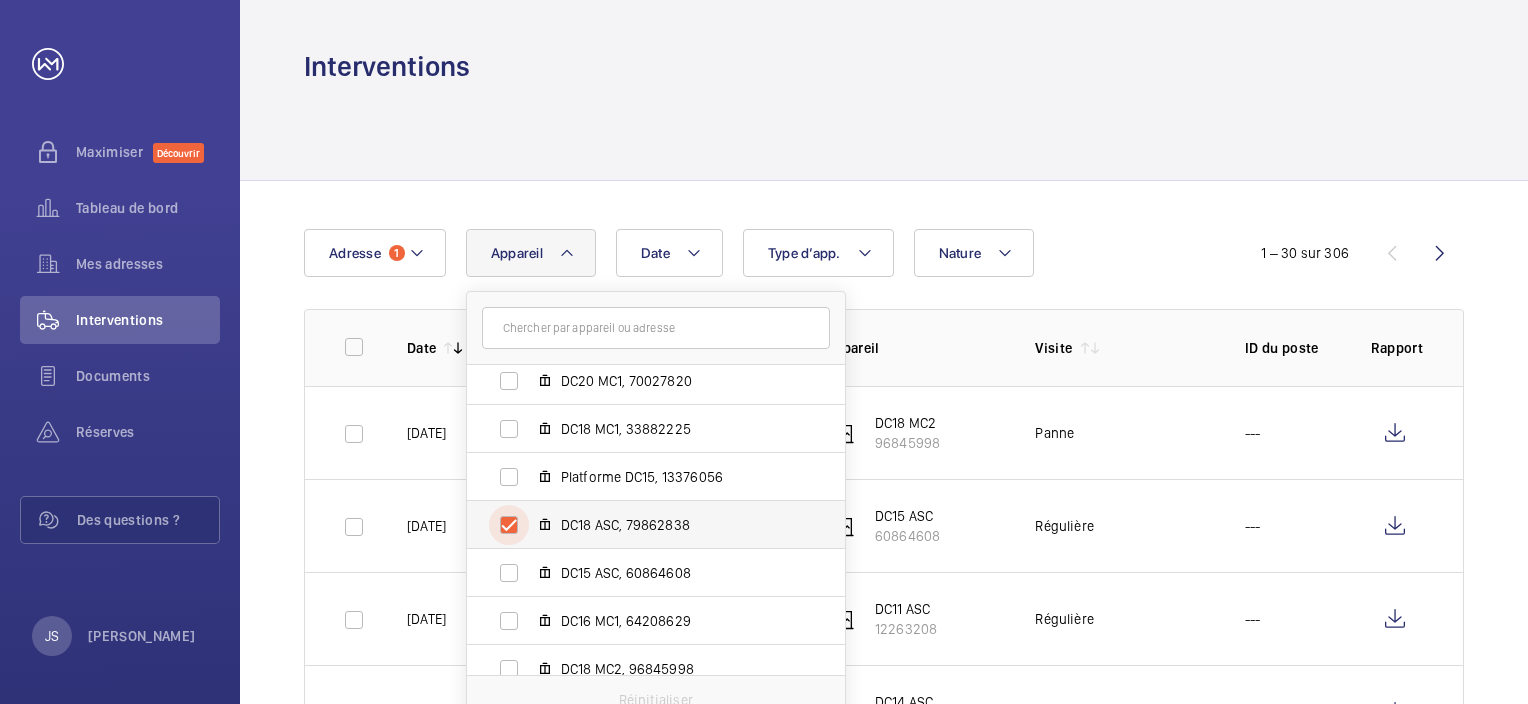 checkbox on "true" 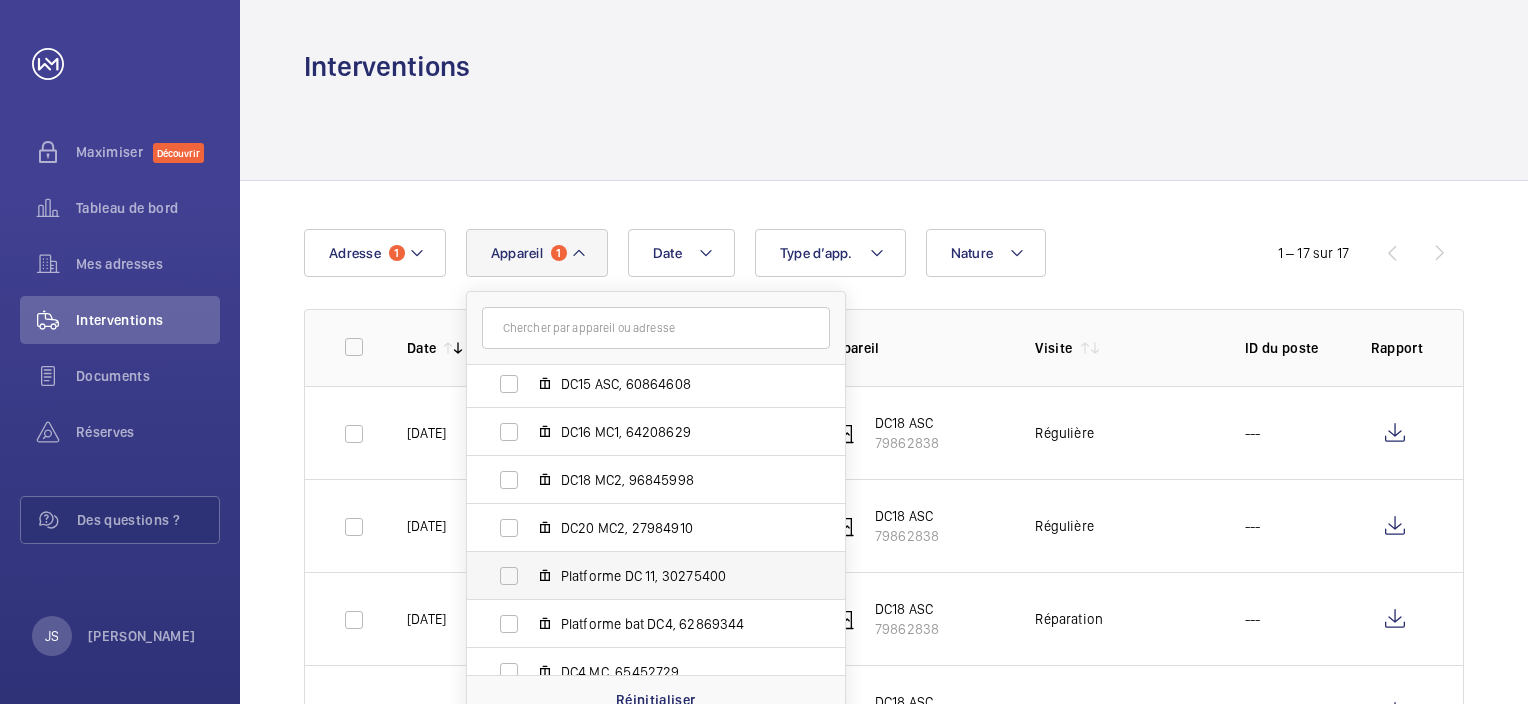 scroll, scrollTop: 400, scrollLeft: 0, axis: vertical 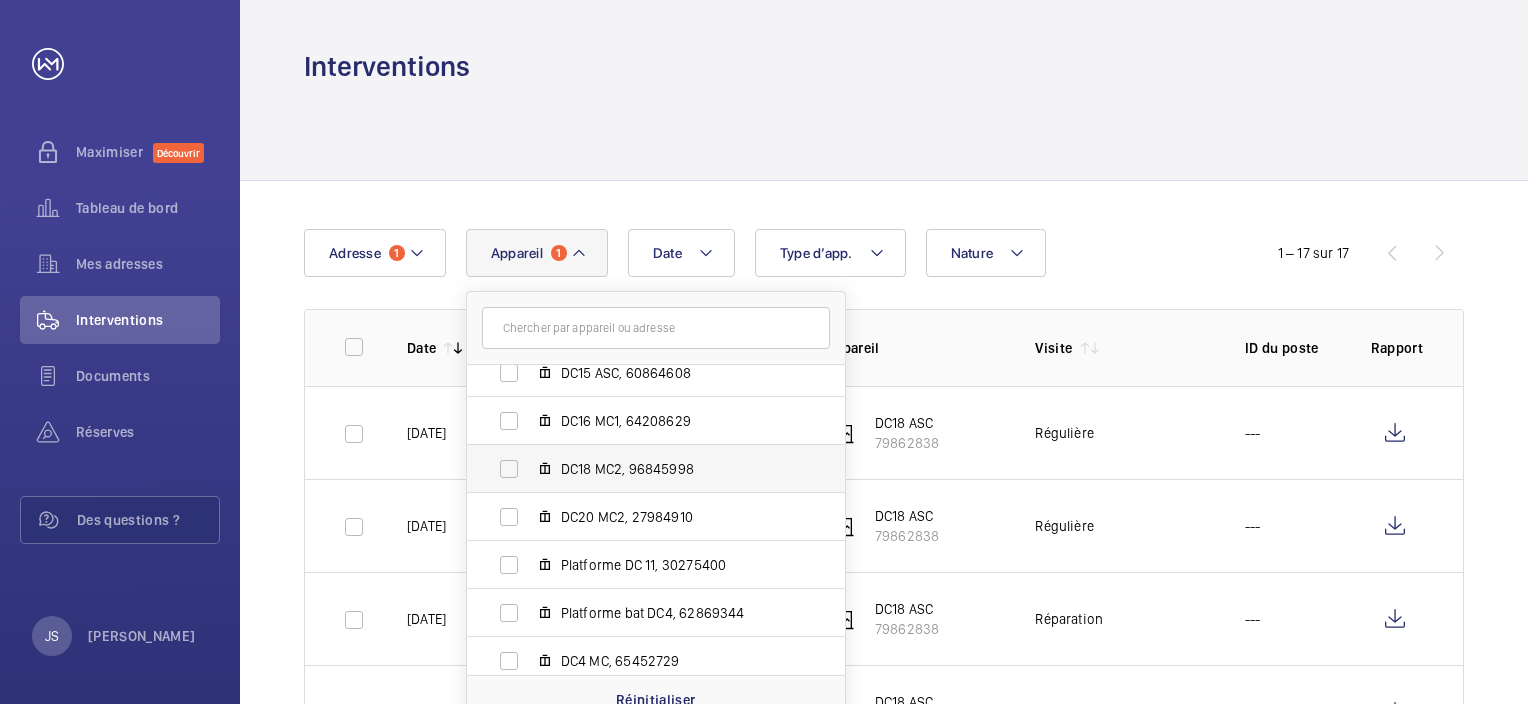 click on "DC18 MC2, 96845998" at bounding box center (640, 469) 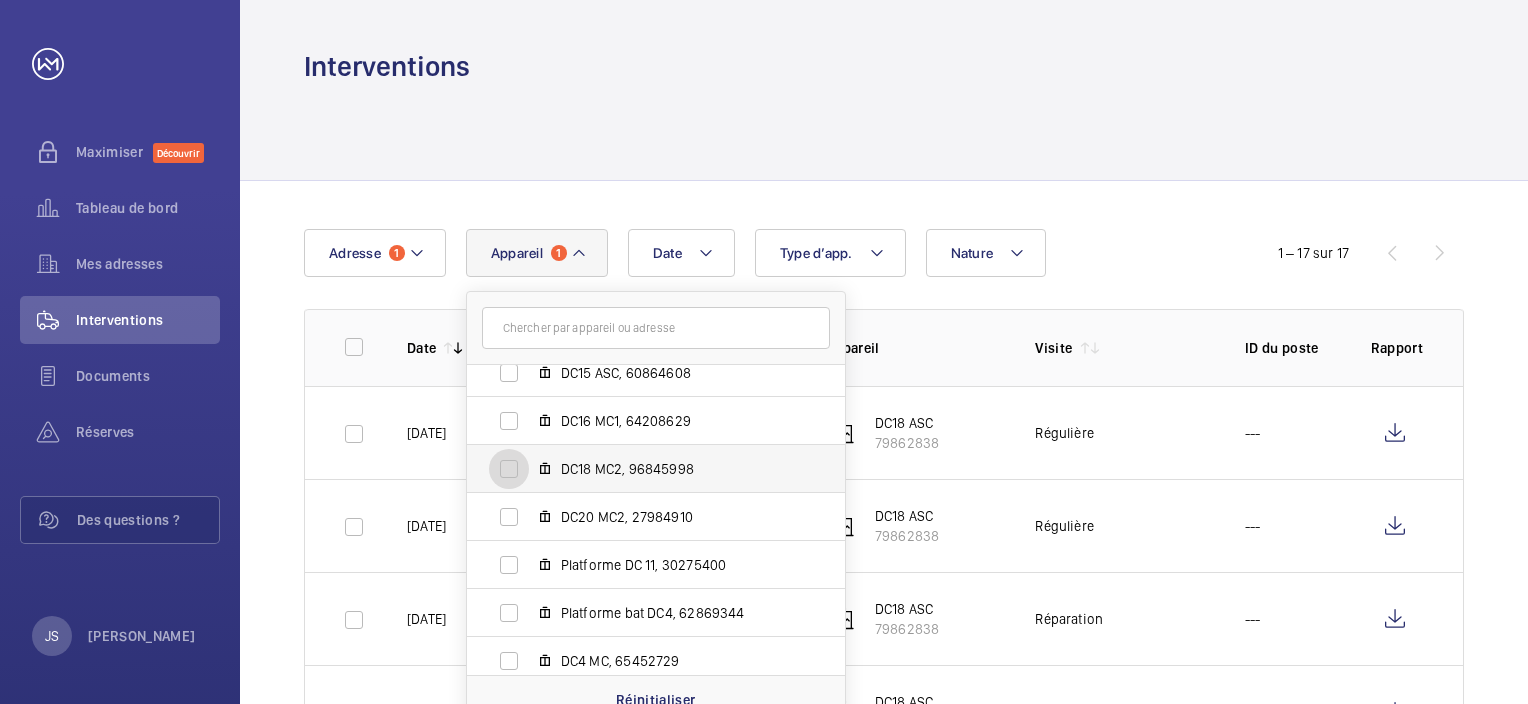 click on "DC18 MC2, 96845998" at bounding box center [509, 469] 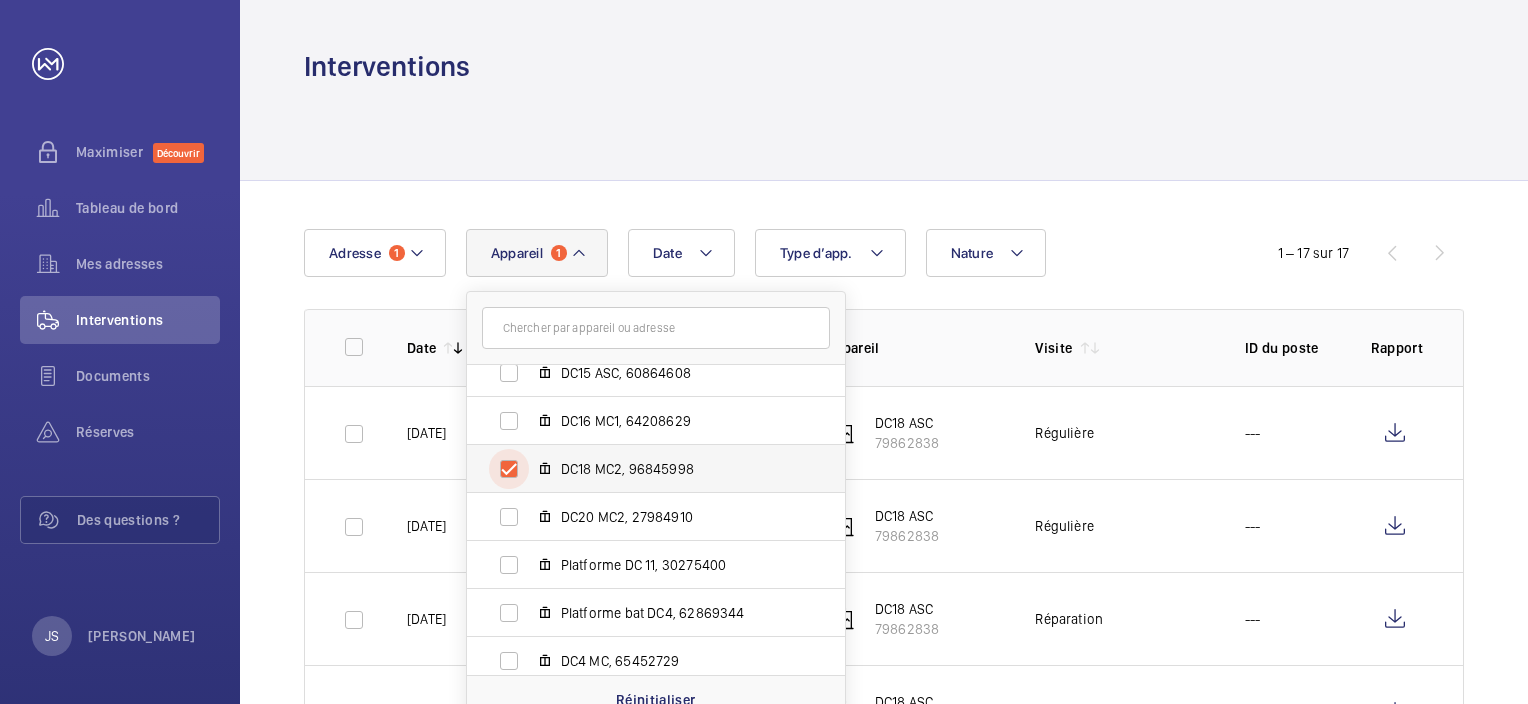 checkbox on "true" 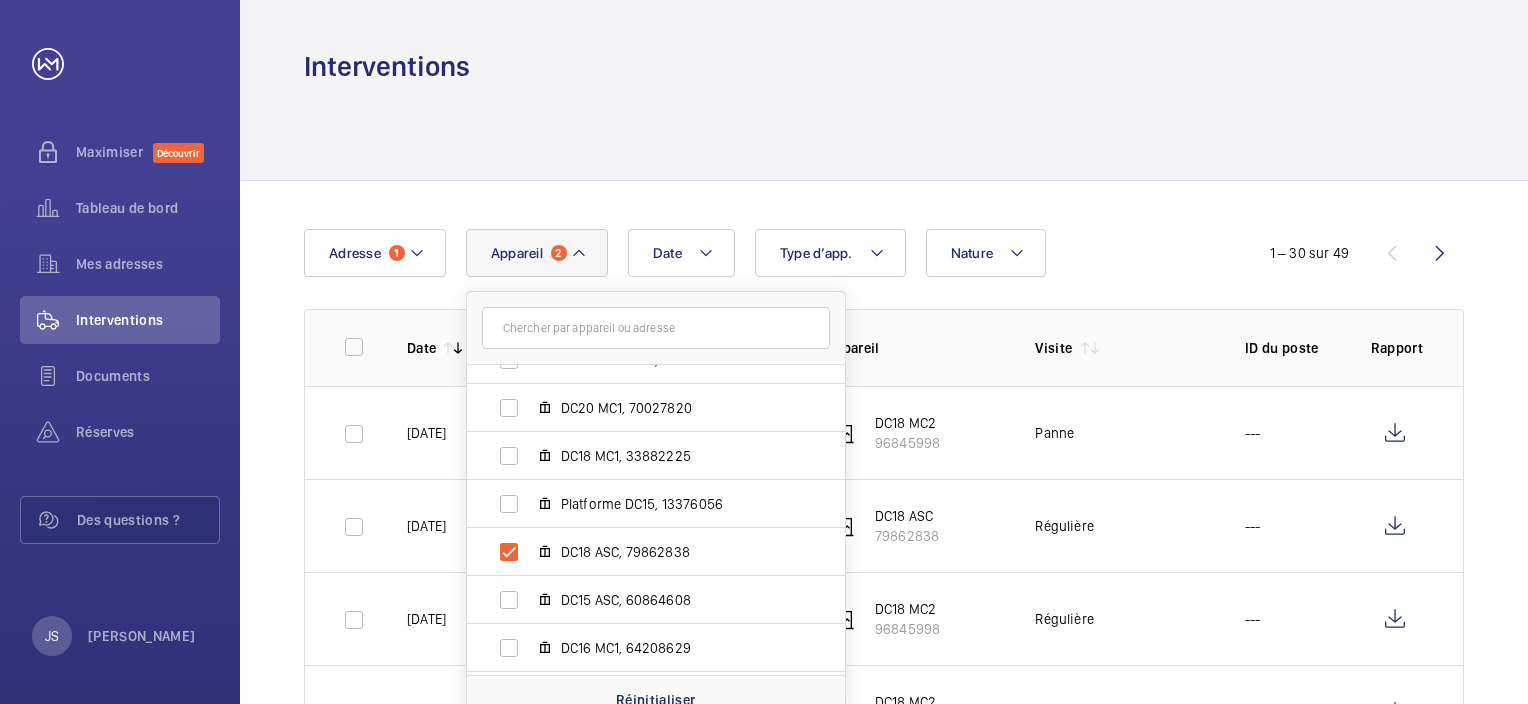 scroll, scrollTop: 138, scrollLeft: 0, axis: vertical 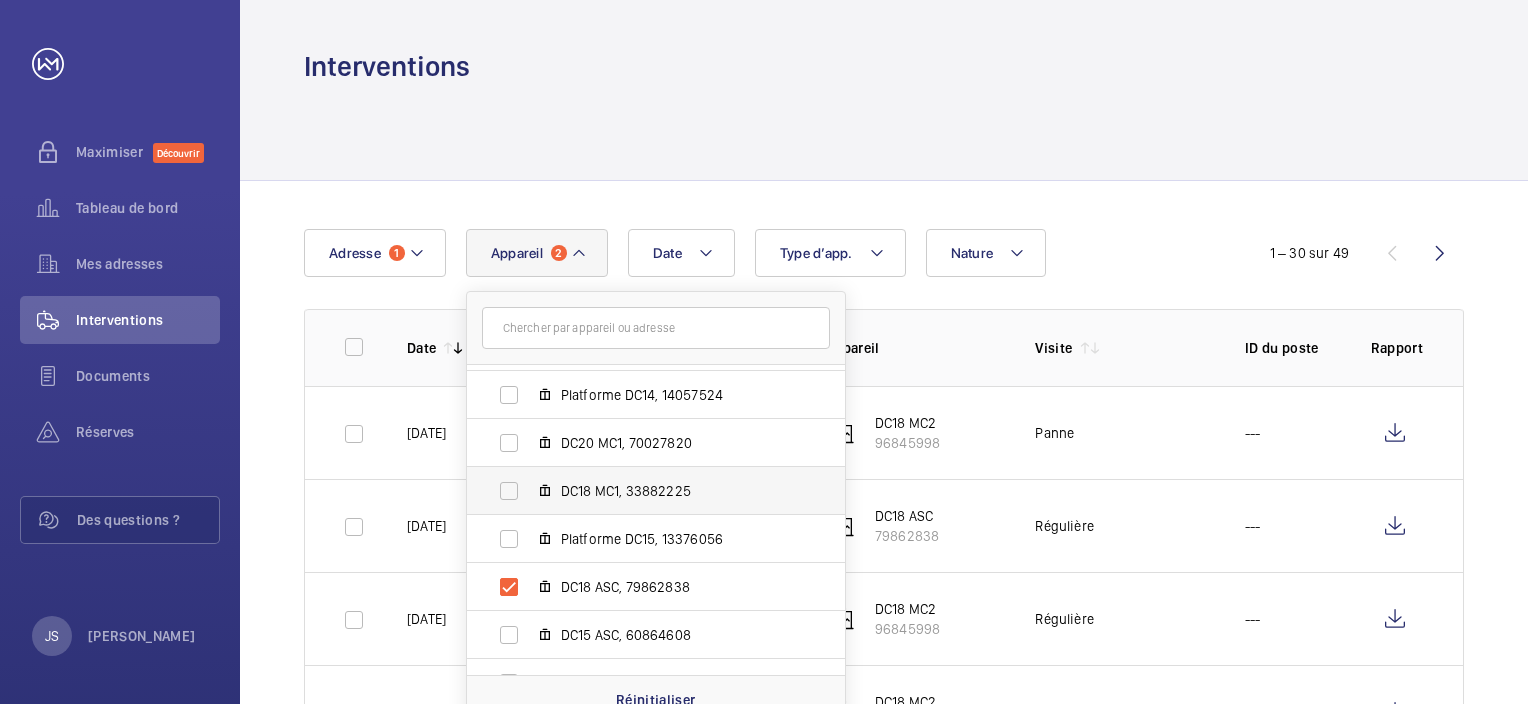 click on "DC18 MC1, 33882225" at bounding box center [640, 491] 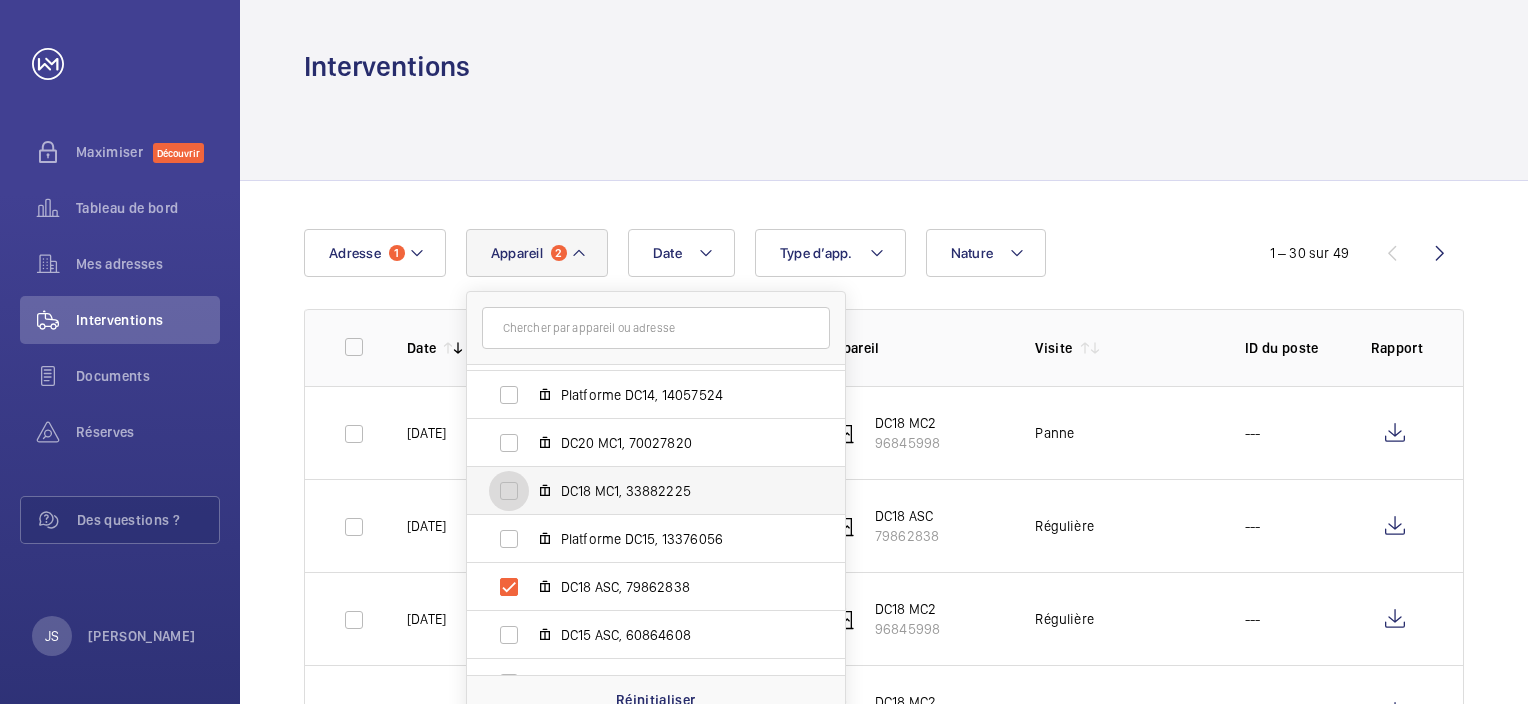 click on "DC18 MC1, 33882225" at bounding box center (509, 491) 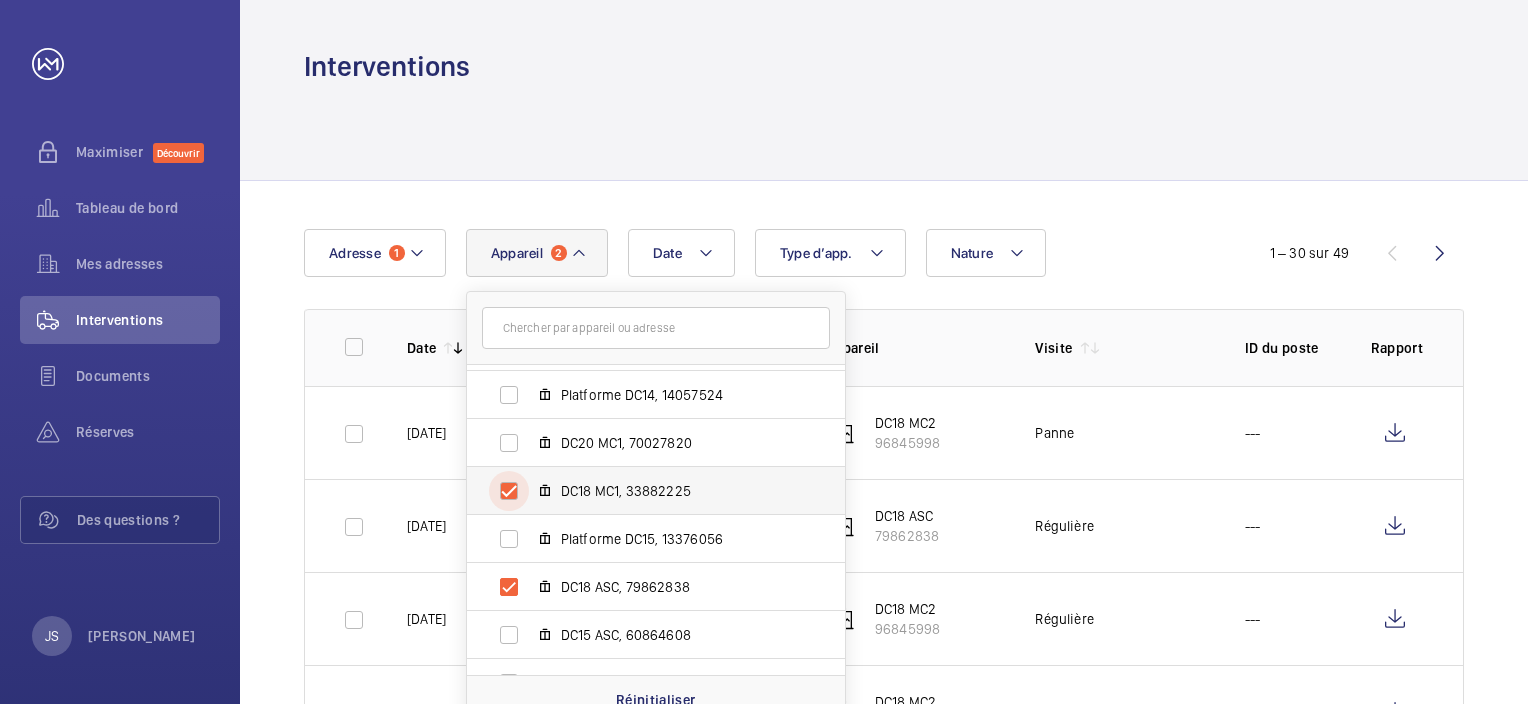 checkbox on "true" 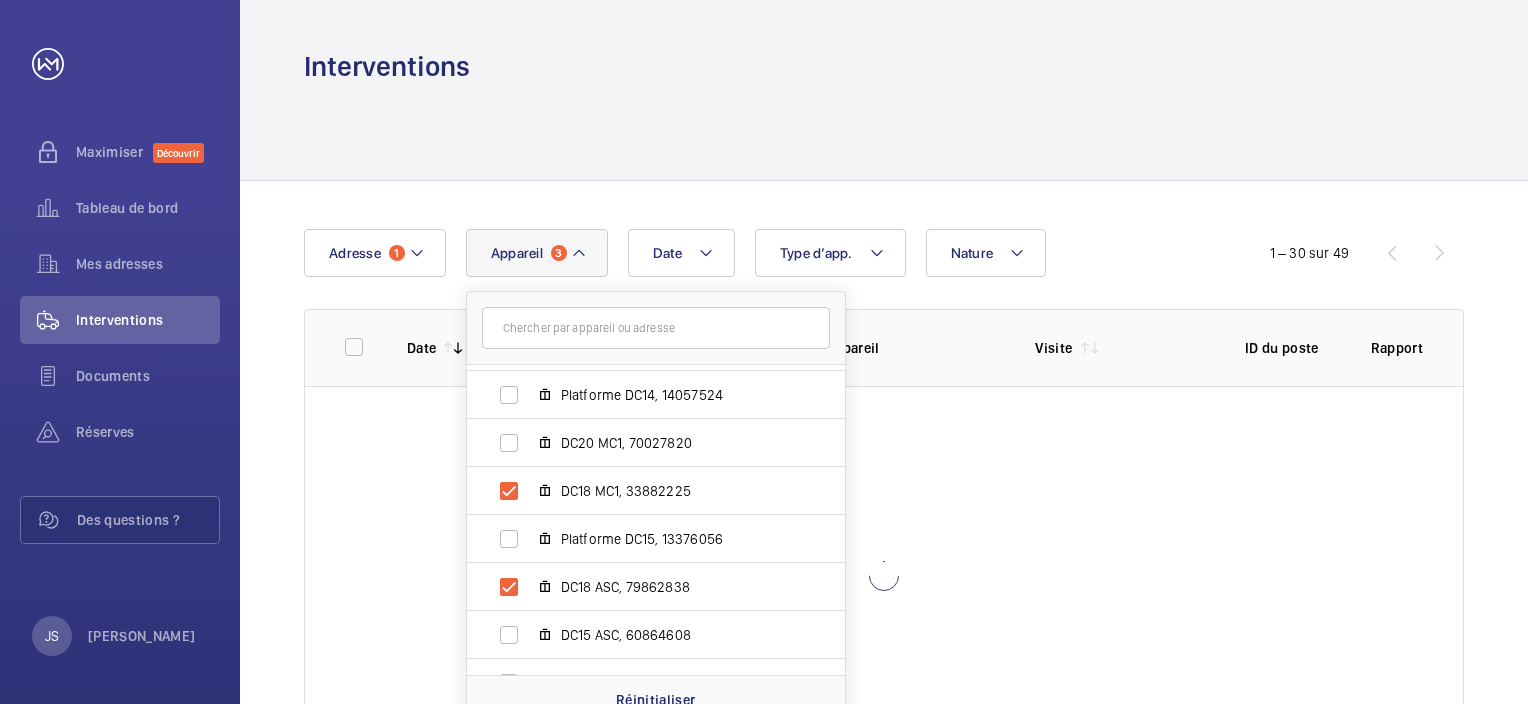 click on "Interventions" 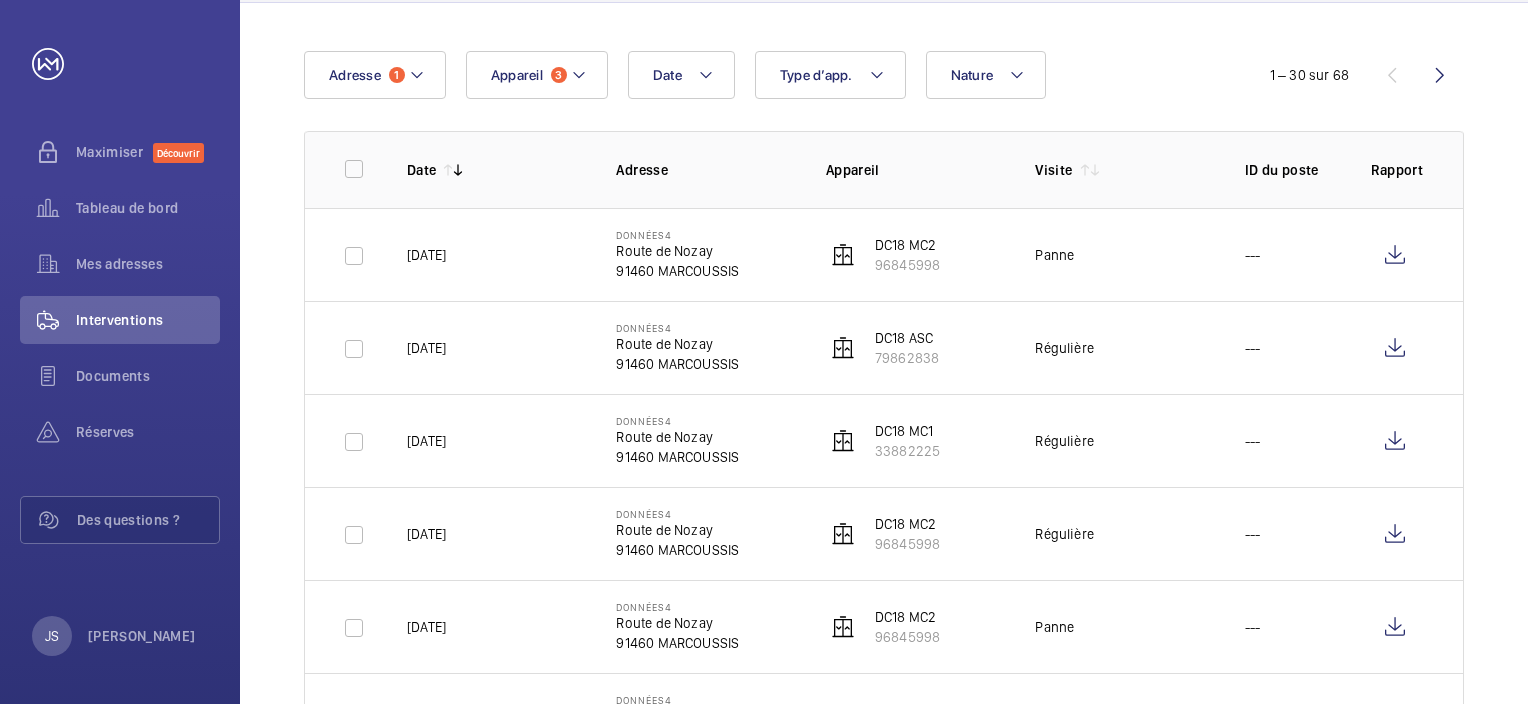 scroll, scrollTop: 200, scrollLeft: 0, axis: vertical 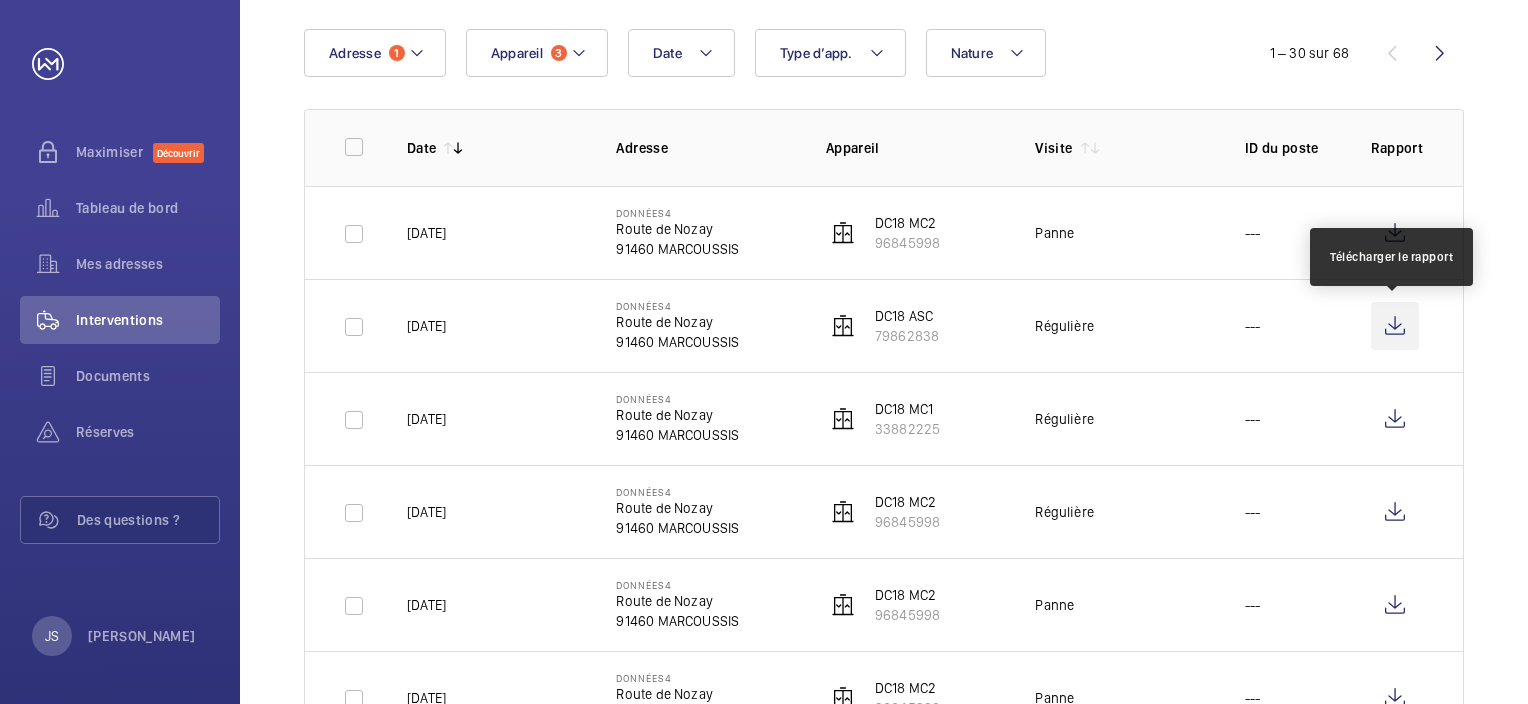 click 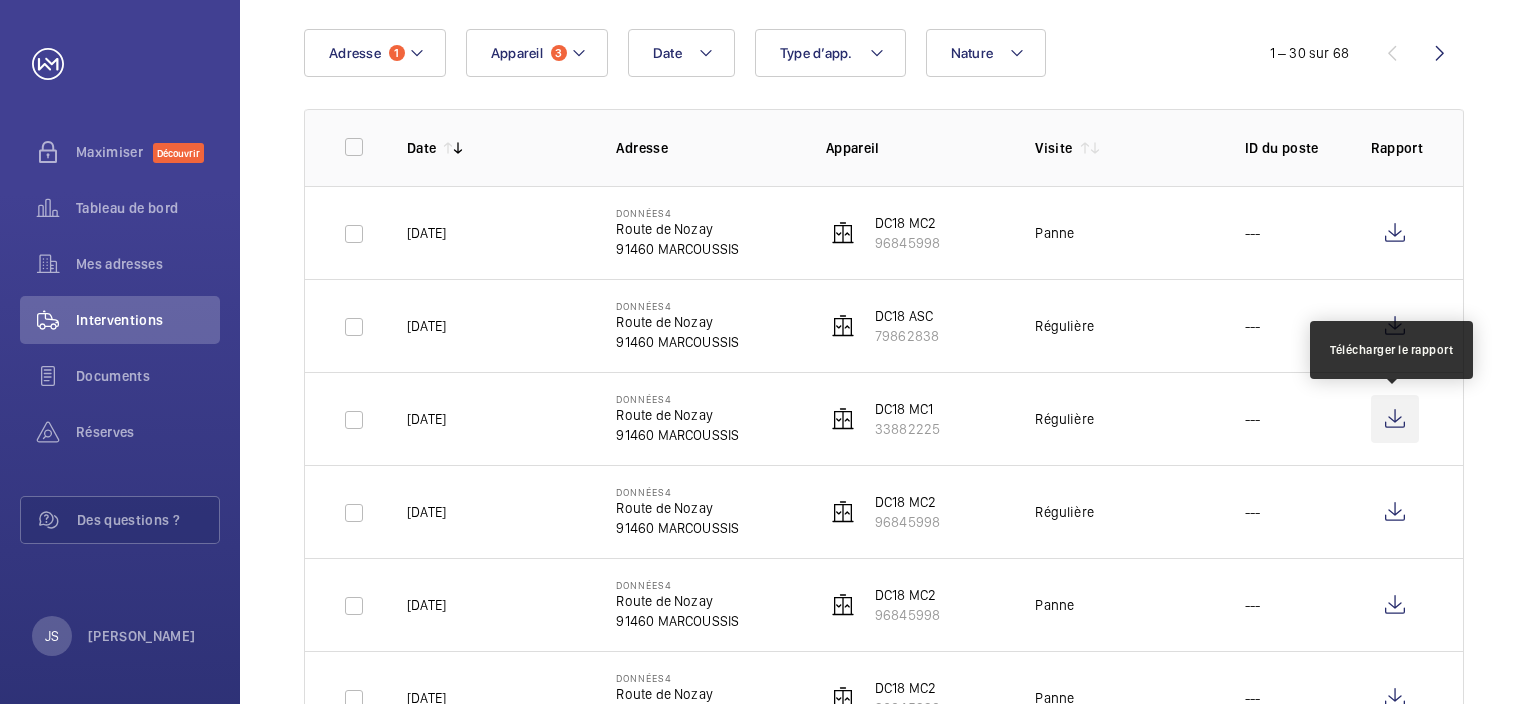 click 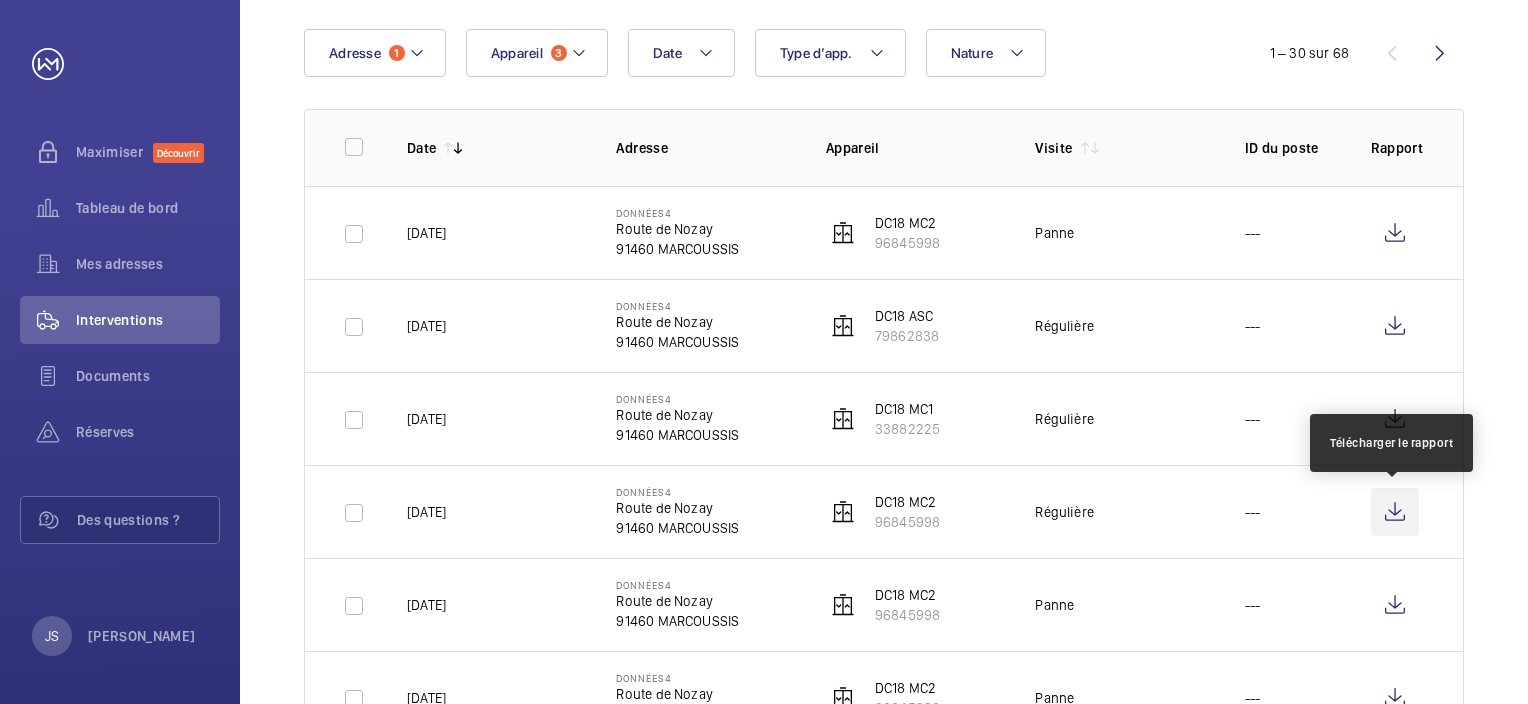 click 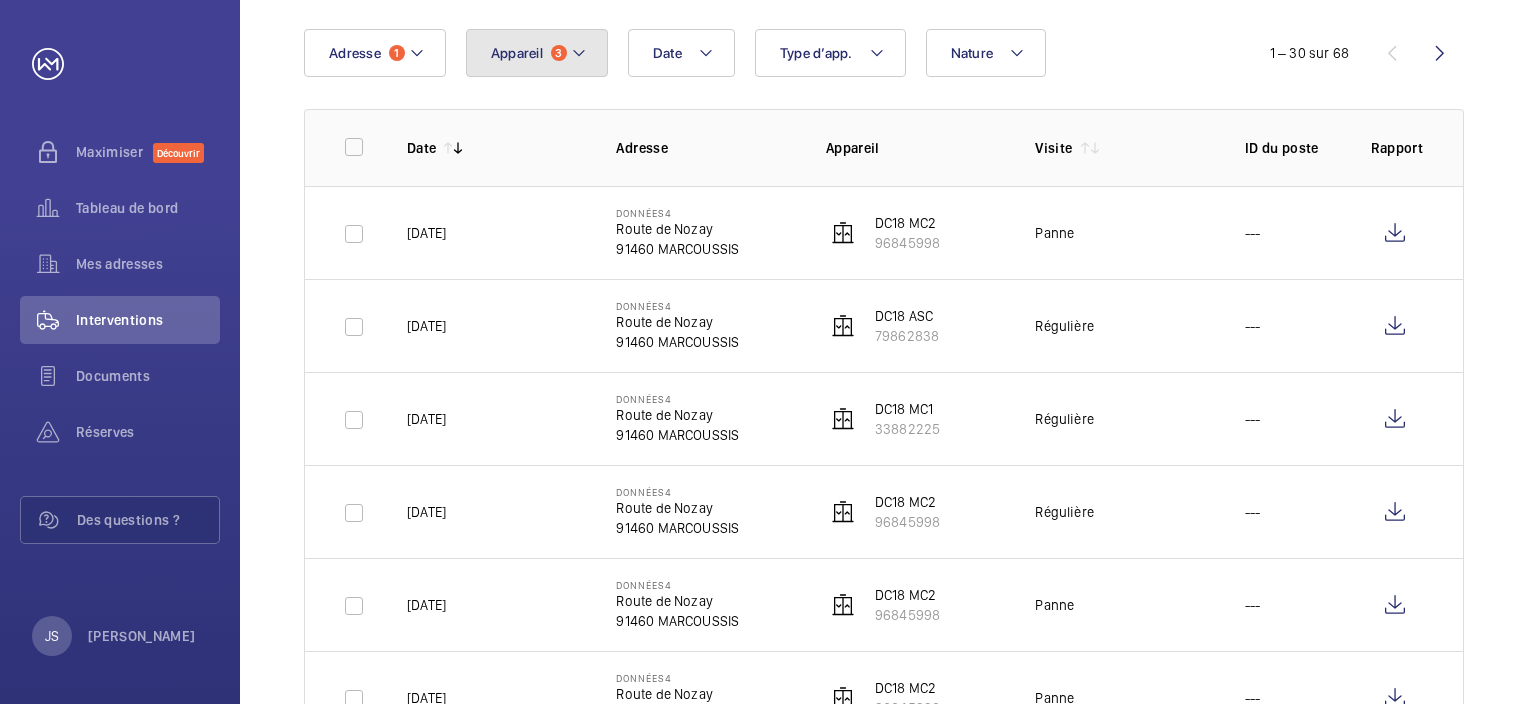 click 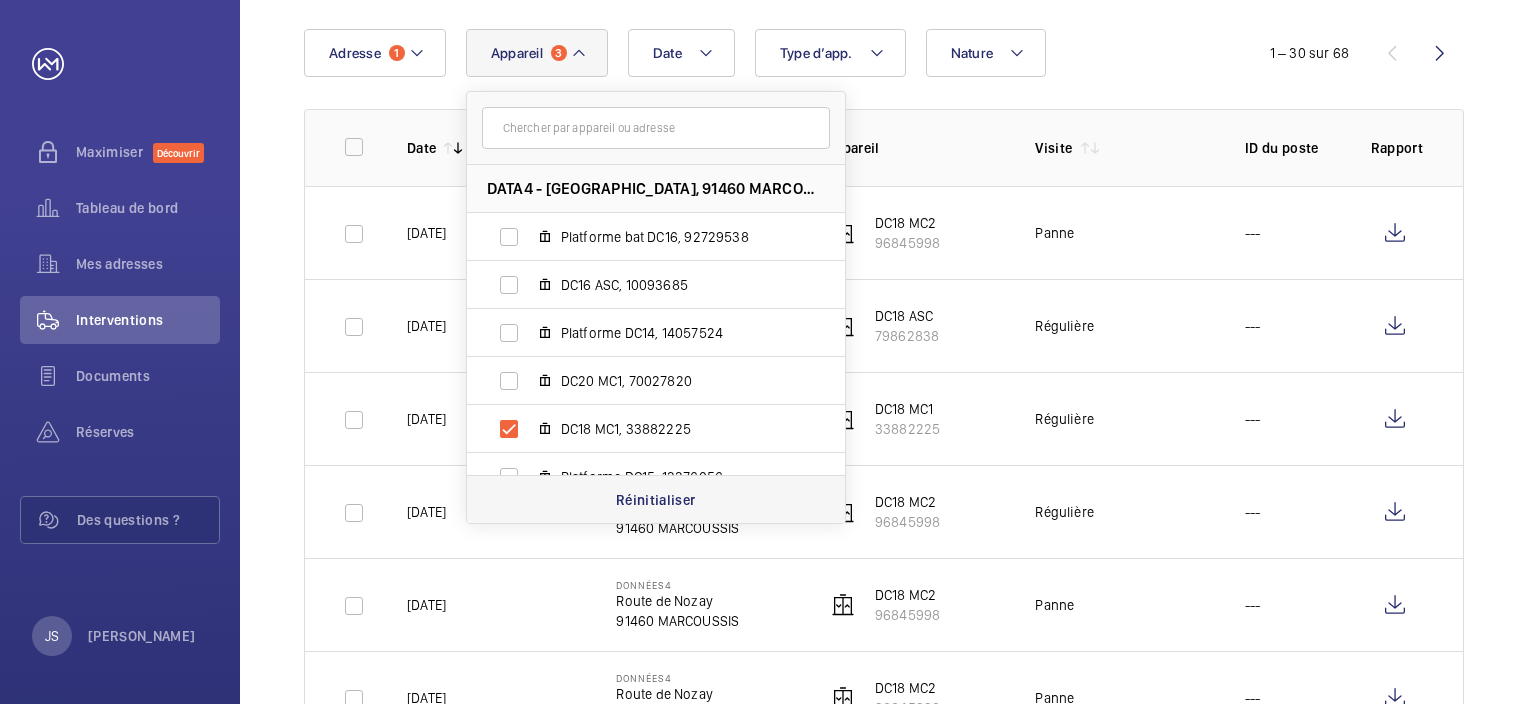 click on "Réinitialiser" 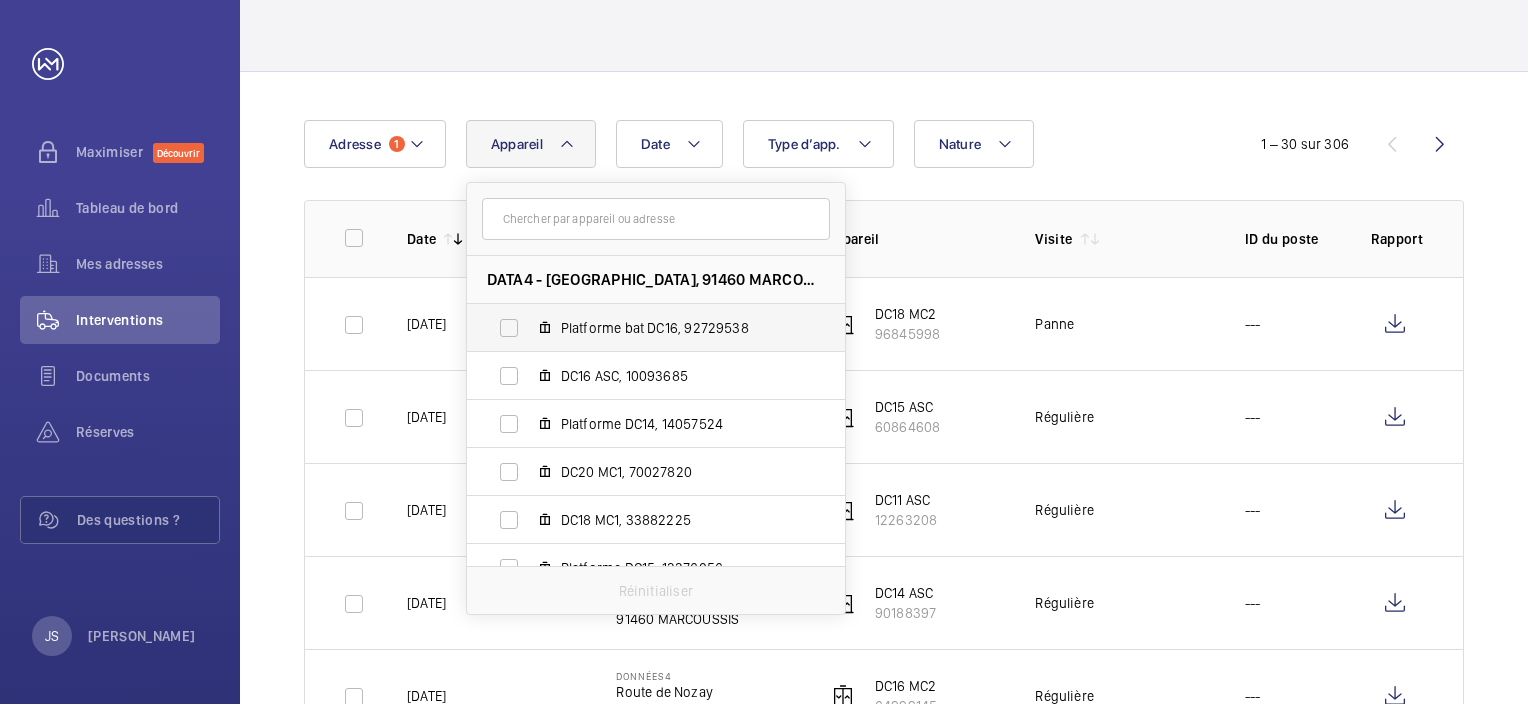 scroll, scrollTop: 200, scrollLeft: 0, axis: vertical 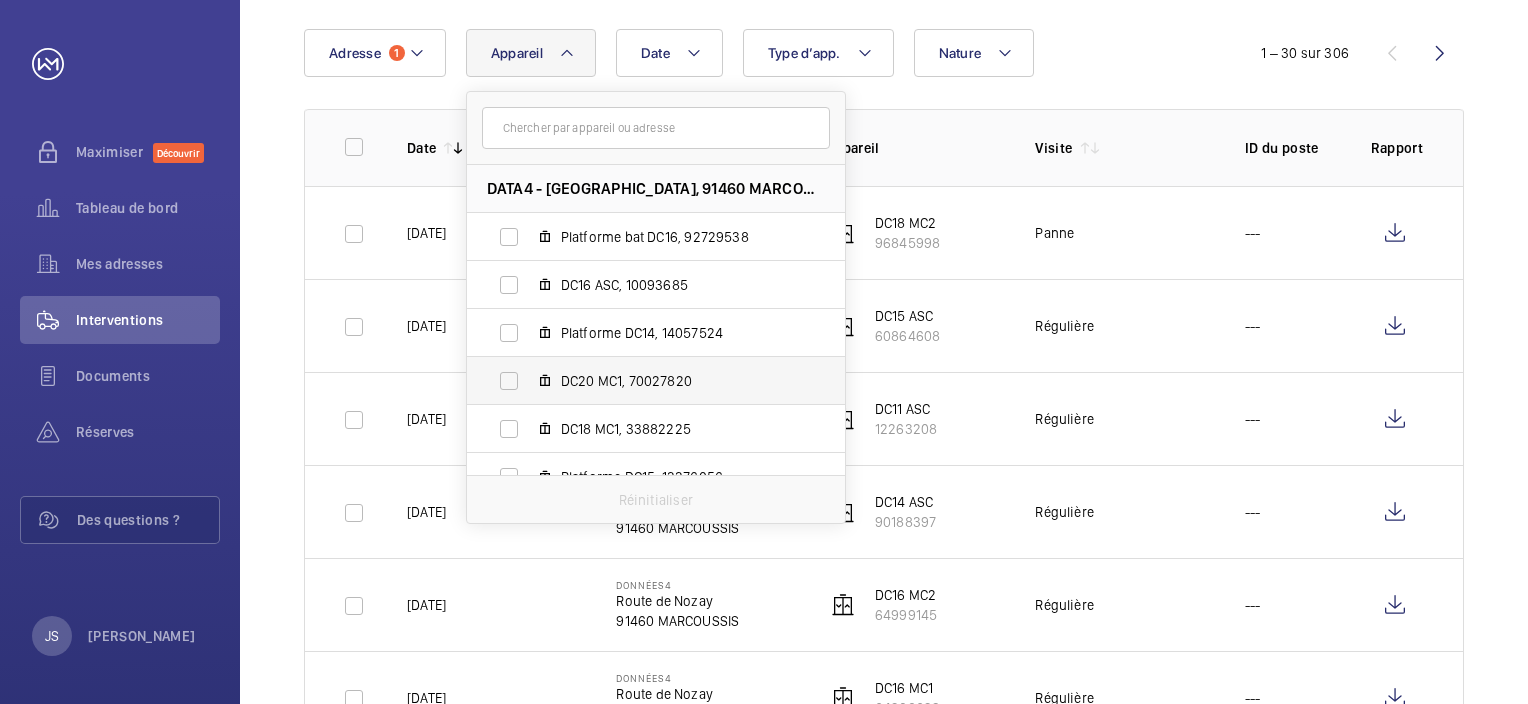 click on "DC20 MC1, 70027820" at bounding box center (640, 381) 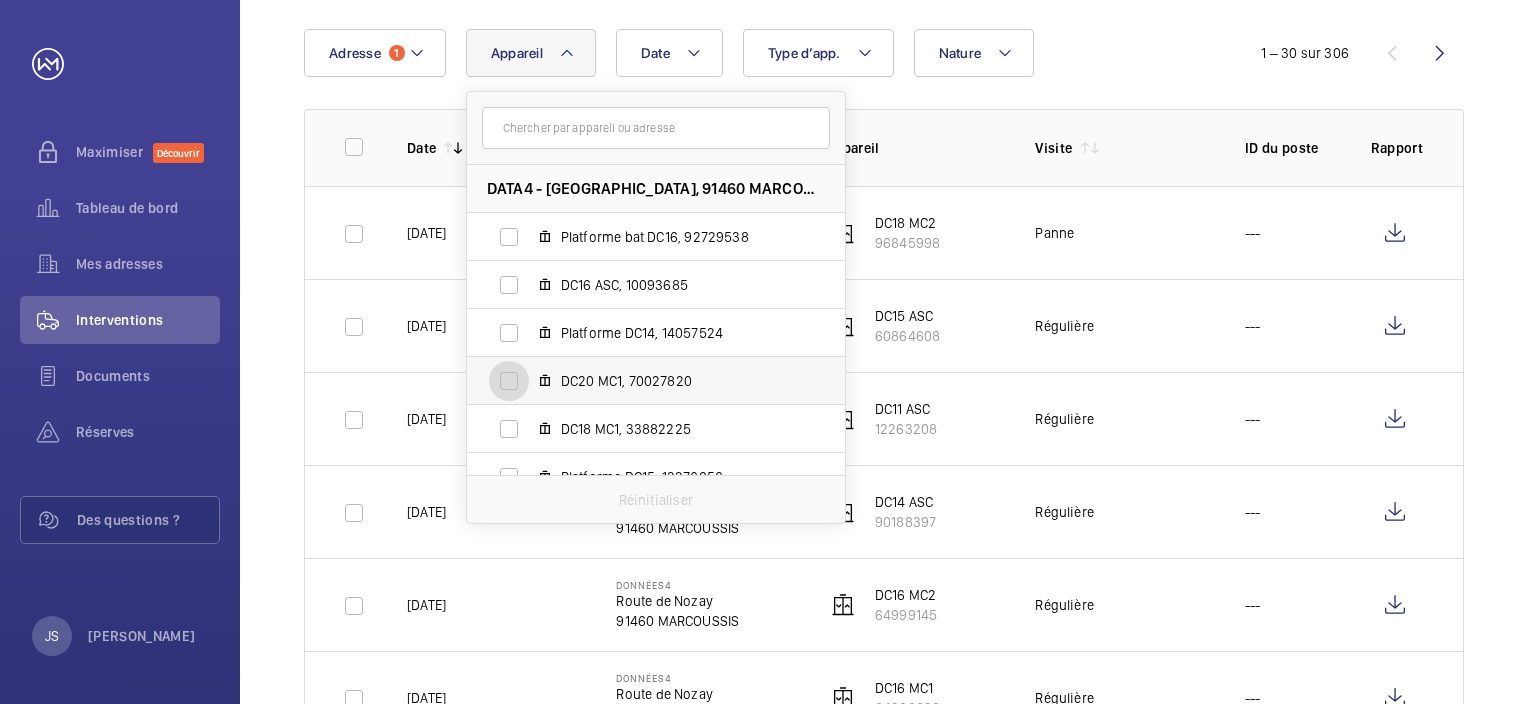 click on "DC20 MC1, 70027820" at bounding box center [509, 381] 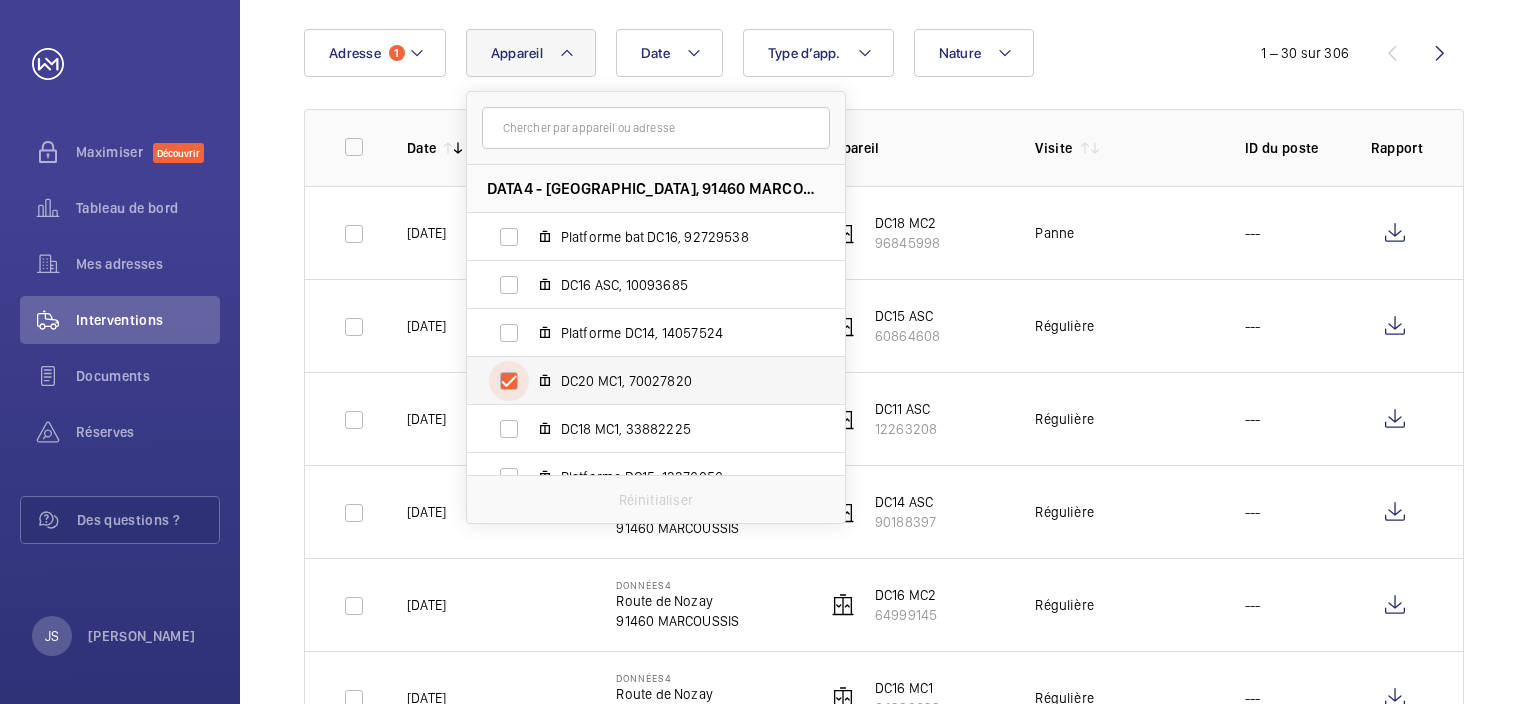 checkbox on "true" 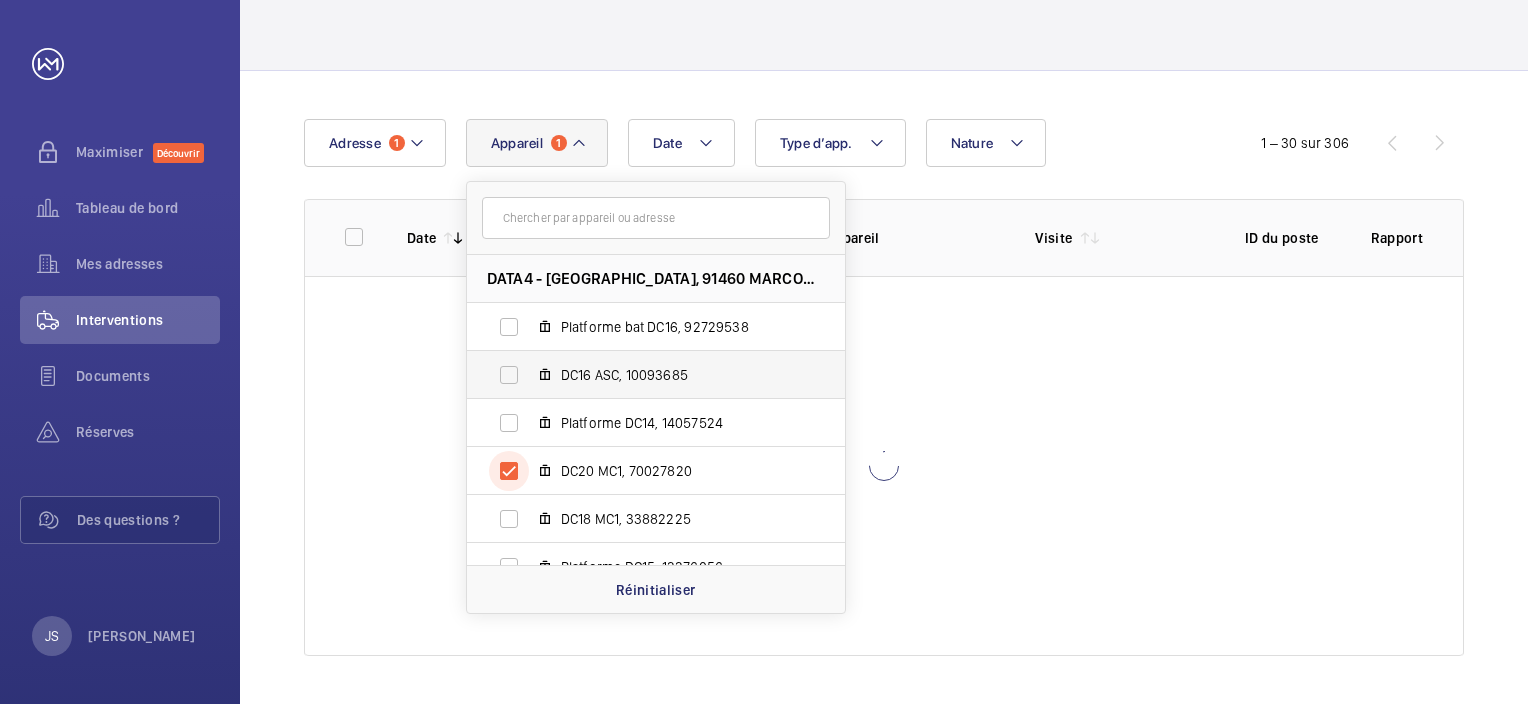 scroll, scrollTop: 109, scrollLeft: 0, axis: vertical 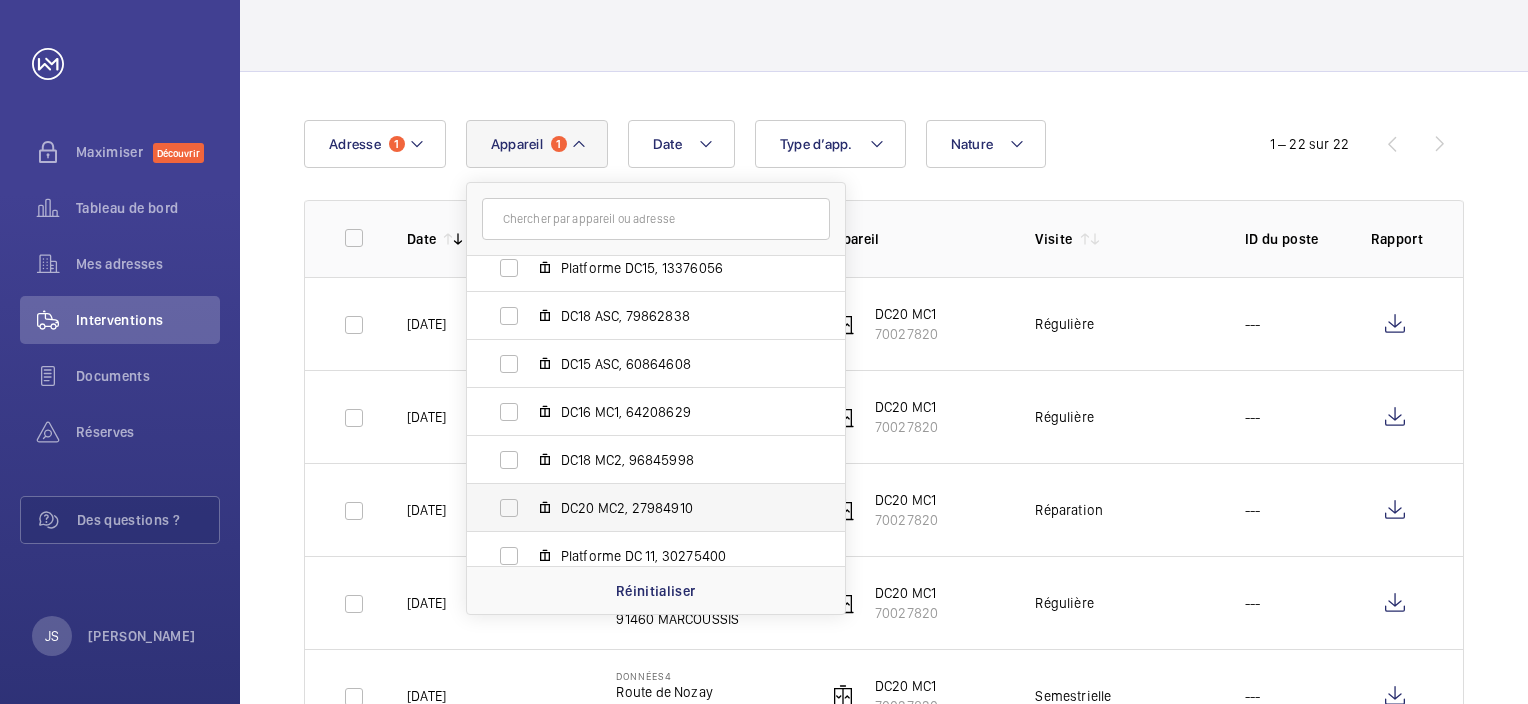 click on "DC20 MC2, 27984910" at bounding box center [640, 508] 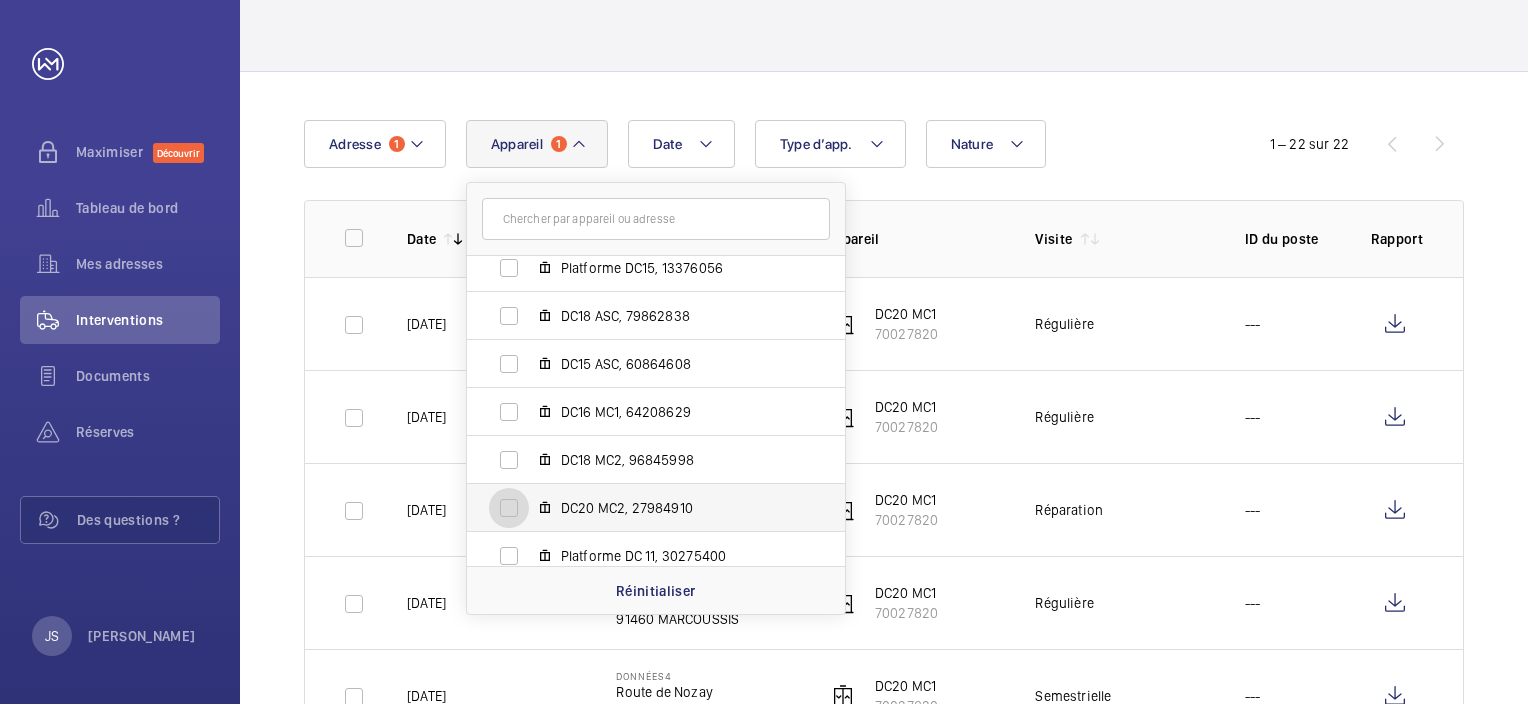 click on "DC20 MC2, 27984910" at bounding box center (509, 508) 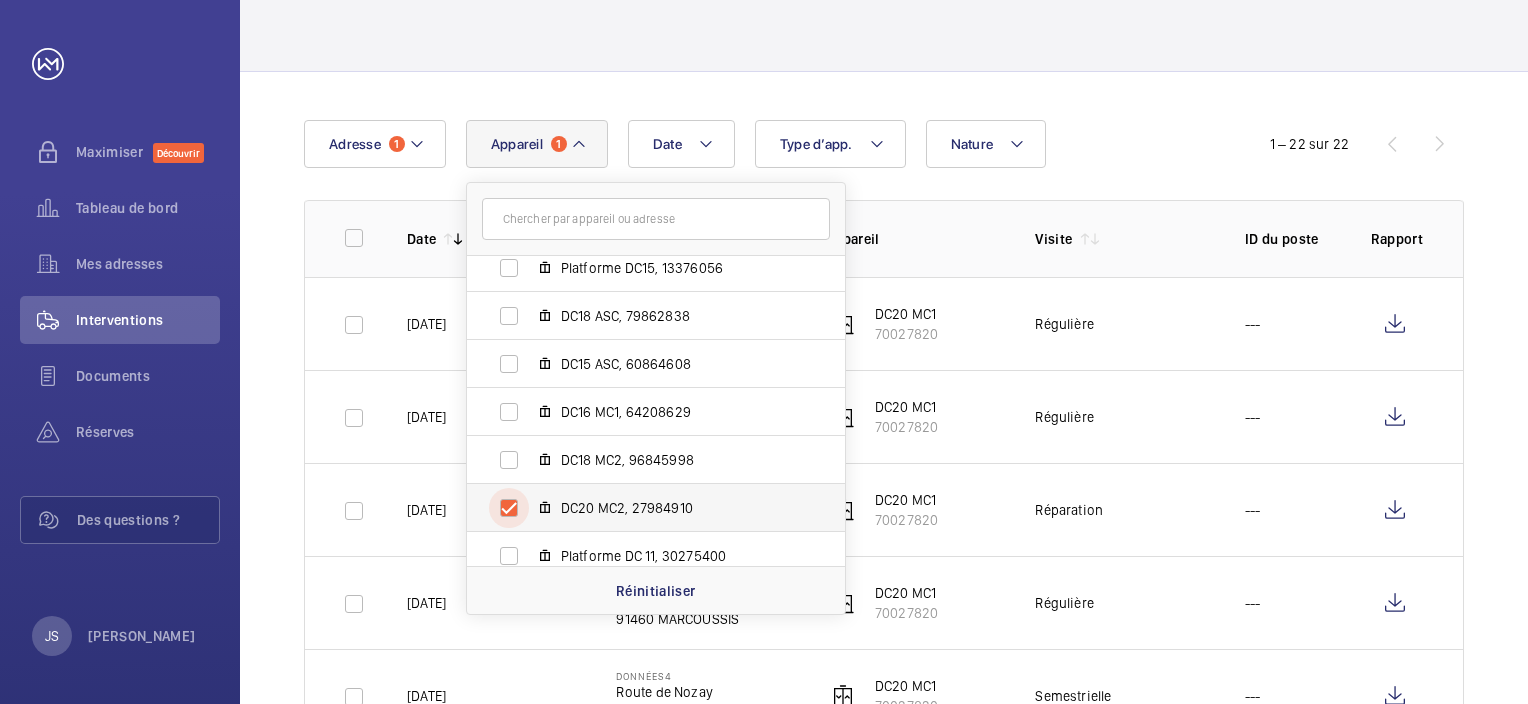 checkbox on "true" 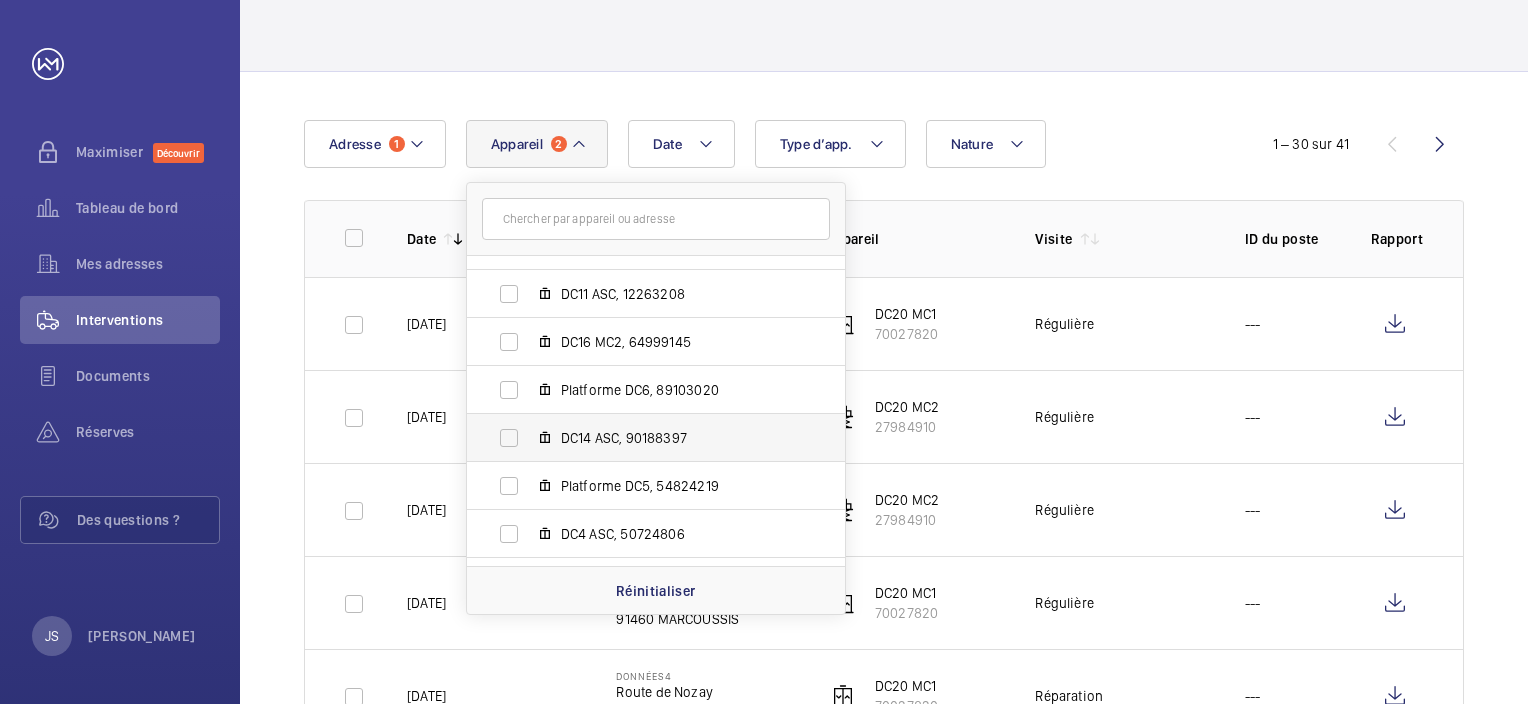 scroll, scrollTop: 800, scrollLeft: 0, axis: vertical 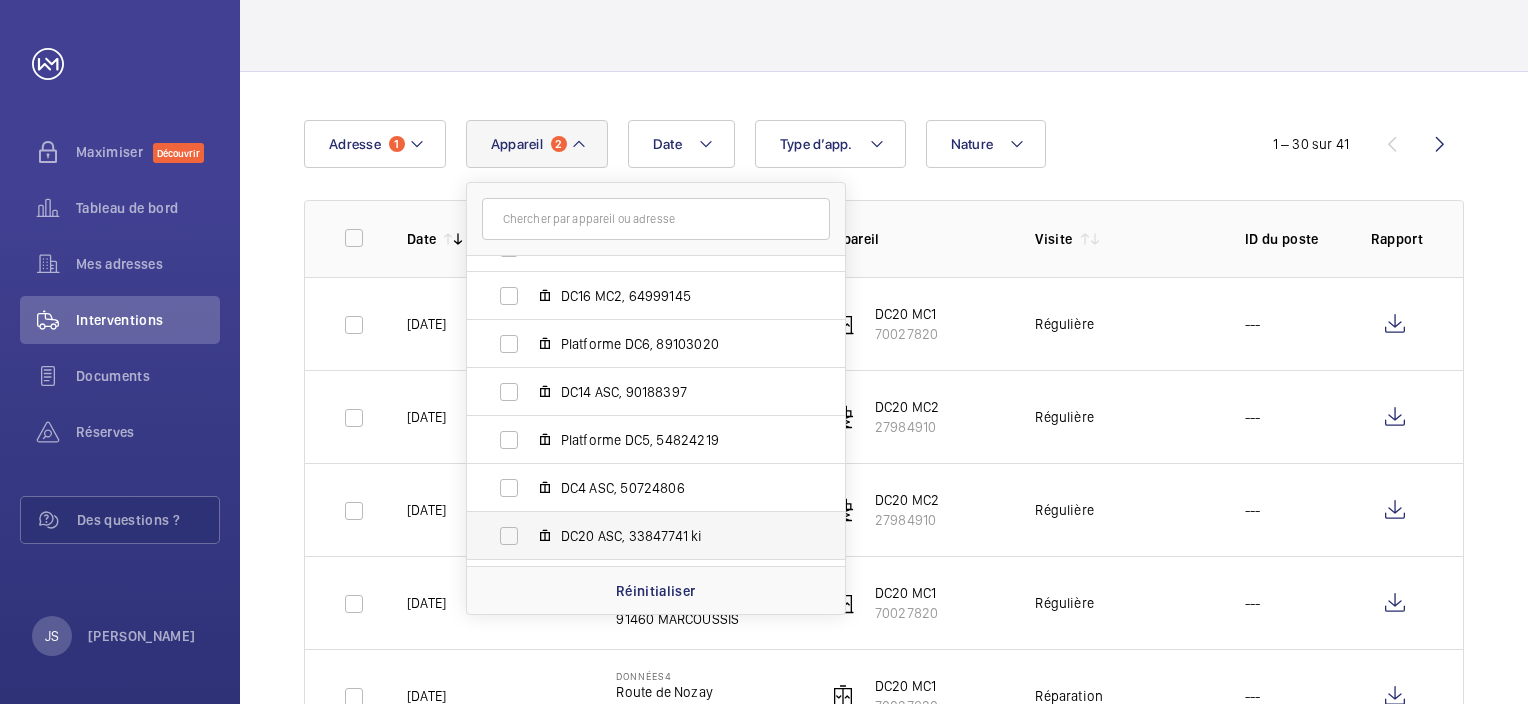 click on "DC20 ASC, 33847741 ki" at bounding box center (640, 536) 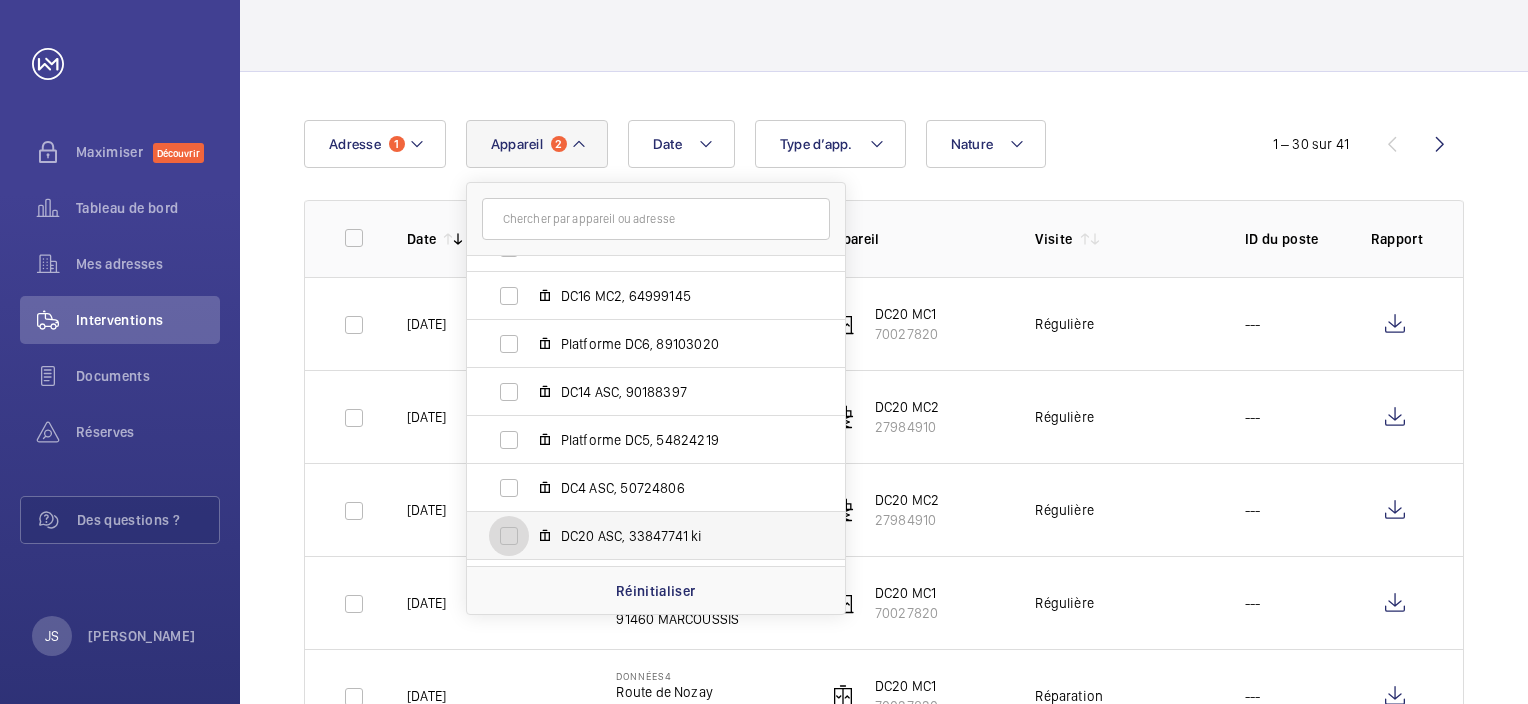 click on "DC20 ASC, 33847741 ki" at bounding box center [509, 536] 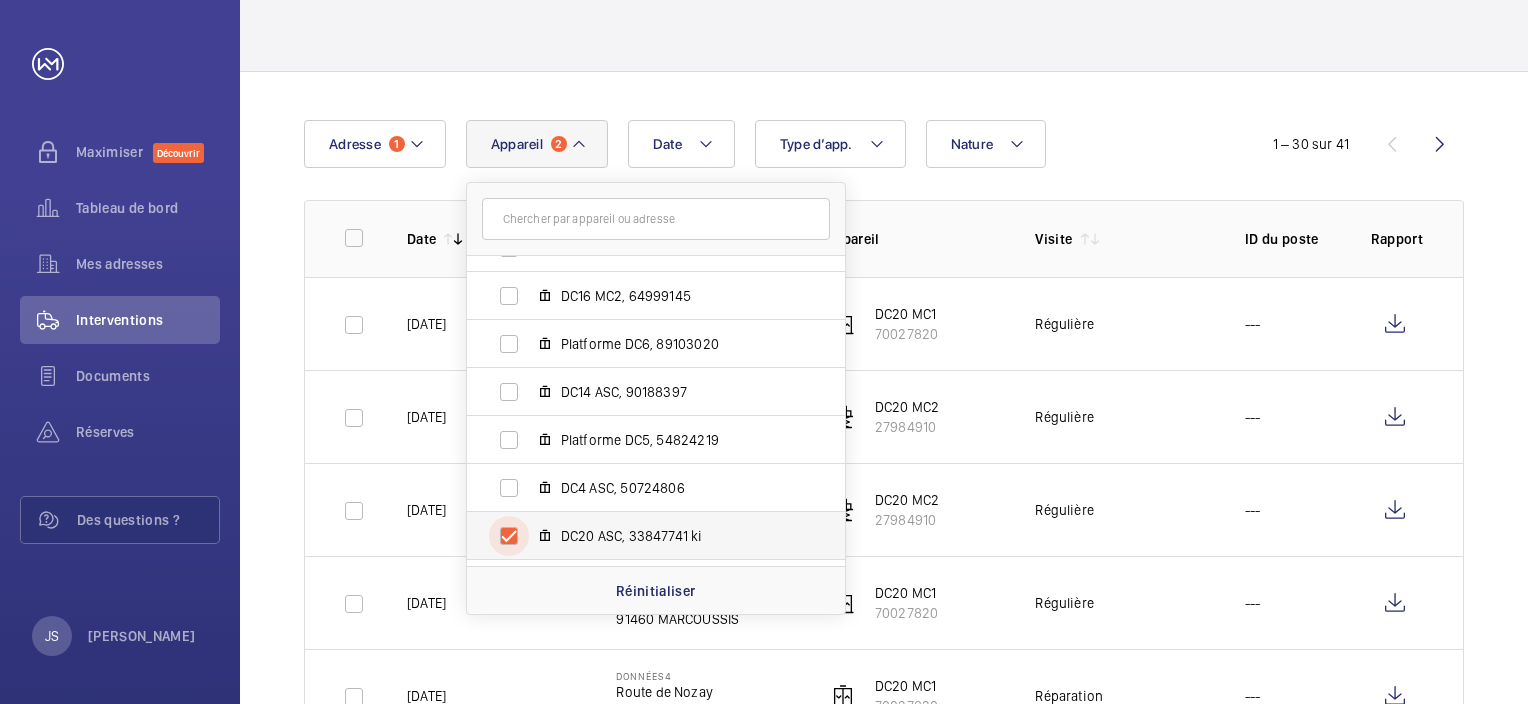 checkbox on "true" 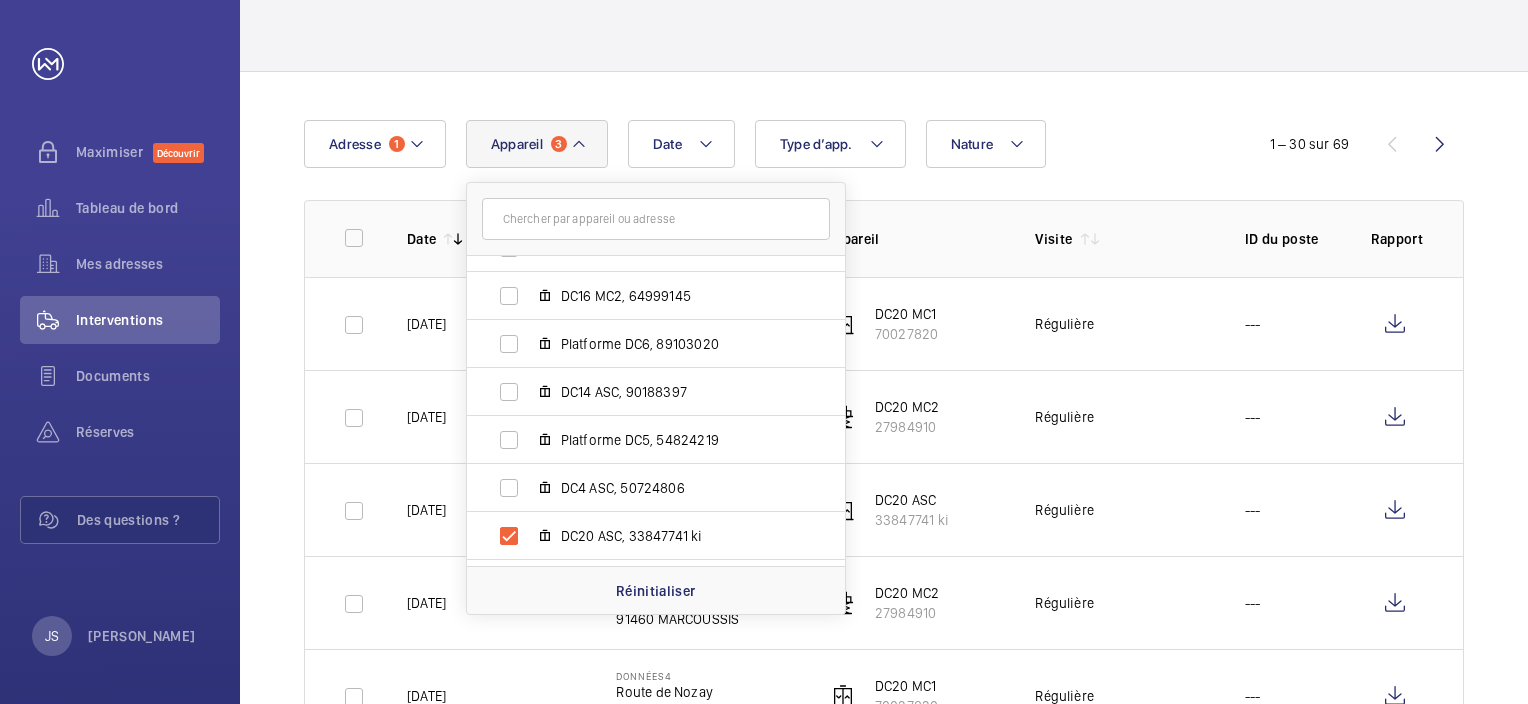 click on "Date Adresse 1  Appareil [STREET_ADDRESS] Platforme bat DC16, 92729538 DC16 ASC, 10093685 Platforme DC14, 14057524 DC20 MC1, 70027820 DC18 MC1, 33882225 Platforme DC15, 13376056 DC18 ASC, 79862838 DC15 ASC, 60864608 DC16 MC1, 64208629 DC18 MC2, 96845998 DC20 MC2, 27984910 Platforme DC 11, 30275400 Platforme bat DC4, 62869344 DC4 MC, 65452729 DC6 ASC, 56868438 DC11 ASC, 12263208 DC16 MC2, 64999145 Platforme DC6, 89103020 DC14 ASC, 90188397 Platforme DC5, 54824219 DC4 ASC, 50724806 DC20 ASC, 33847741 ki DC5 ASC, 59103137 Platforme DC20, 43177318 Platforme DC18, 71322528  Réinitialiser   Type d’app.   Nature" 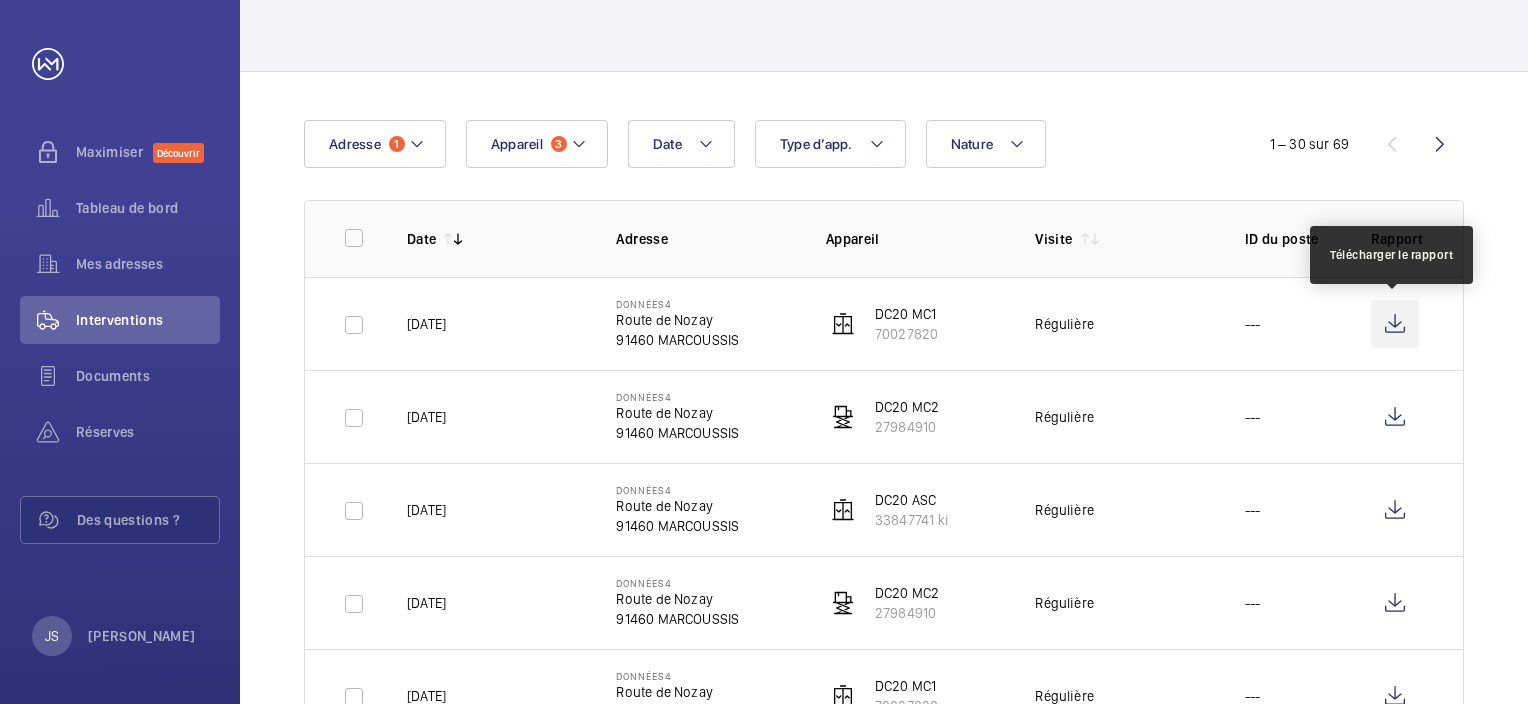 click 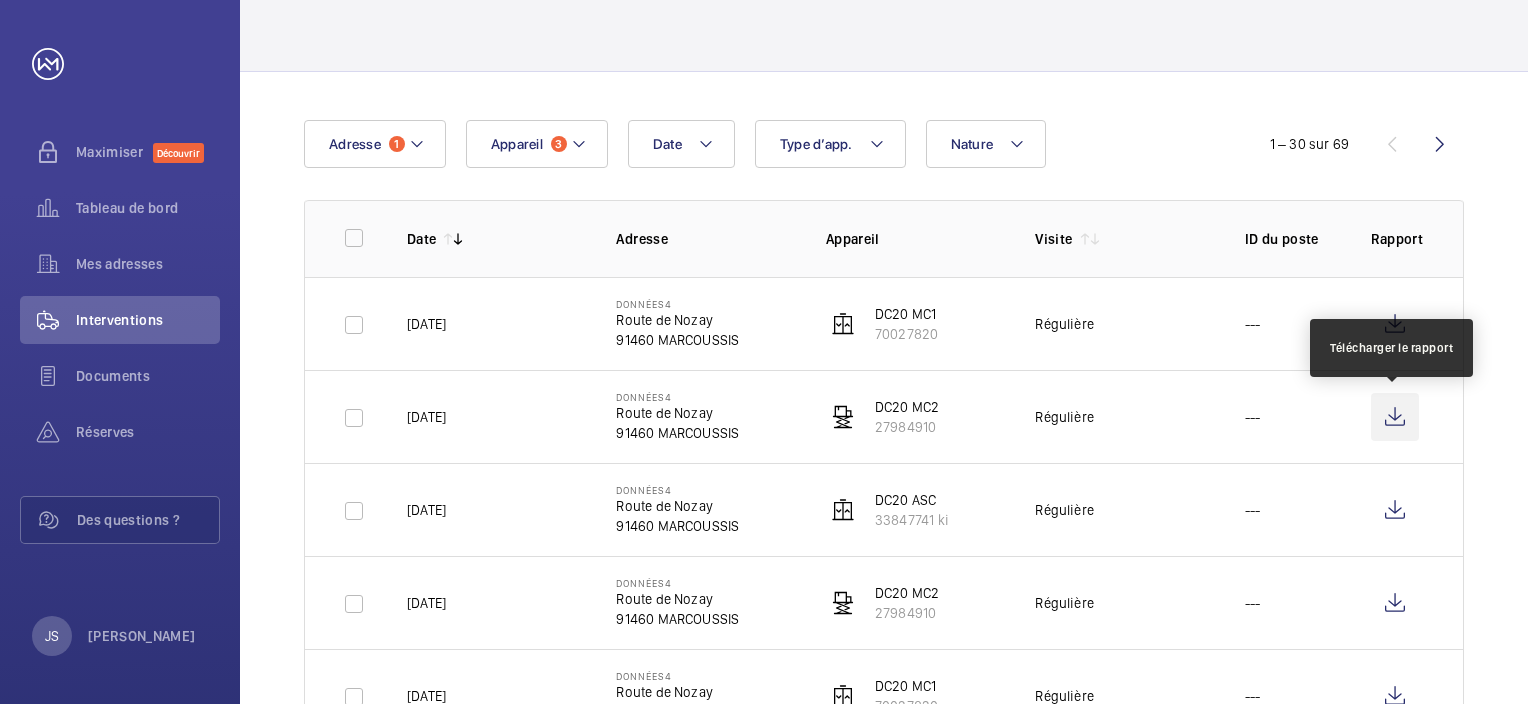 click 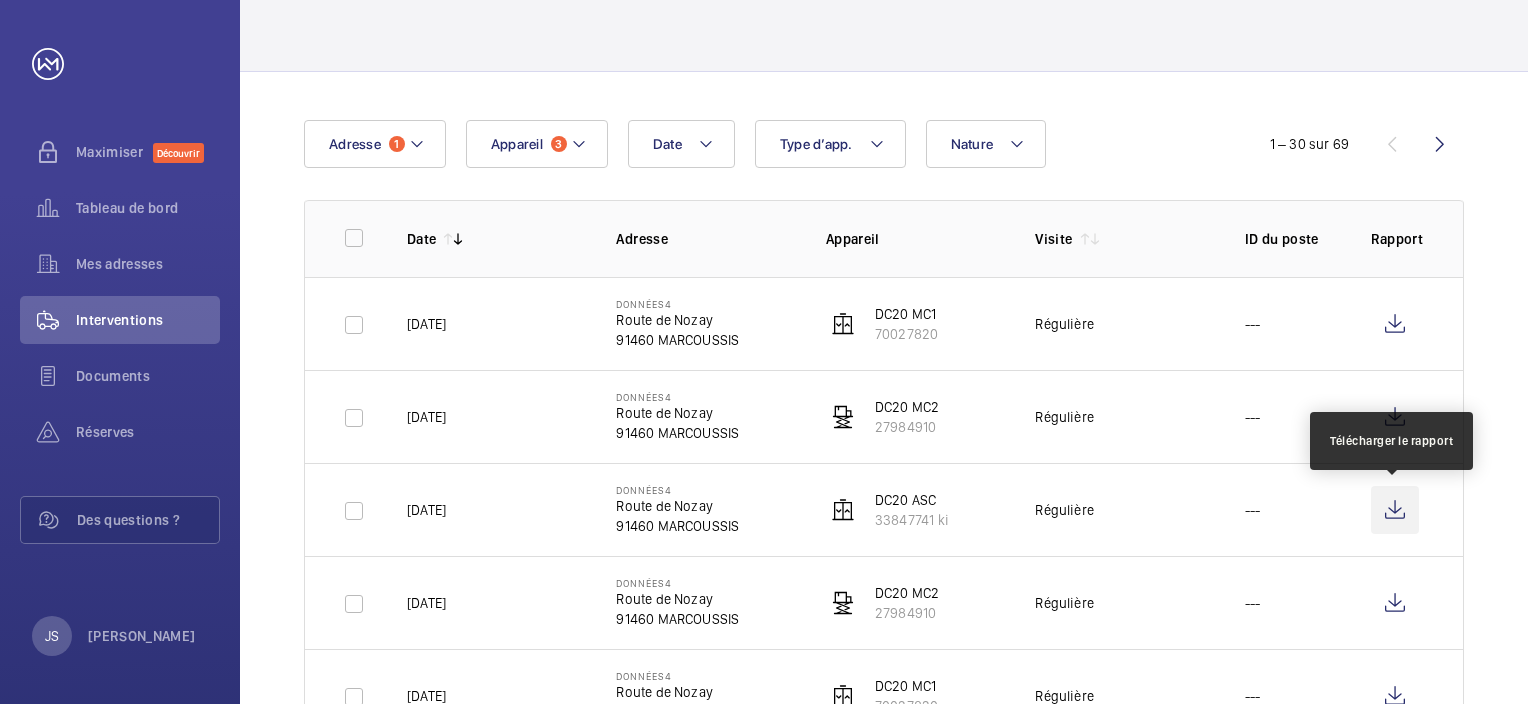 click 